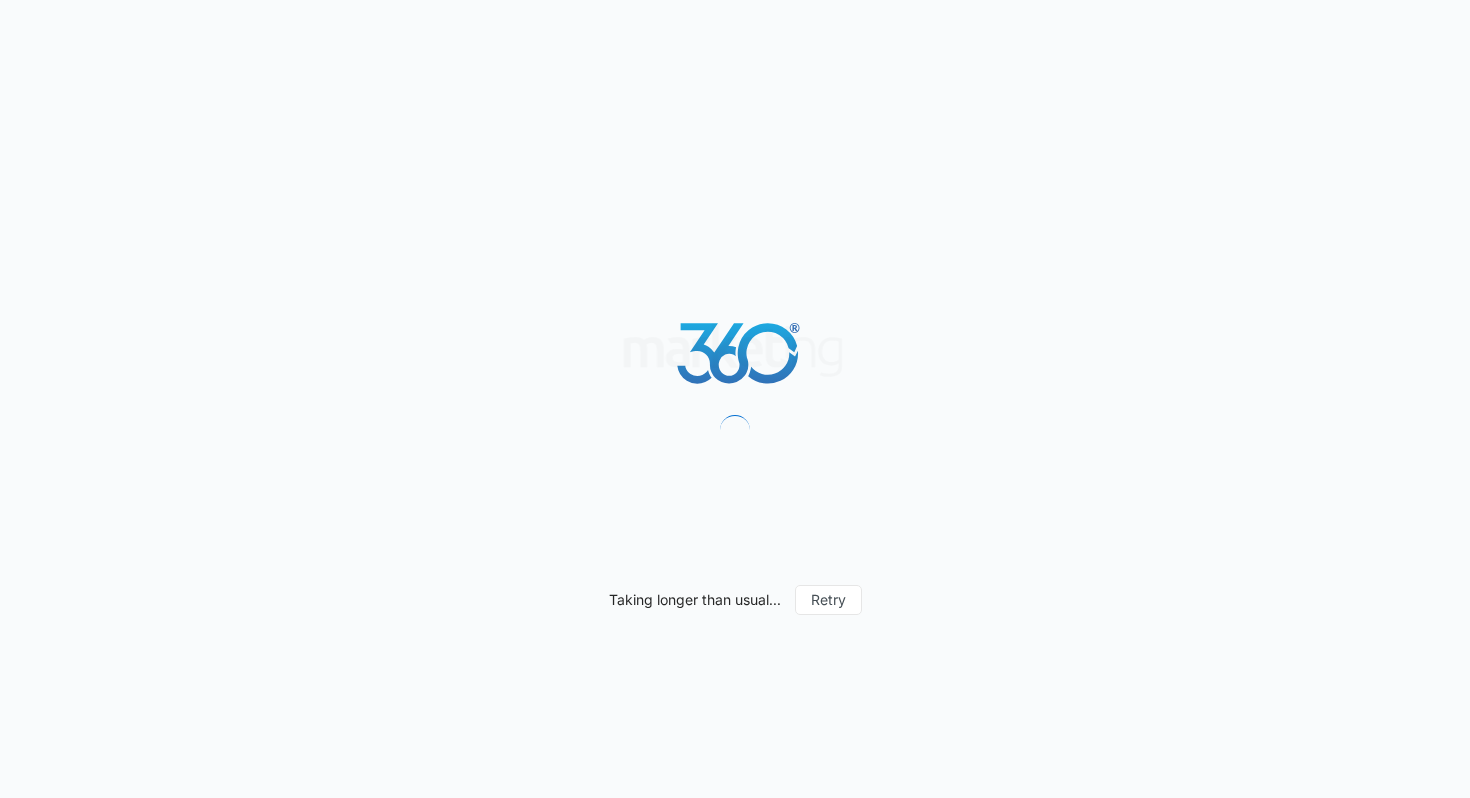 scroll, scrollTop: 0, scrollLeft: 0, axis: both 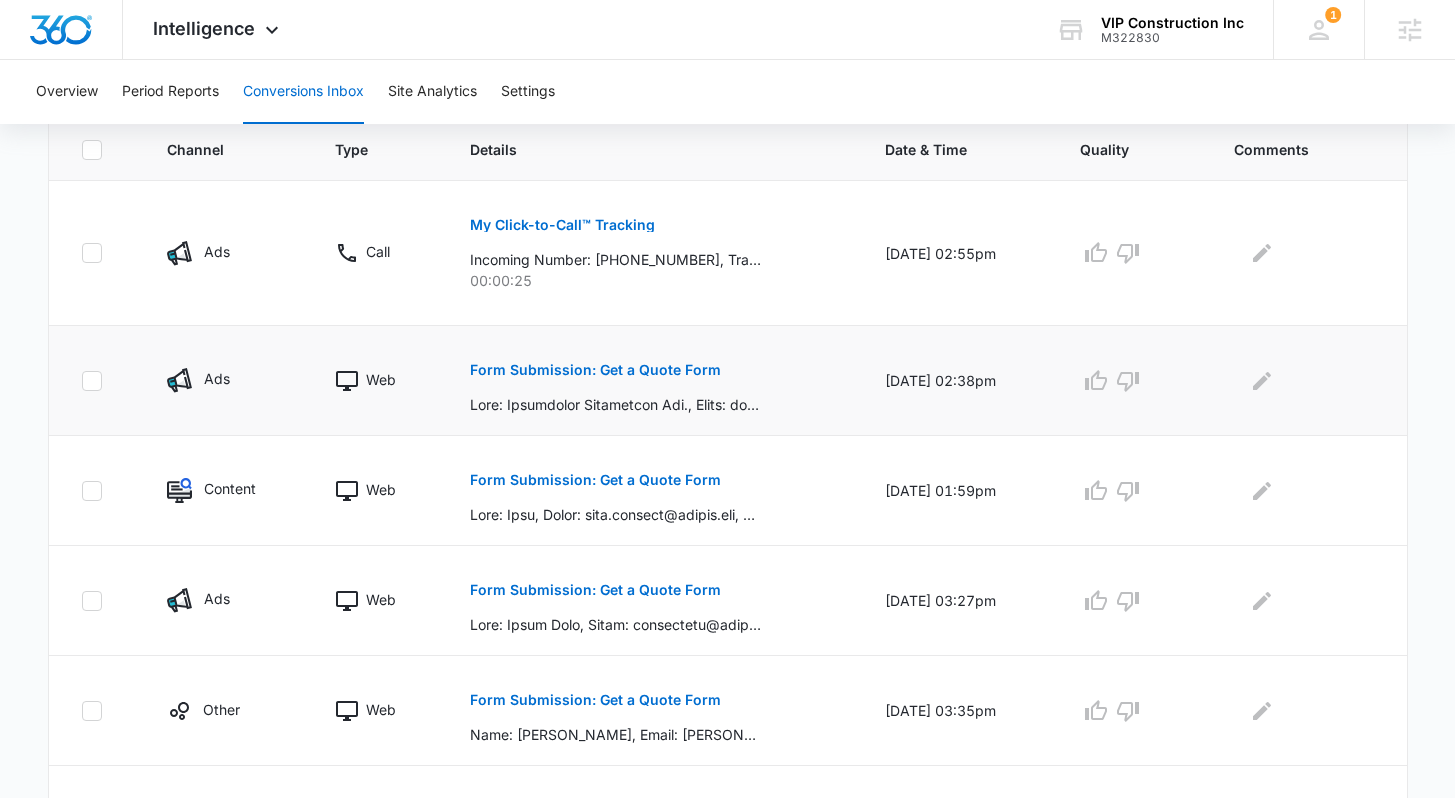 click on "Form Submission: Get a Quote Form" at bounding box center (595, 370) 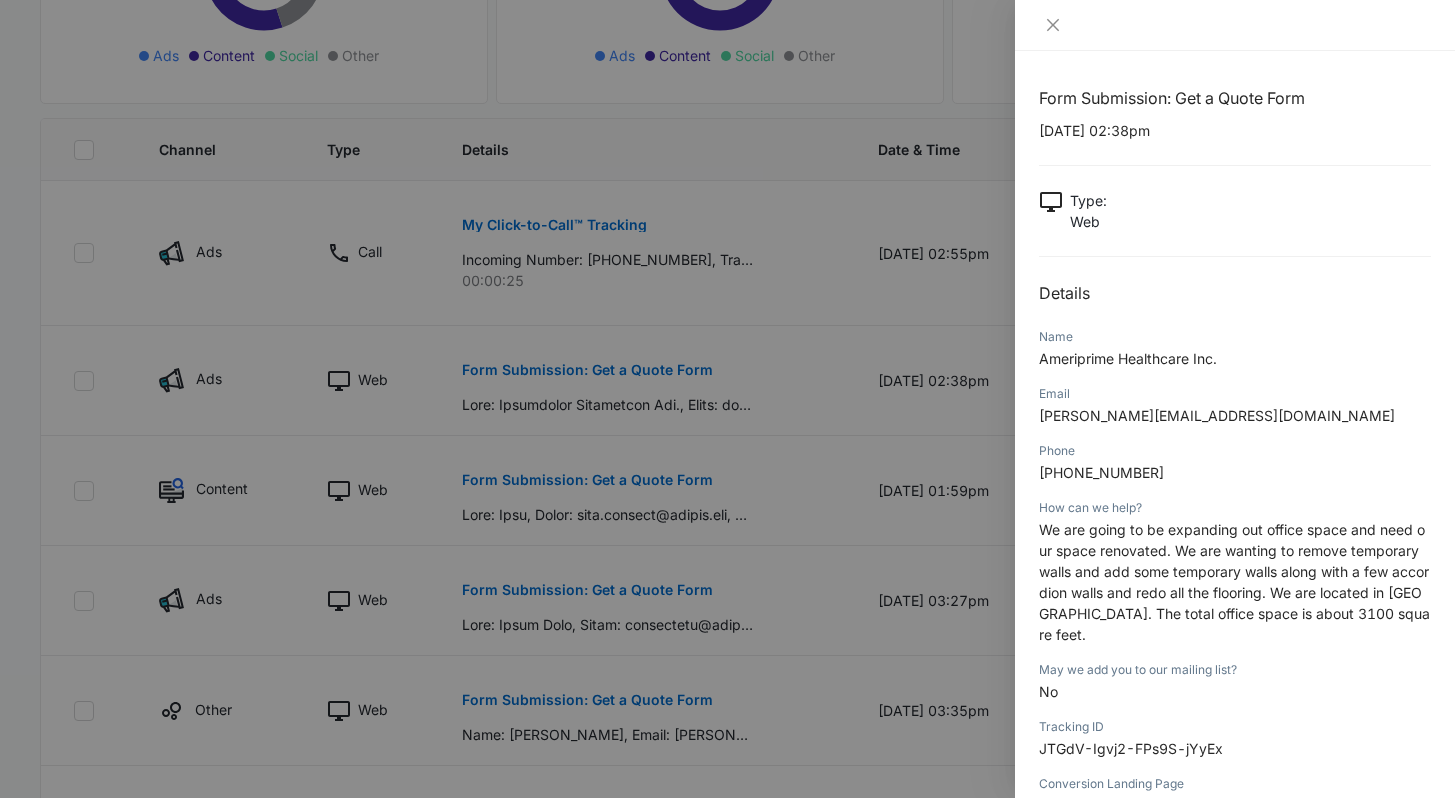click at bounding box center (727, 399) 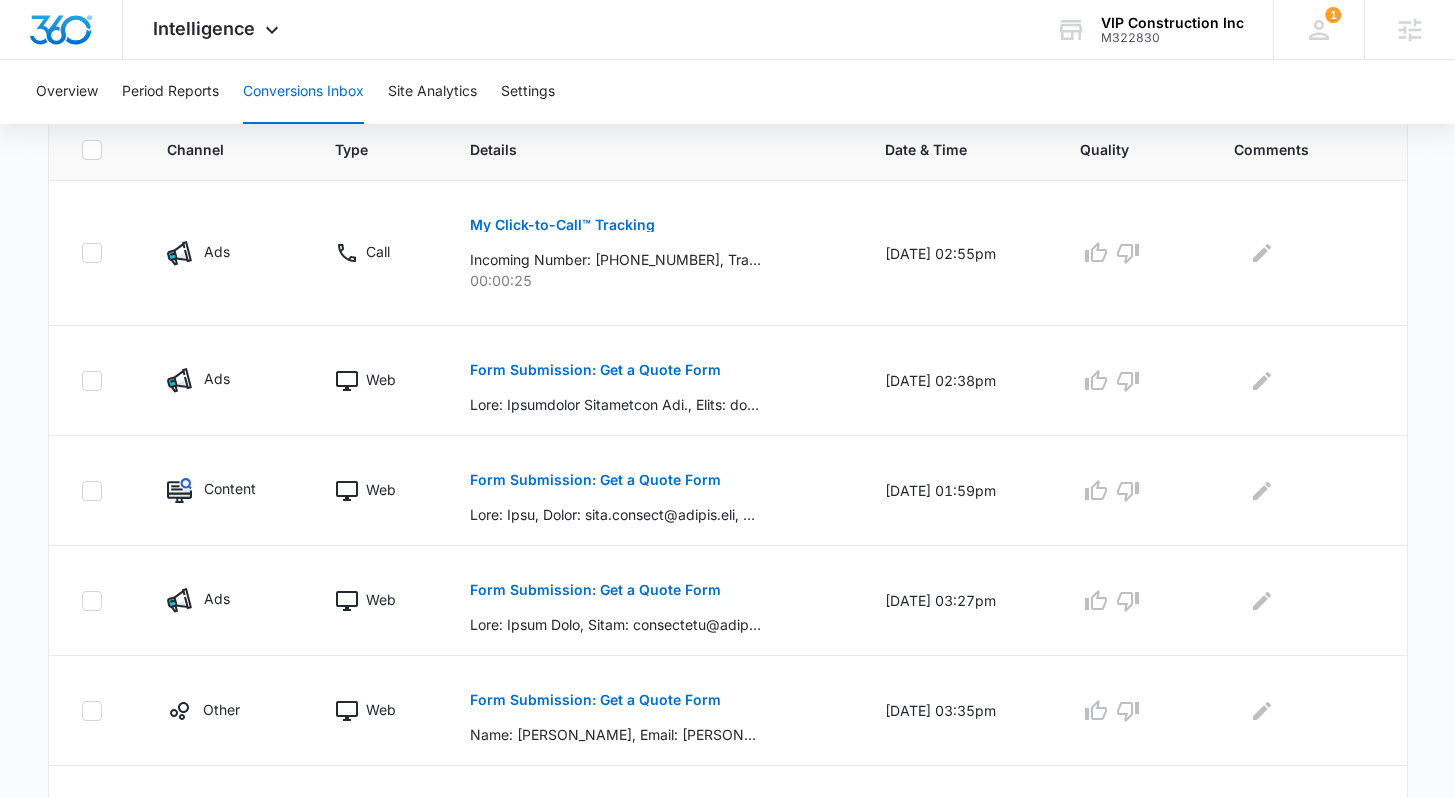 scroll, scrollTop: 0, scrollLeft: 0, axis: both 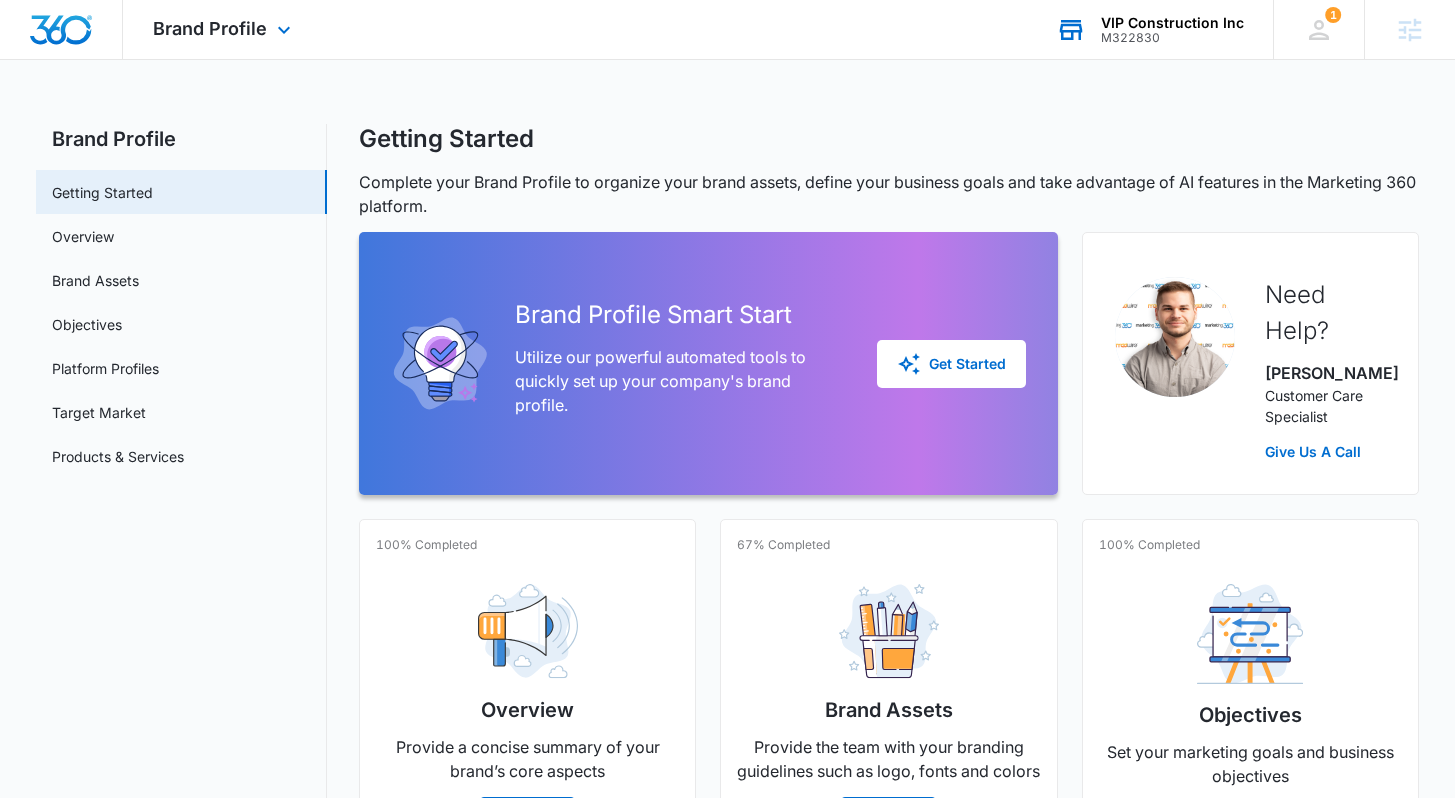 click on "VIP Construction Inc" at bounding box center [1172, 23] 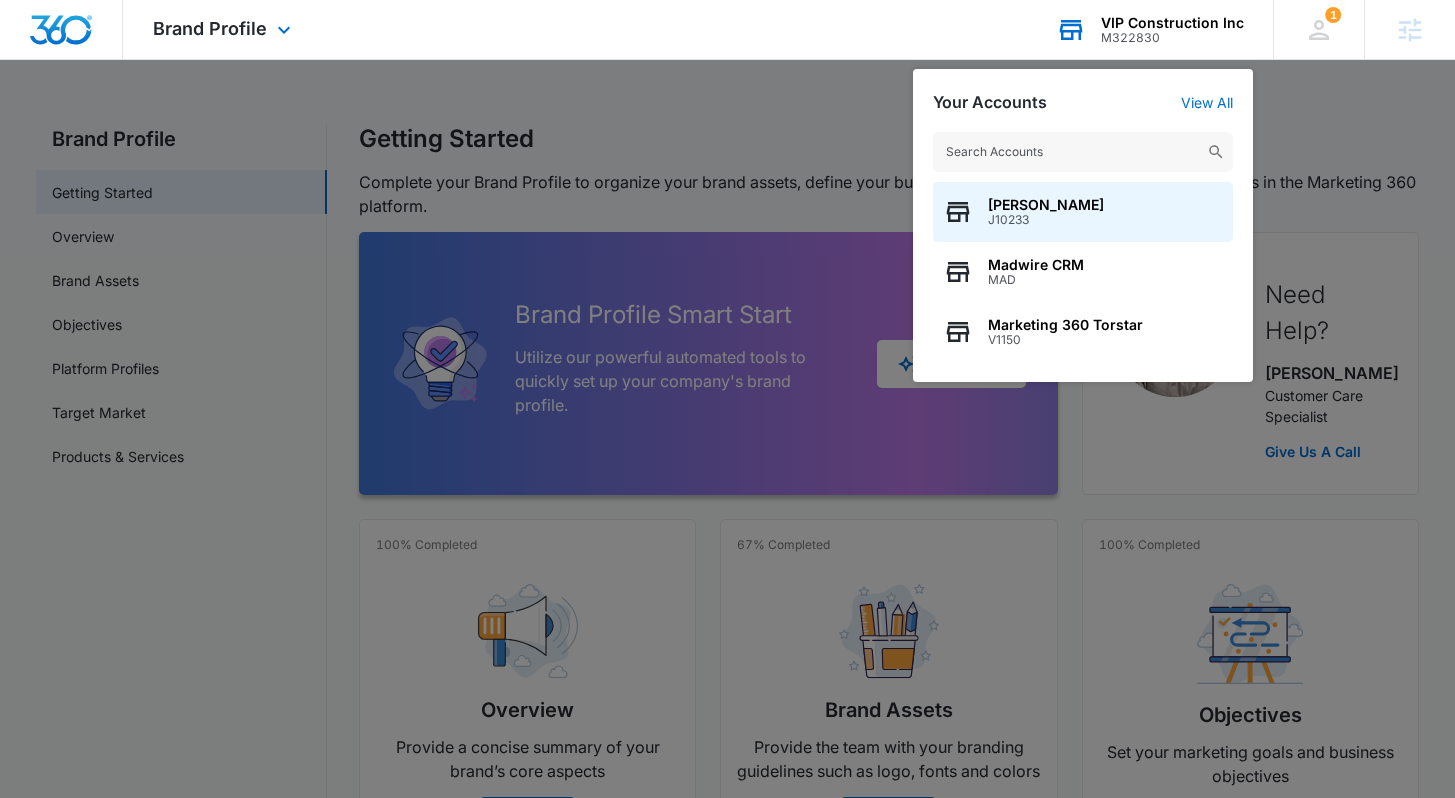 click at bounding box center [1083, 152] 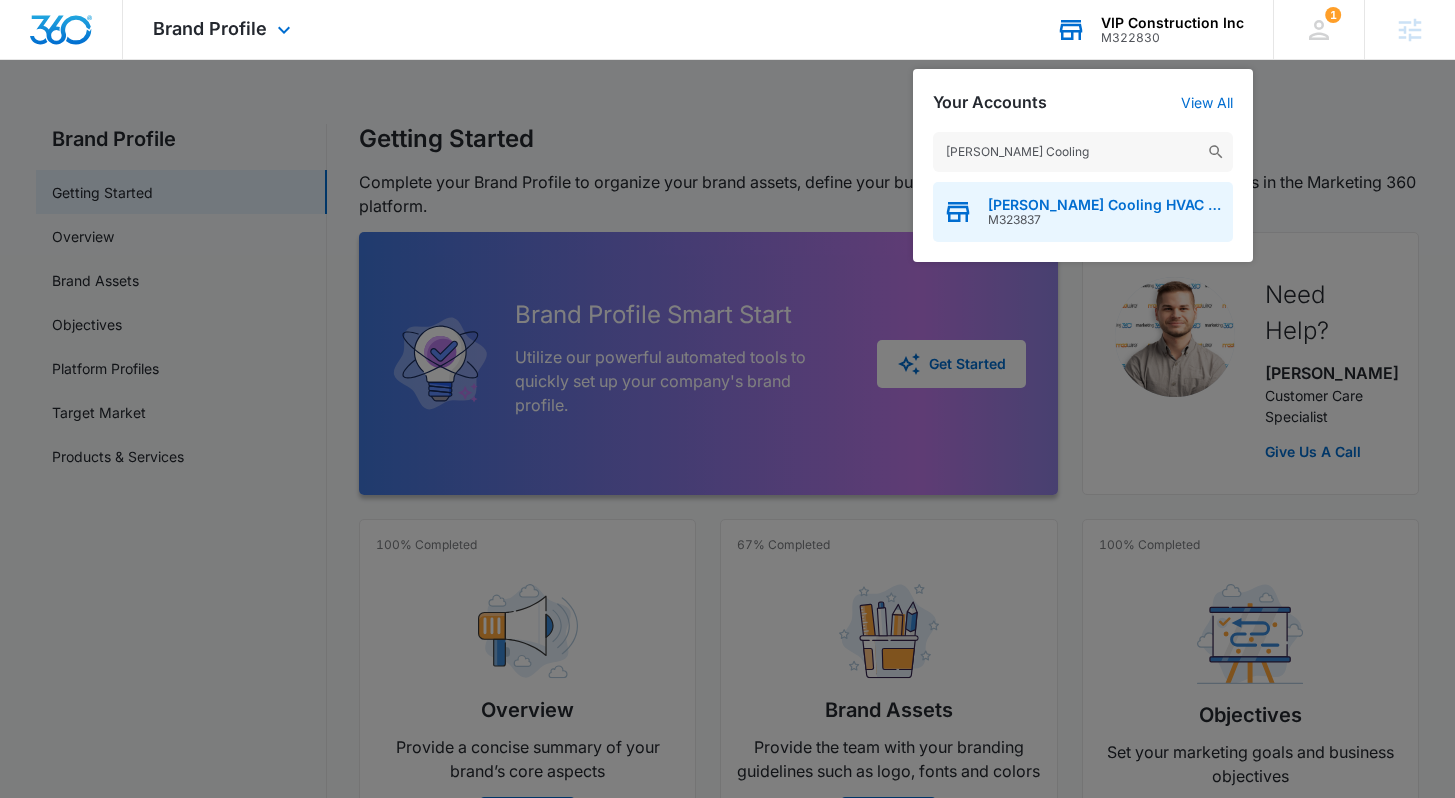 type on "Ault's Cooling" 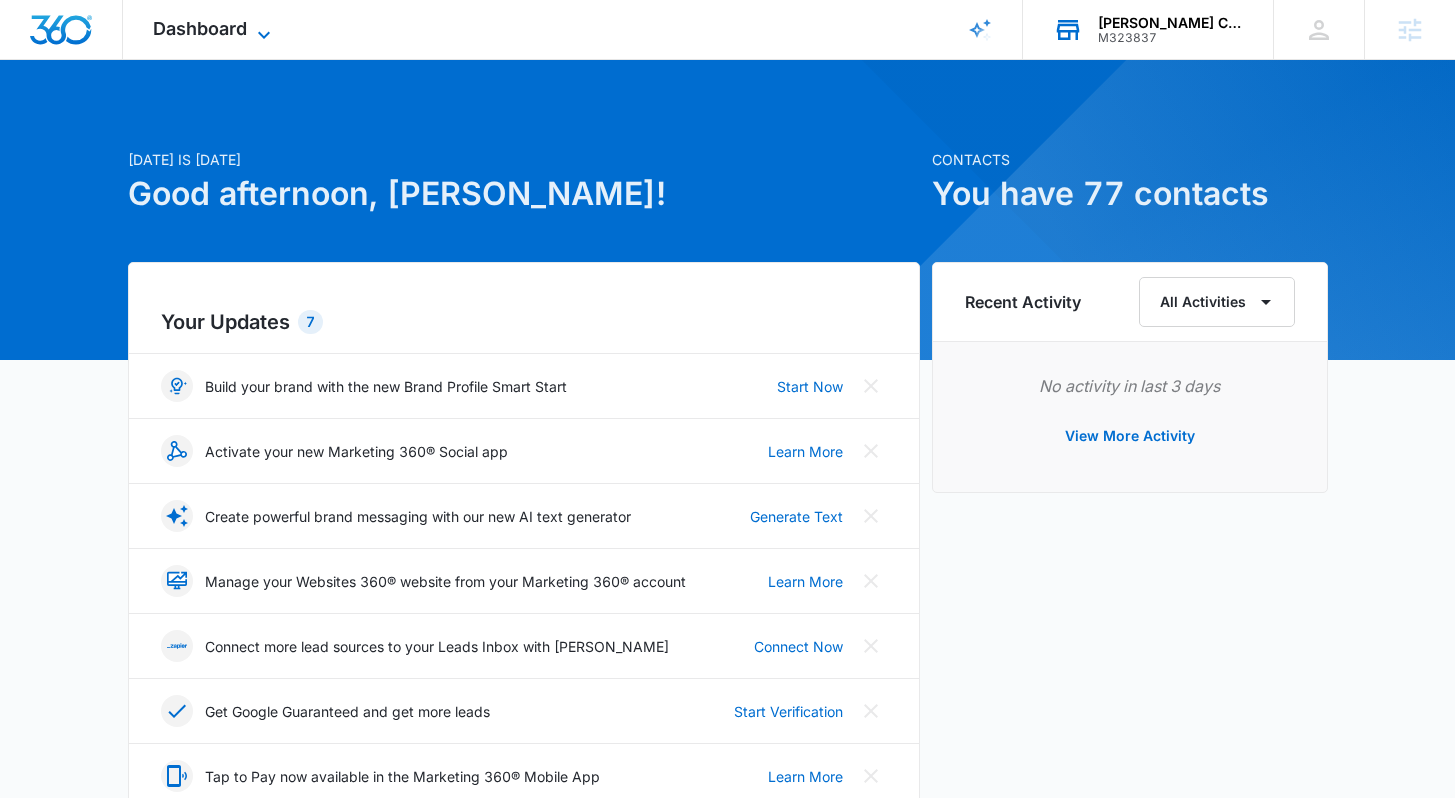 click on "Dashboard" at bounding box center (200, 28) 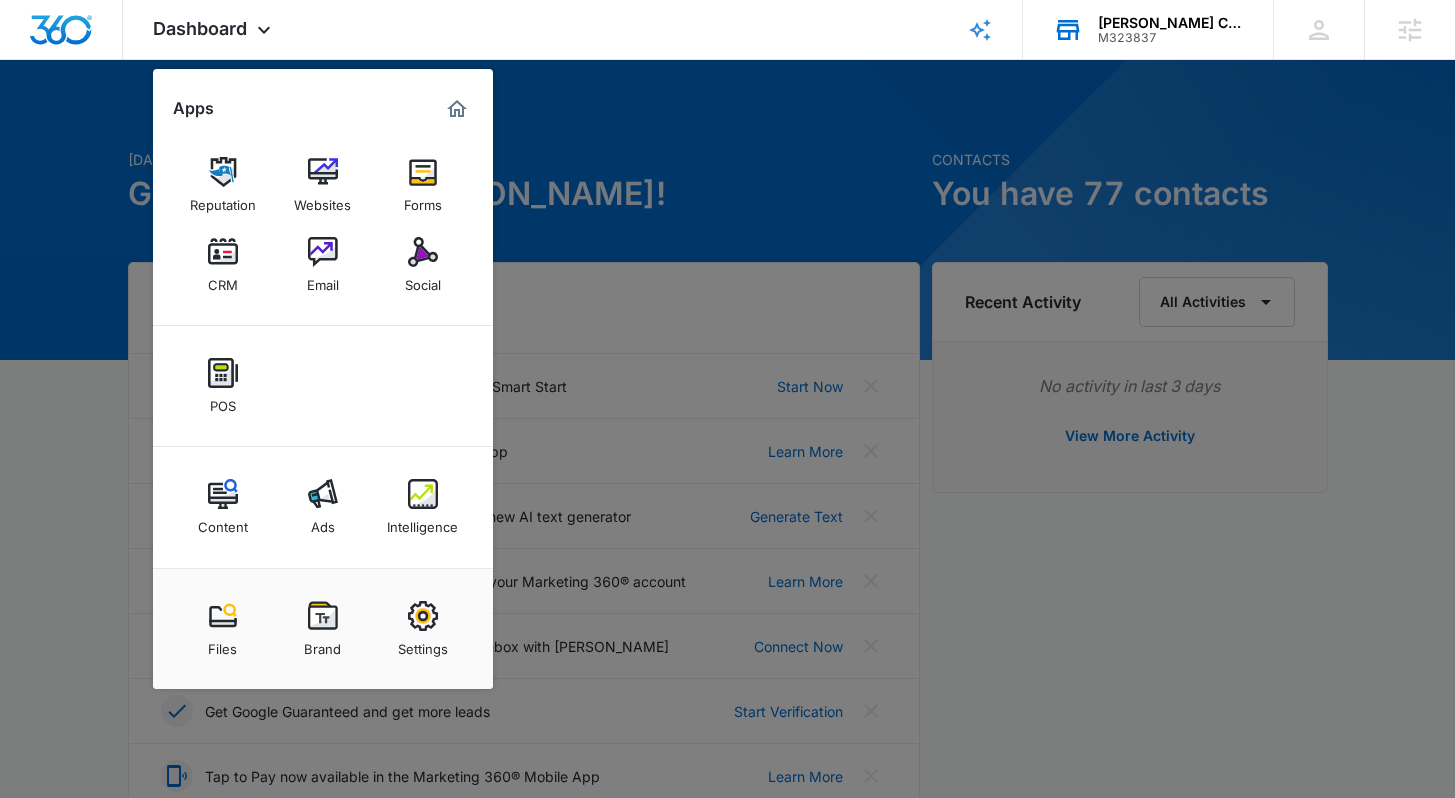 click at bounding box center (727, 399) 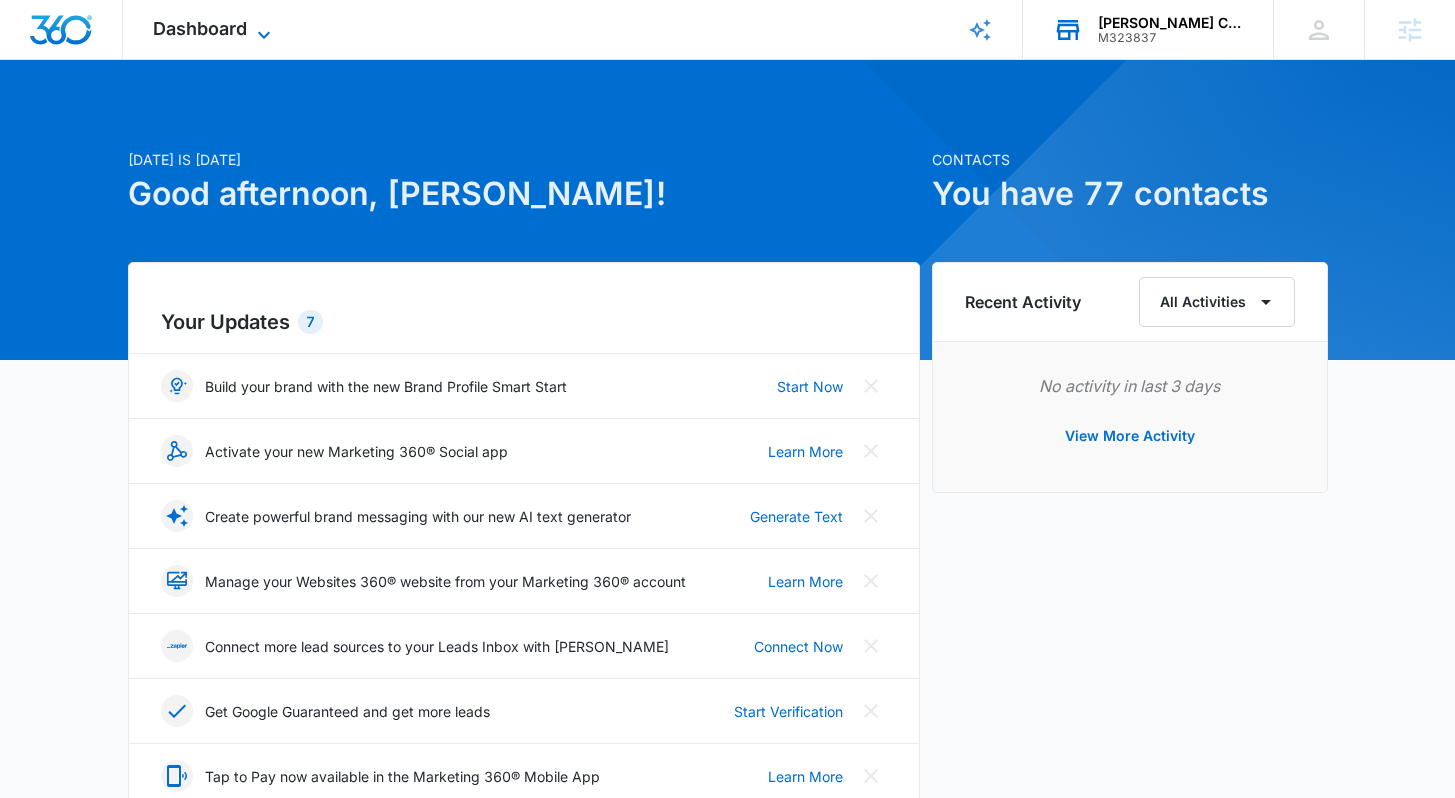 click on "Dashboard" at bounding box center (200, 28) 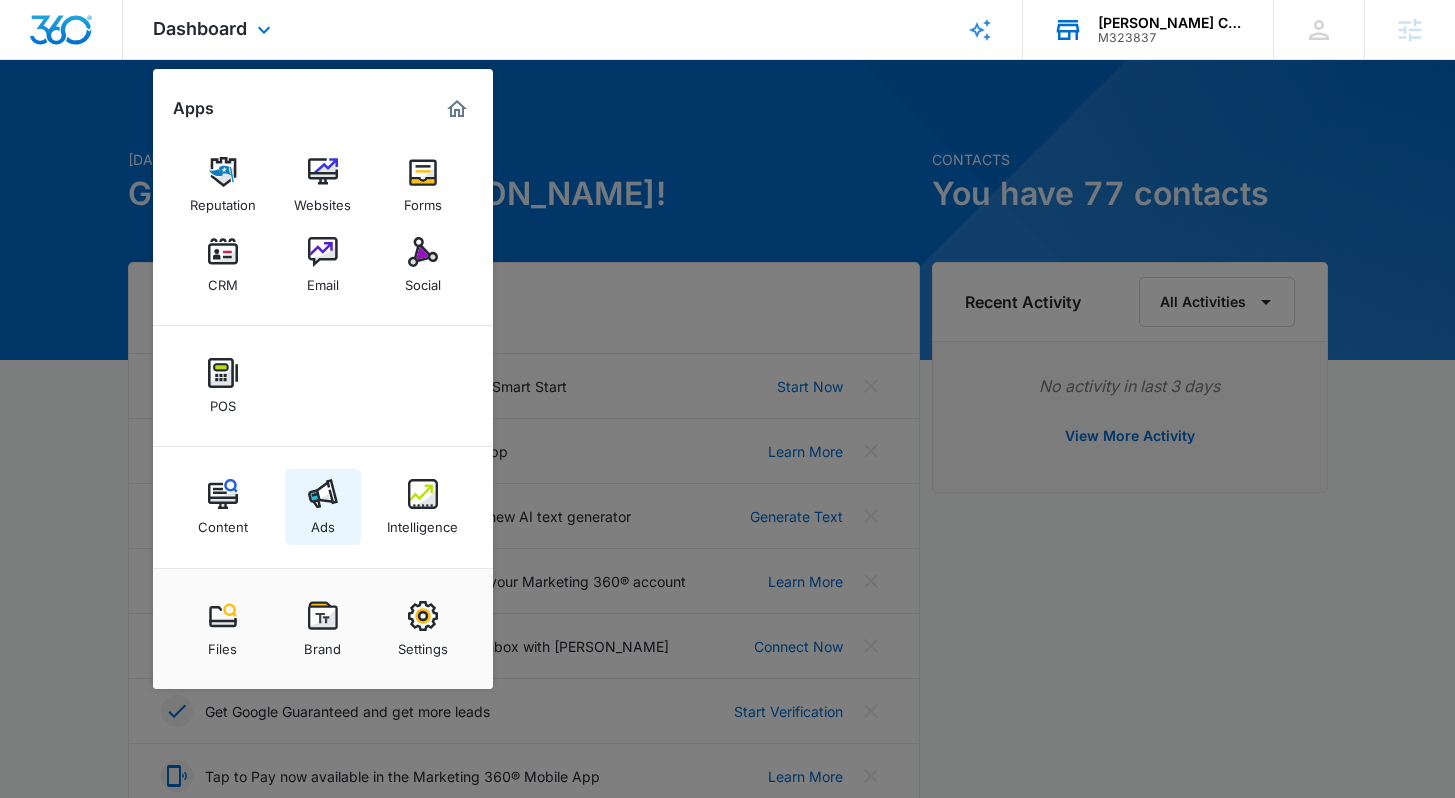 click at bounding box center [323, 494] 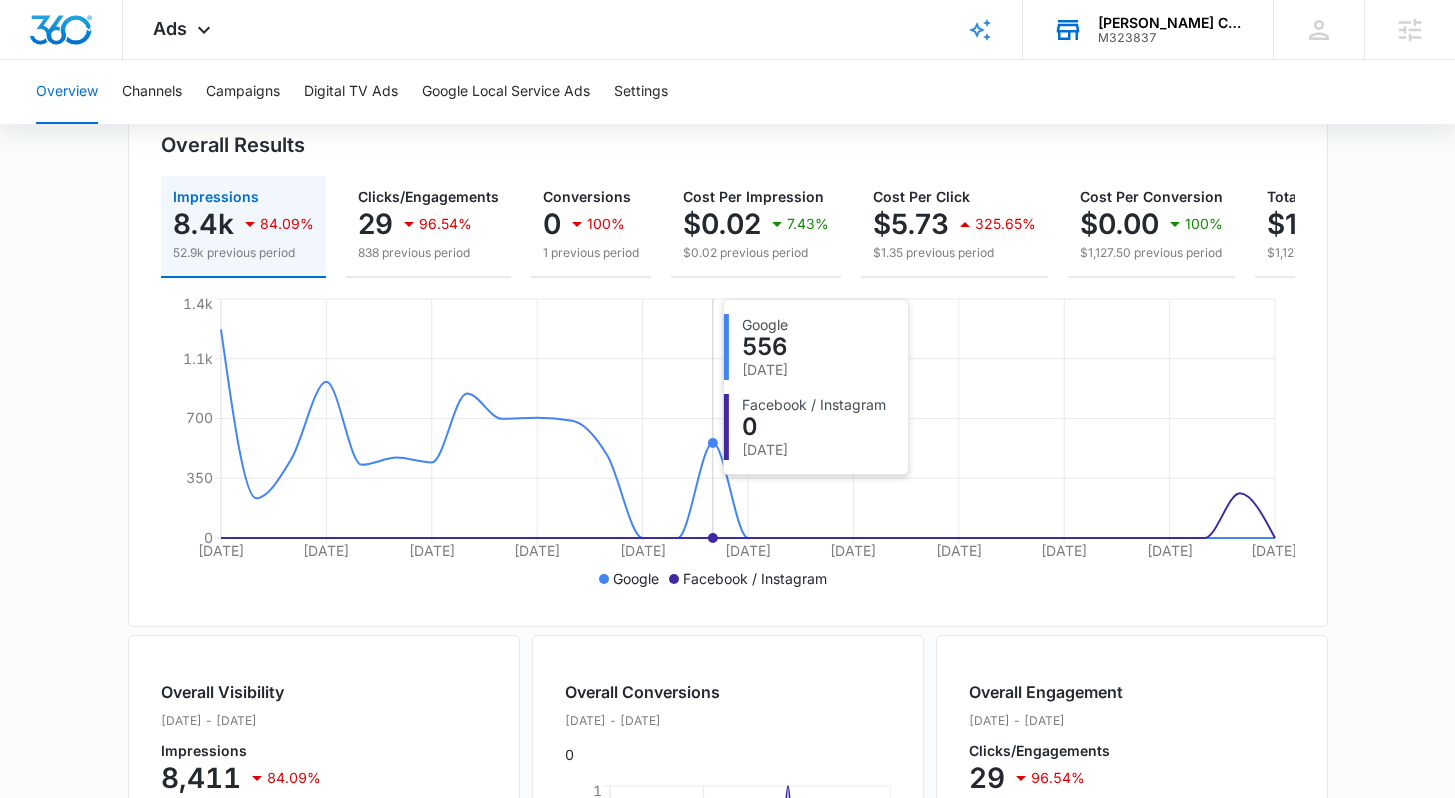 scroll, scrollTop: 0, scrollLeft: 0, axis: both 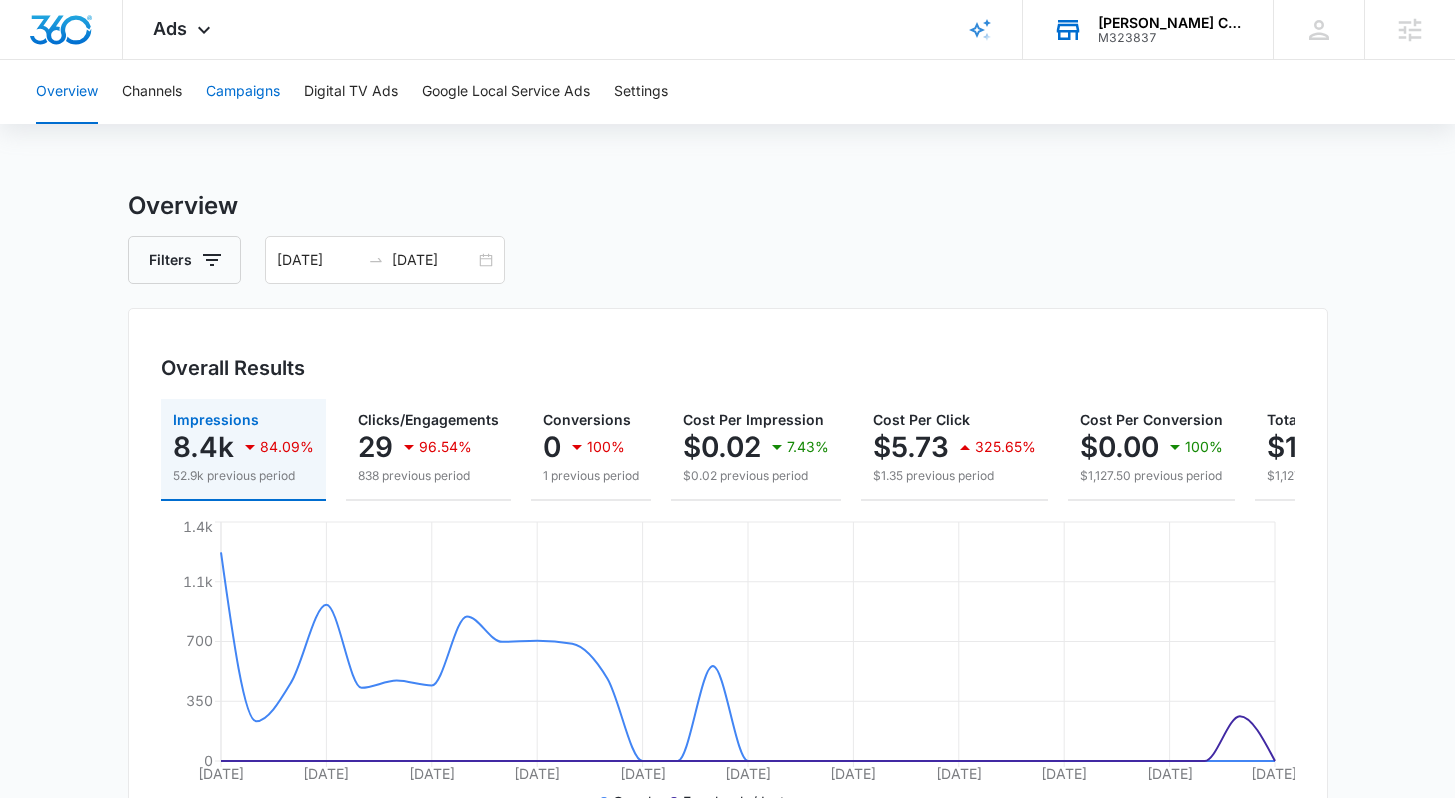 click on "Campaigns" at bounding box center (243, 92) 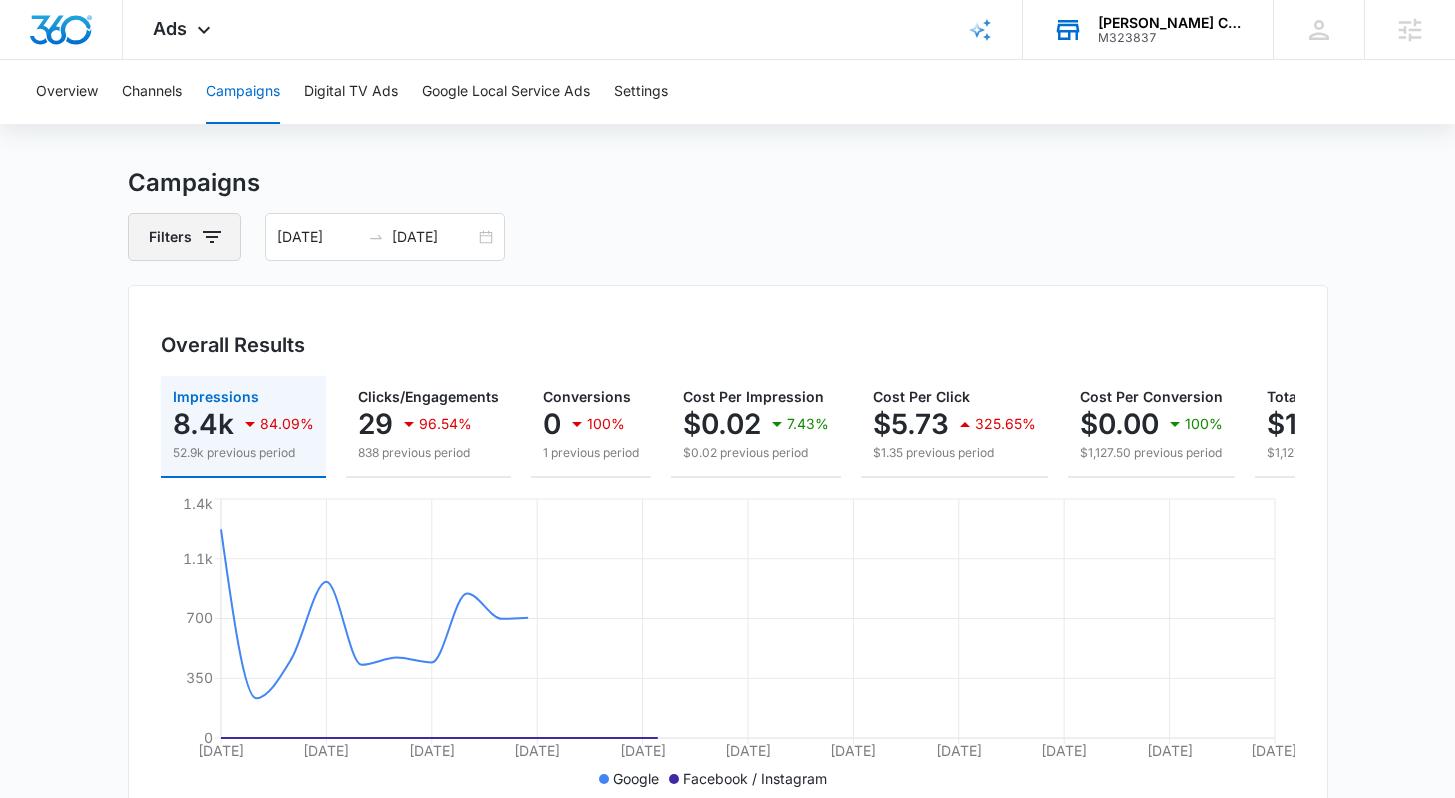scroll, scrollTop: 0, scrollLeft: 0, axis: both 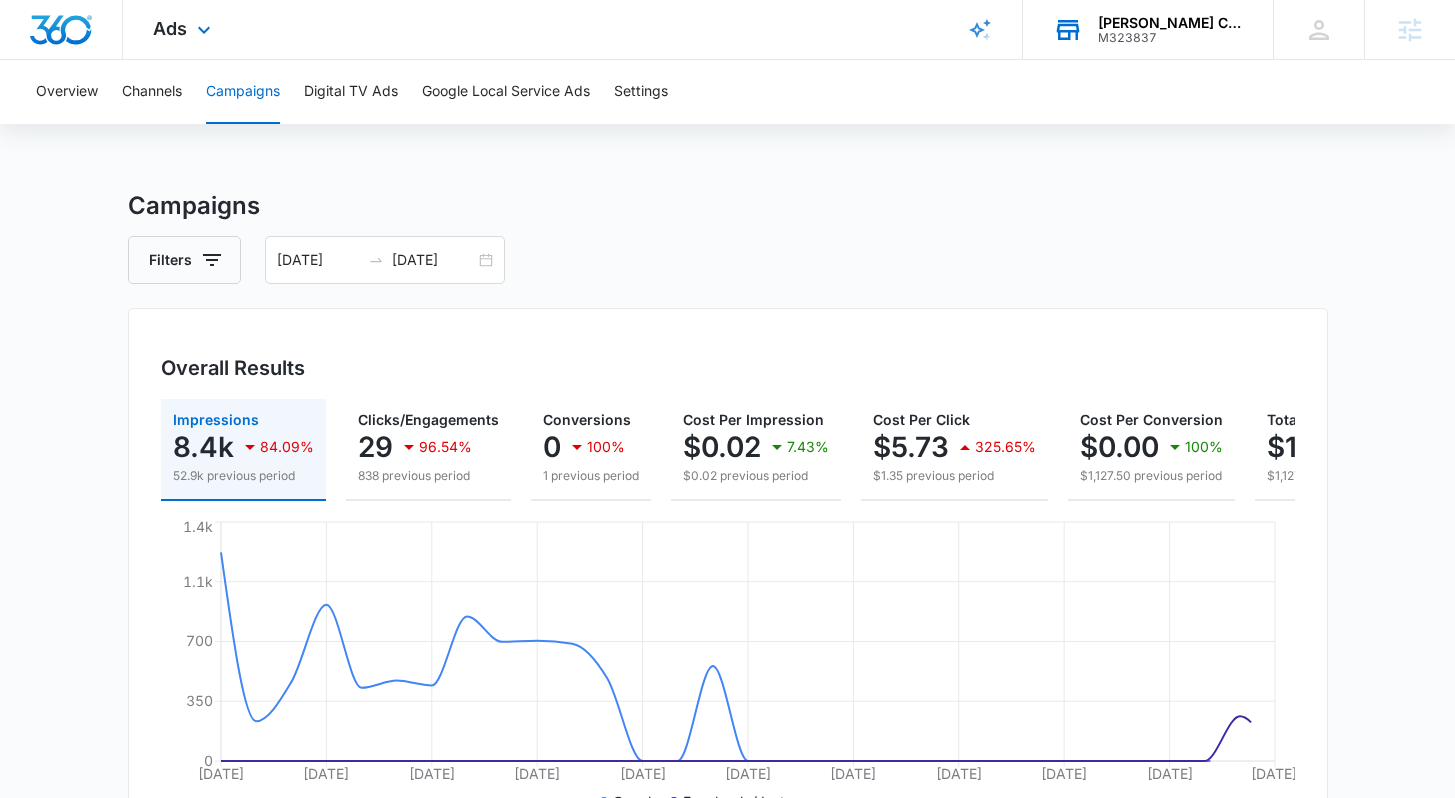 click on "Ads Apps Reputation Websites Forms CRM Email Social POS Content Ads Intelligence Files Brand Settings" at bounding box center [184, 29] 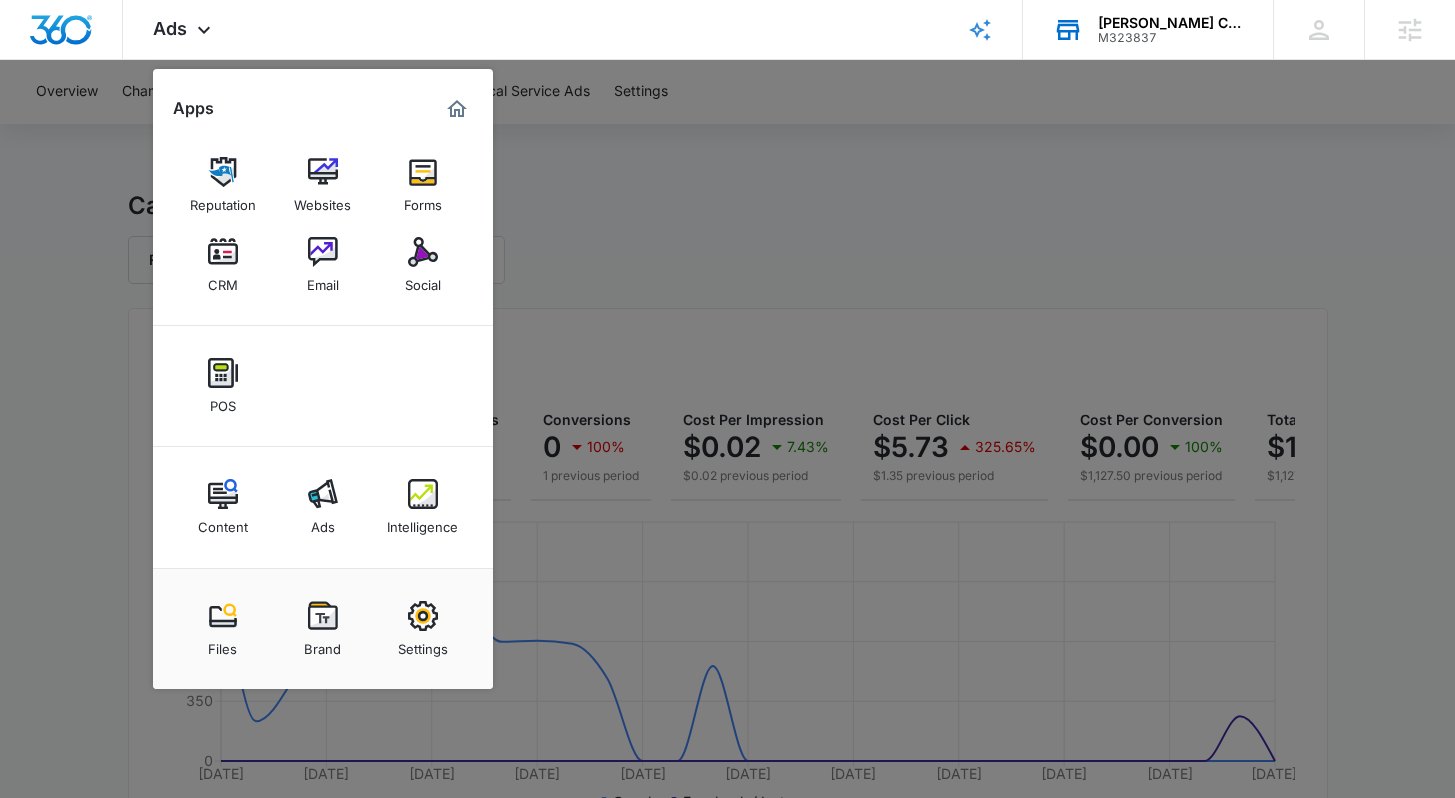 click at bounding box center [727, 399] 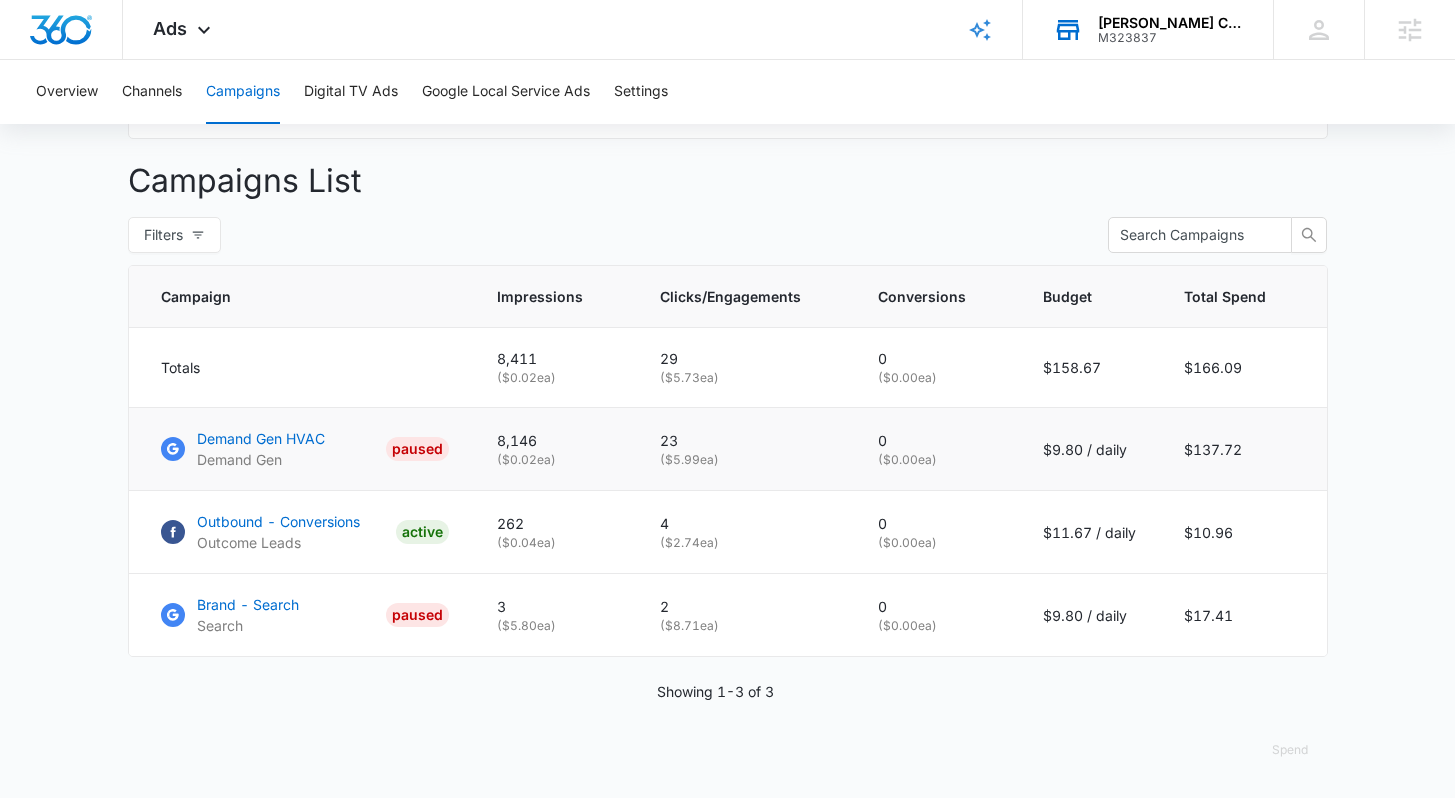 scroll, scrollTop: 0, scrollLeft: 0, axis: both 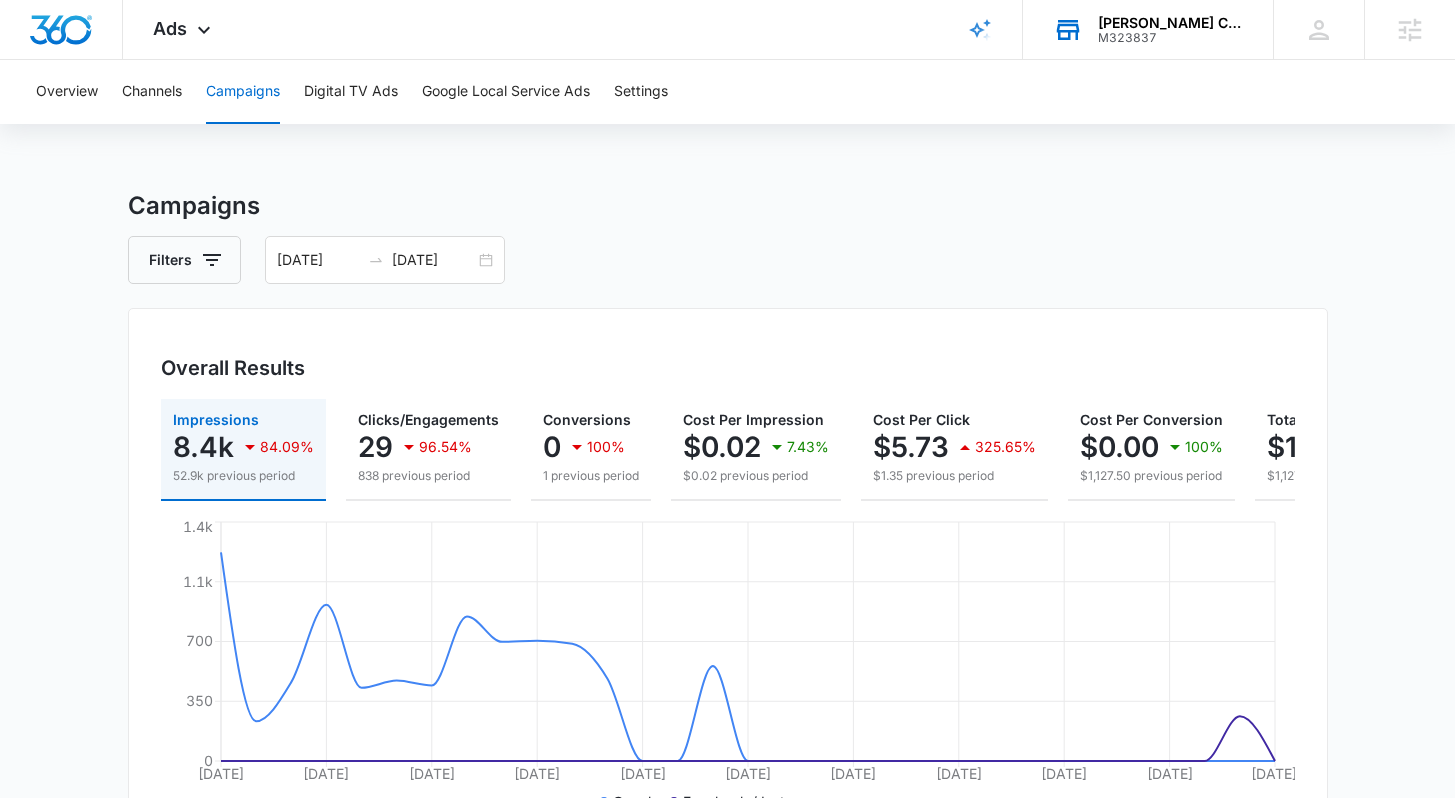 click on "Overview Channels Campaigns Digital TV Ads Google Local Service Ads Settings" at bounding box center (727, 92) 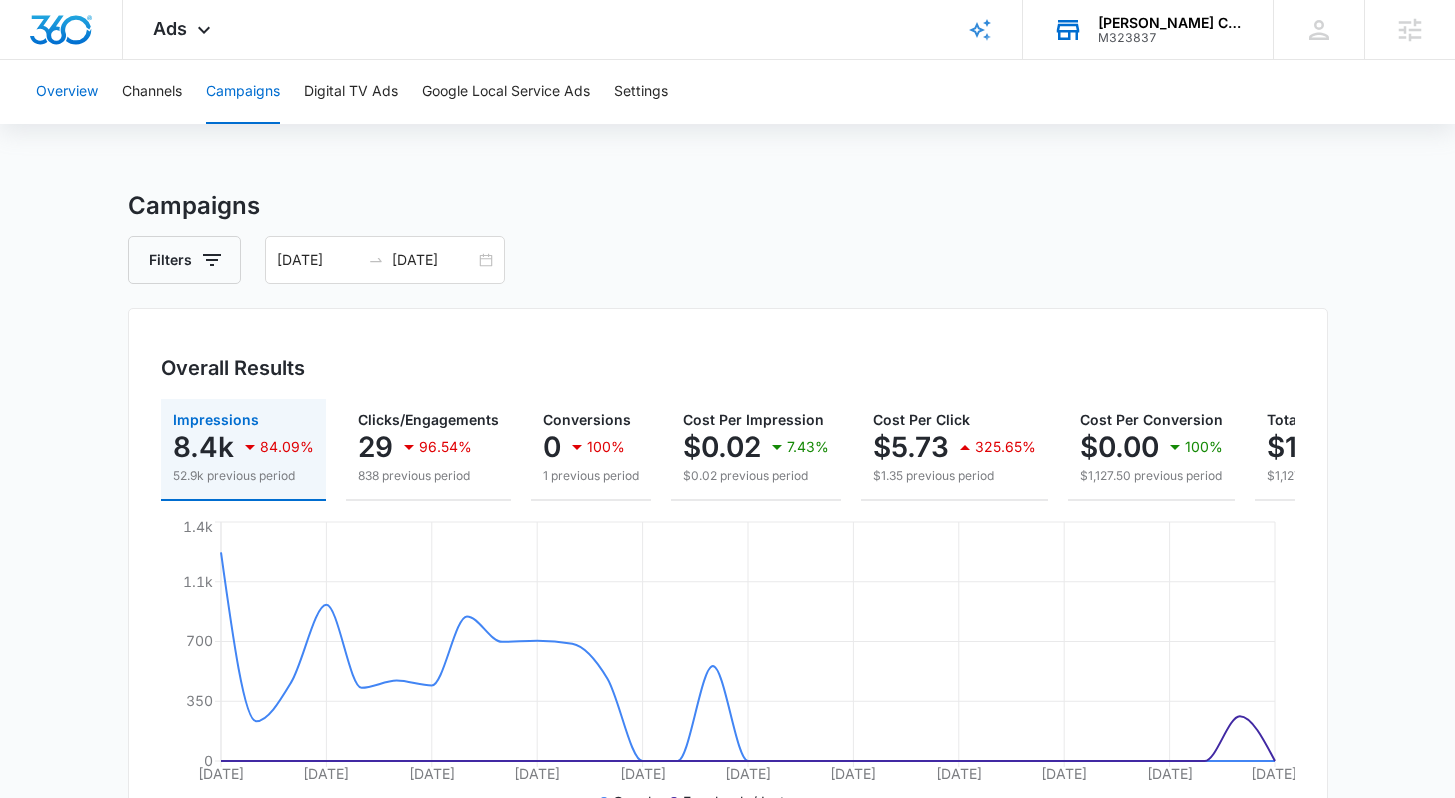 click on "Overview" at bounding box center (67, 92) 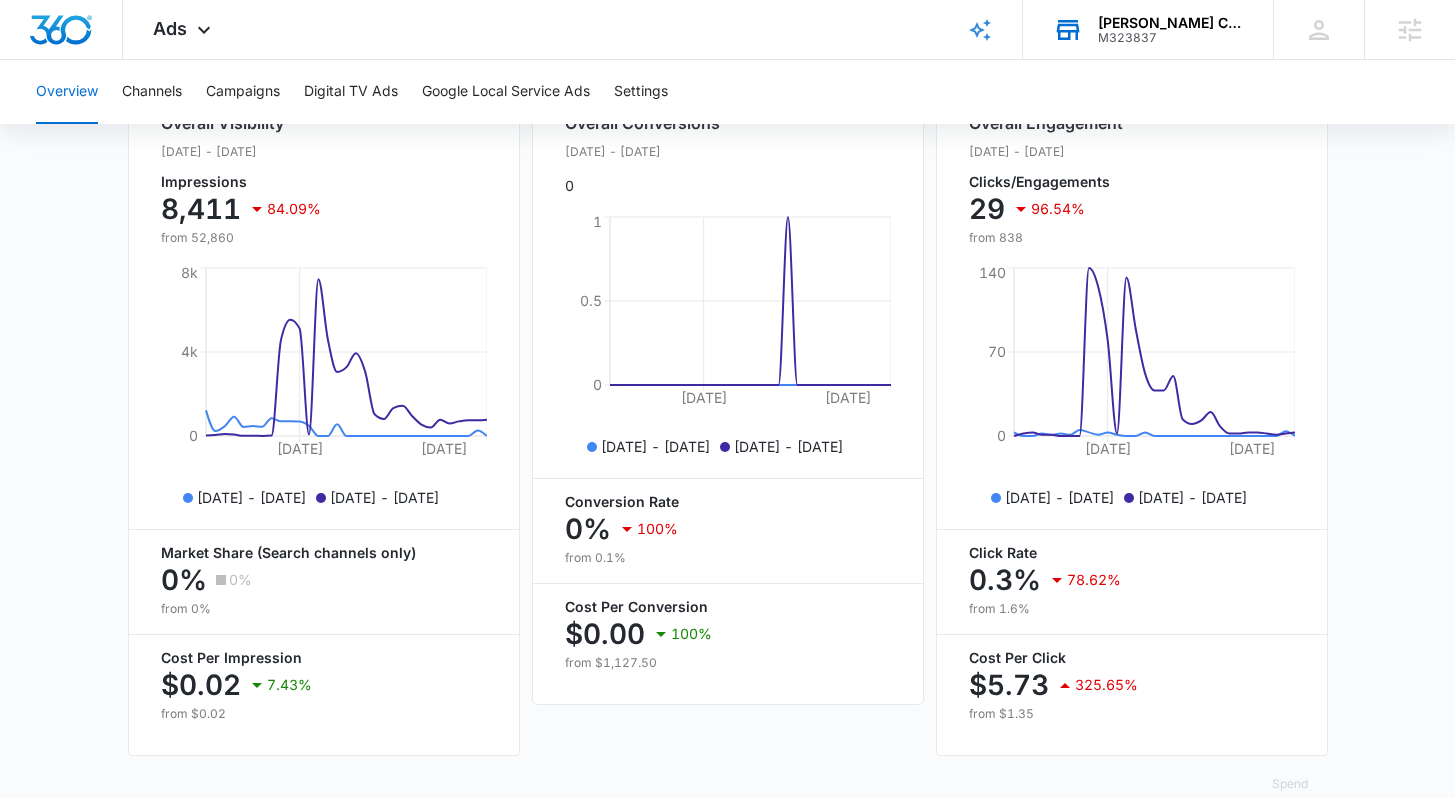 scroll, scrollTop: 0, scrollLeft: 0, axis: both 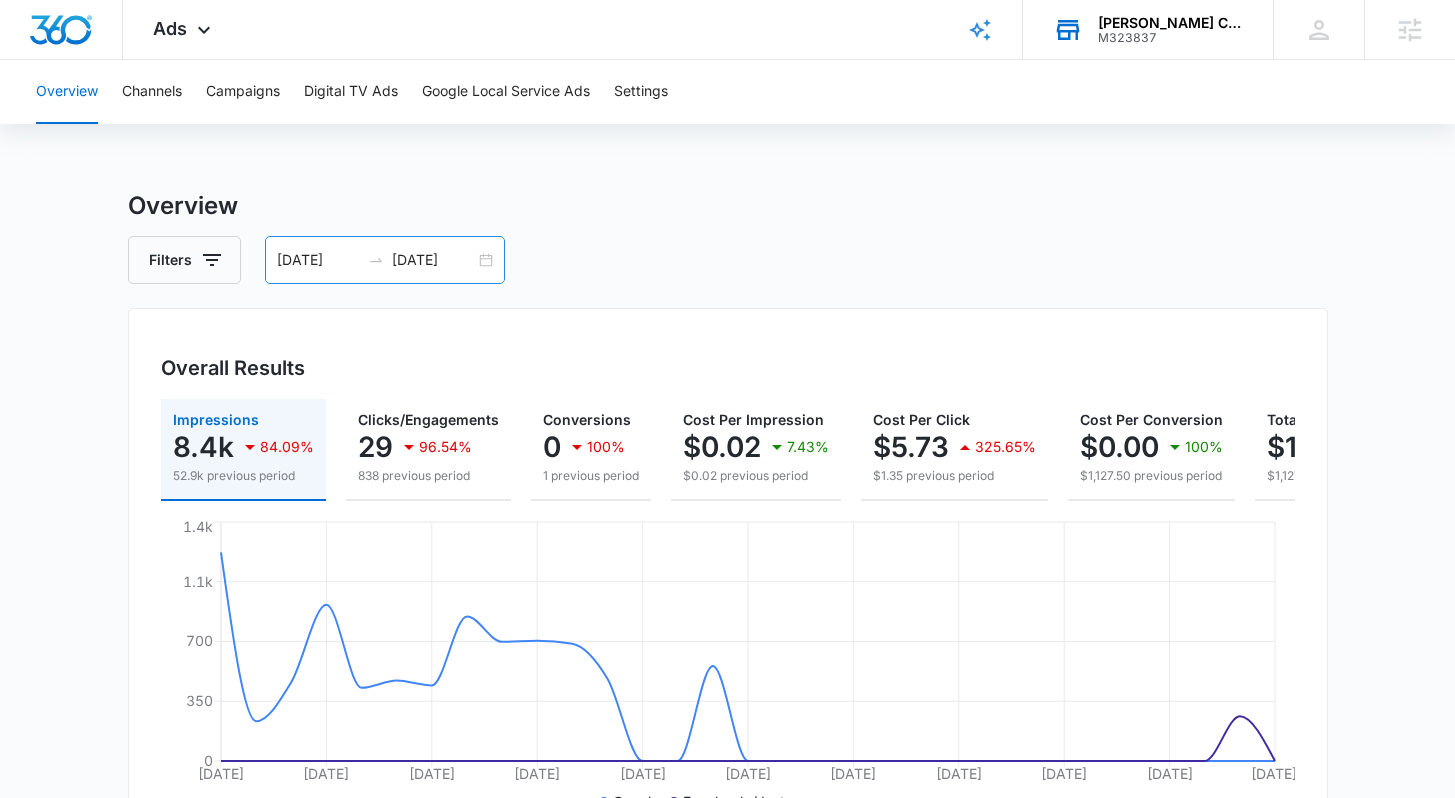 click on "06/10/2025 07/10/2025" at bounding box center [385, 260] 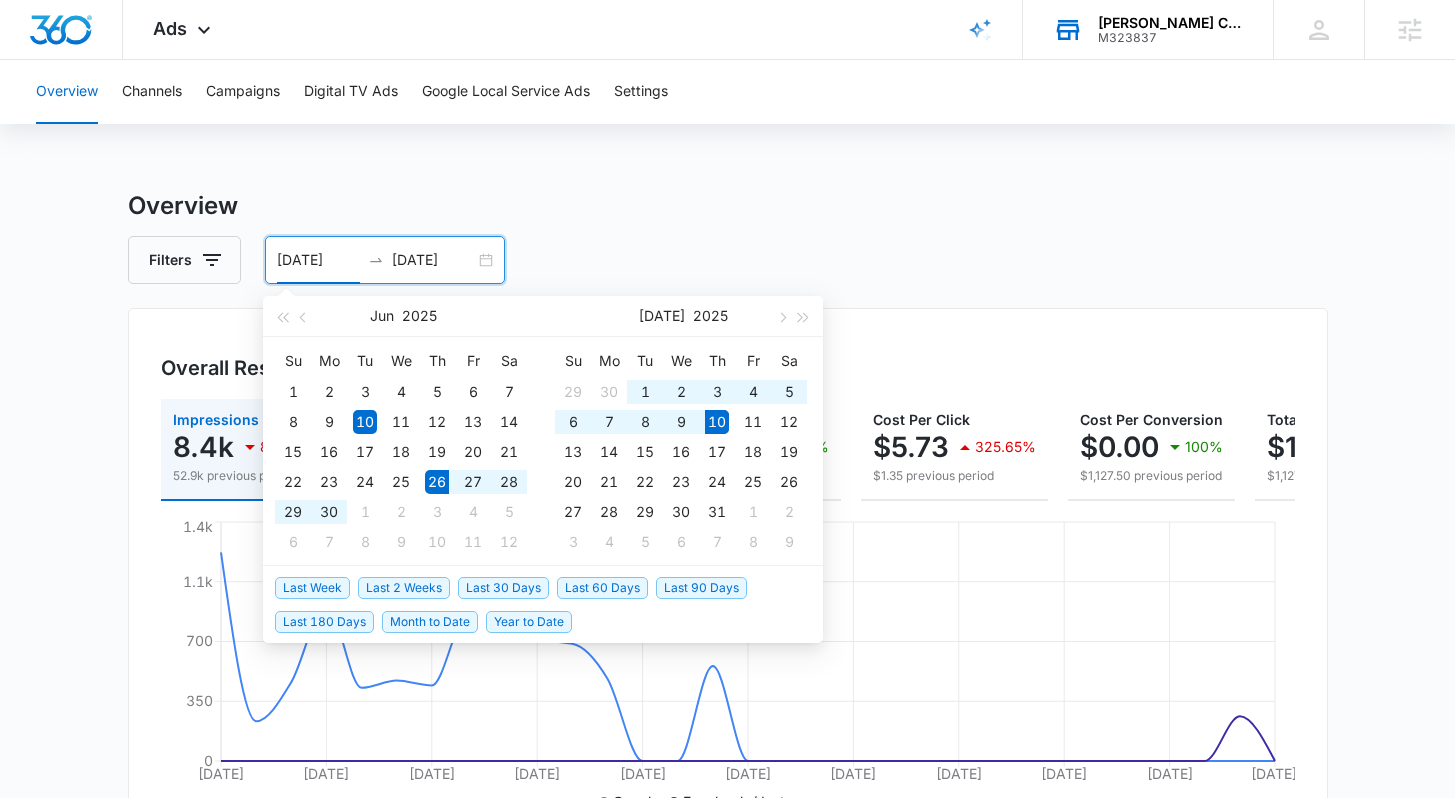 click on "Last 2 Weeks" at bounding box center [404, 588] 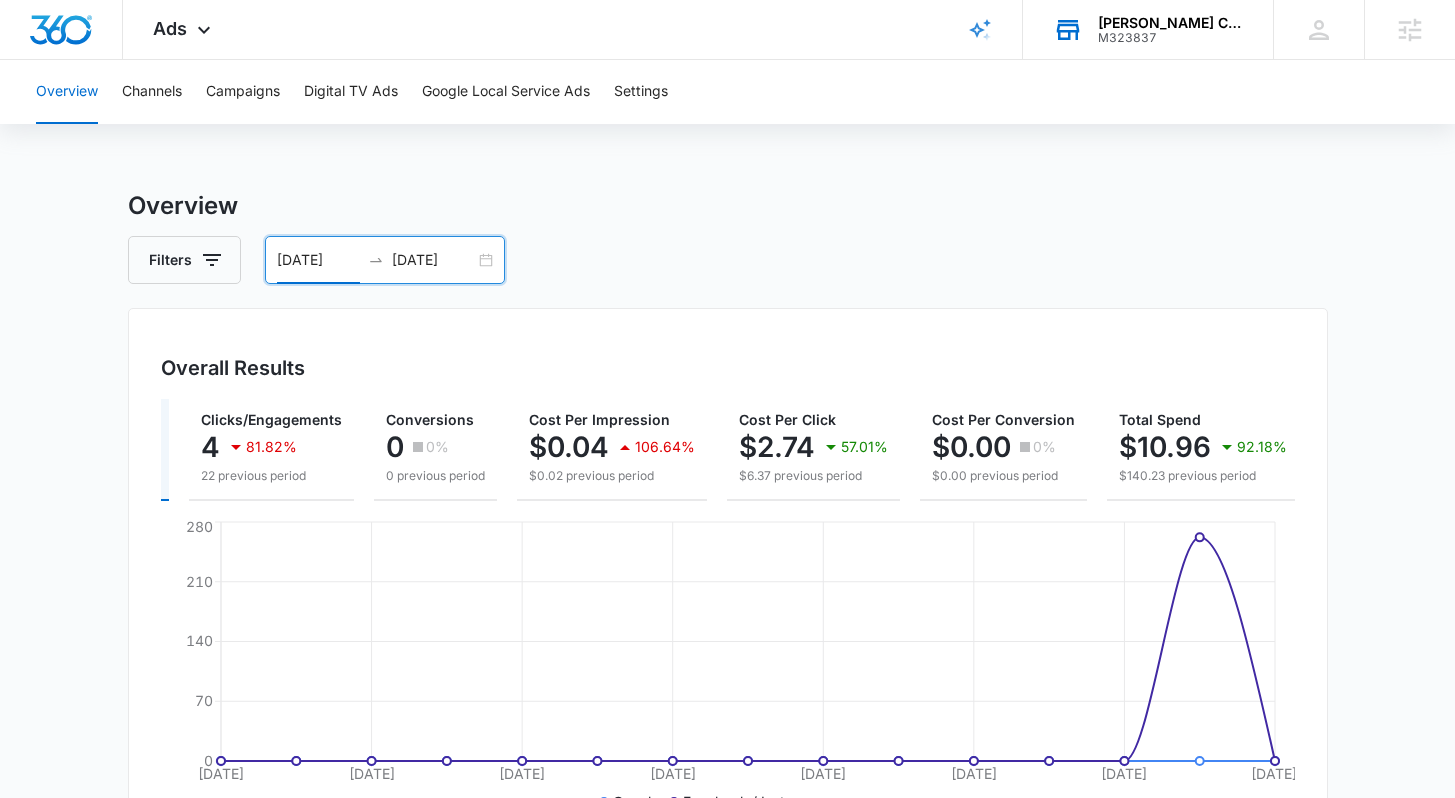 scroll, scrollTop: 0, scrollLeft: 0, axis: both 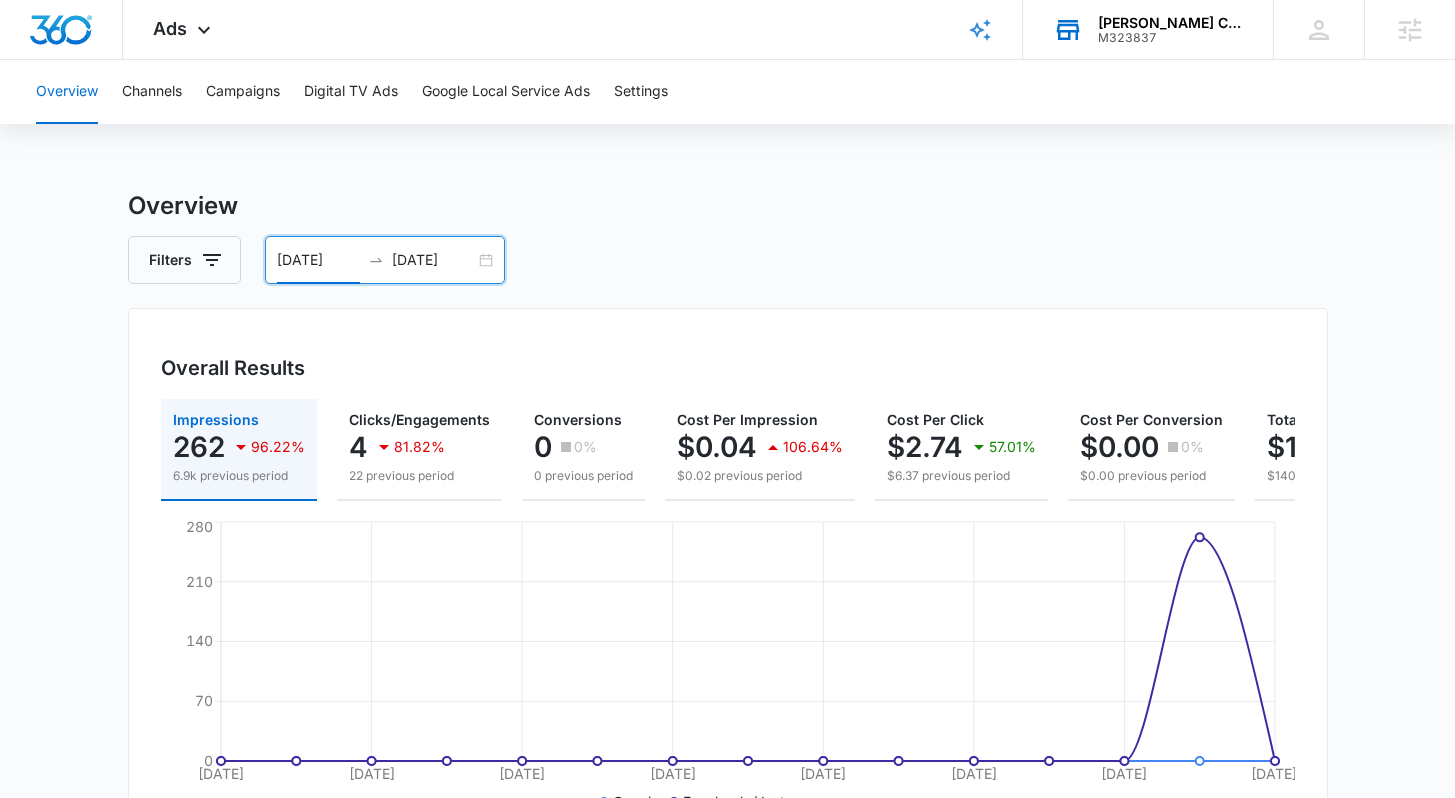 click on "Filters 06/26/2025 07/10/2025" at bounding box center (728, 260) 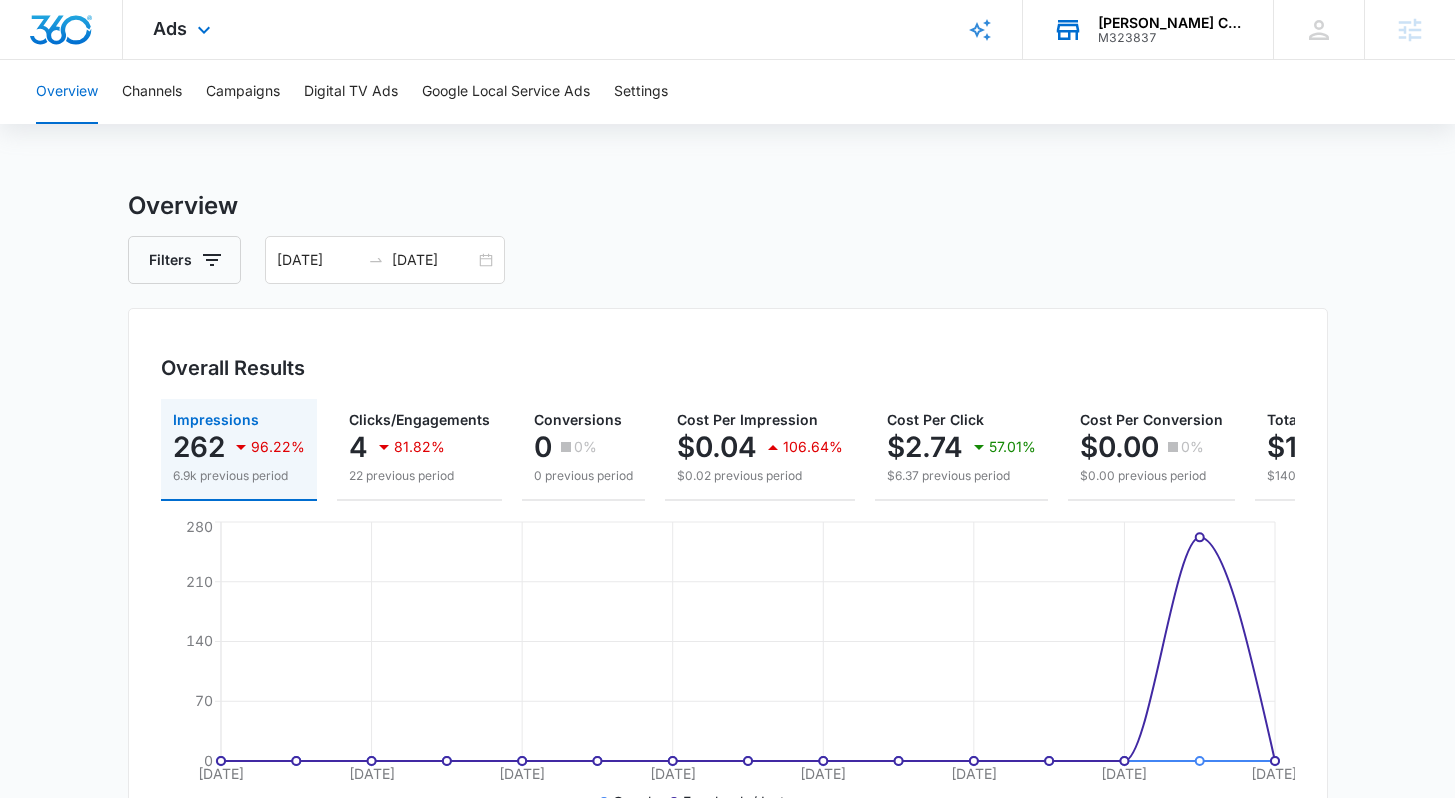 click on "Ads Apps Reputation Websites Forms CRM Email Social POS Content Ads Intelligence Files Brand Settings Ault's Cooling HVAC Services M323837 Your Accounts View All NF Niall Fowler niall.fowler@madwire.com My Profile Notifications Support Logout Terms & Conditions   •   Privacy Policy Agencies" at bounding box center [727, 30] 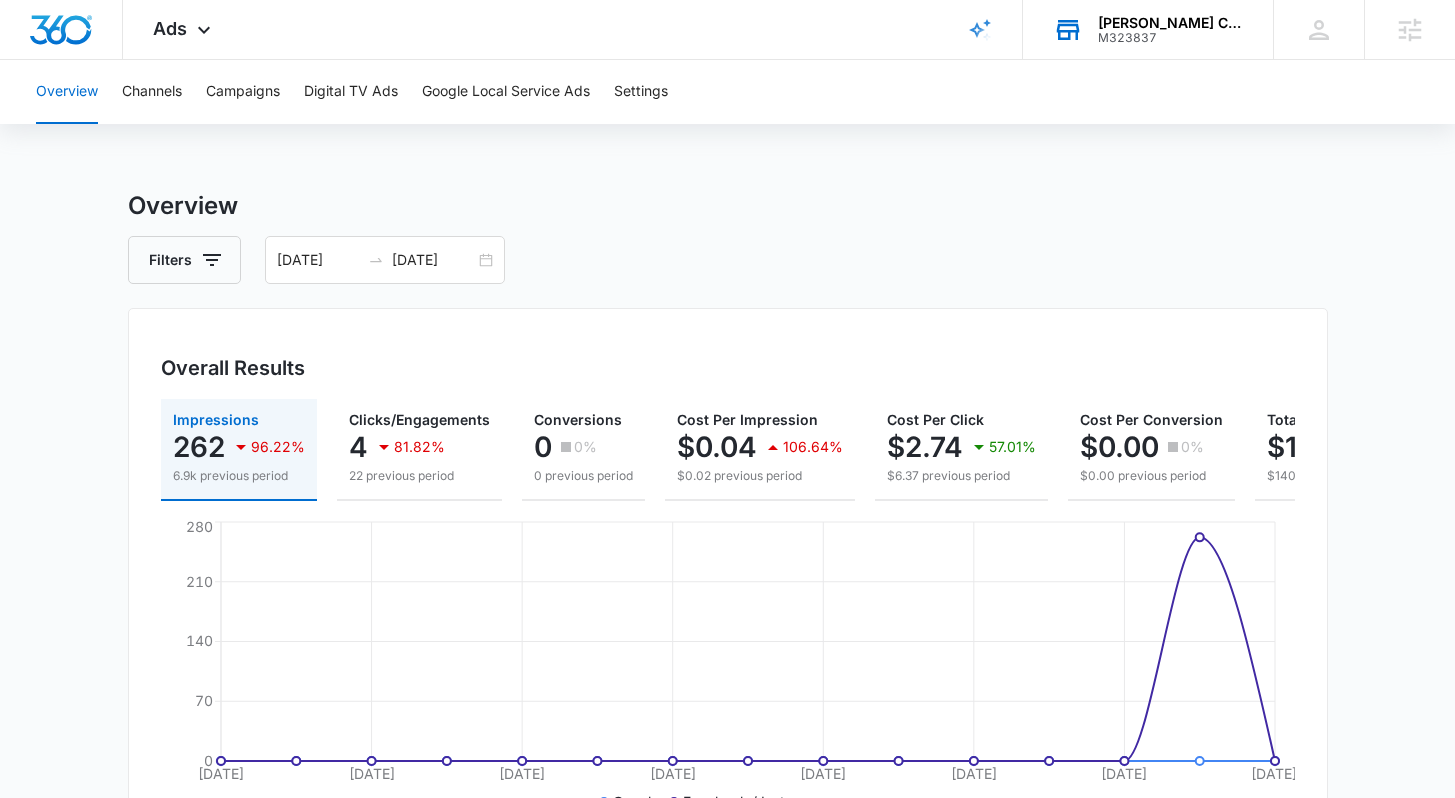 scroll, scrollTop: 186, scrollLeft: 0, axis: vertical 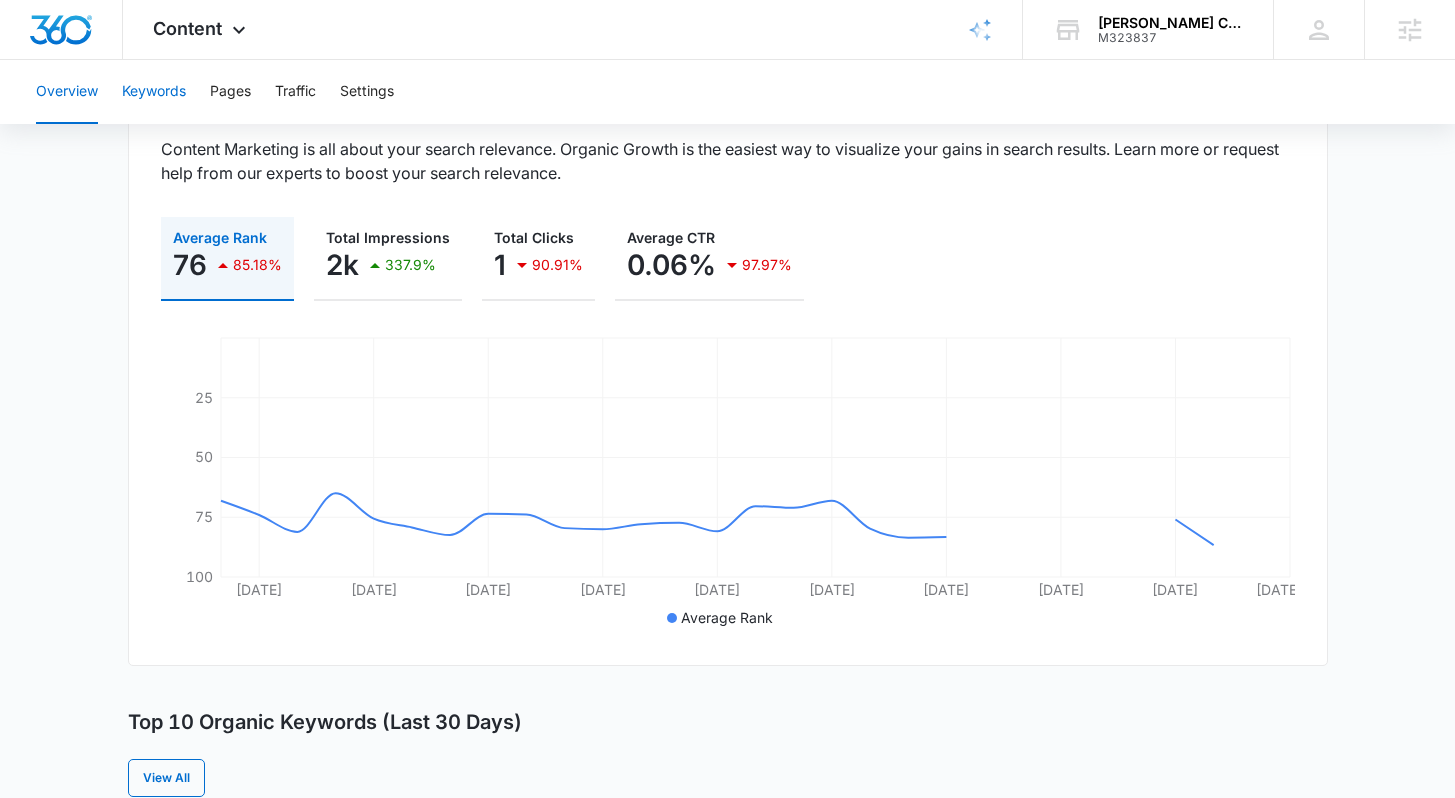 click on "Keywords" at bounding box center (154, 92) 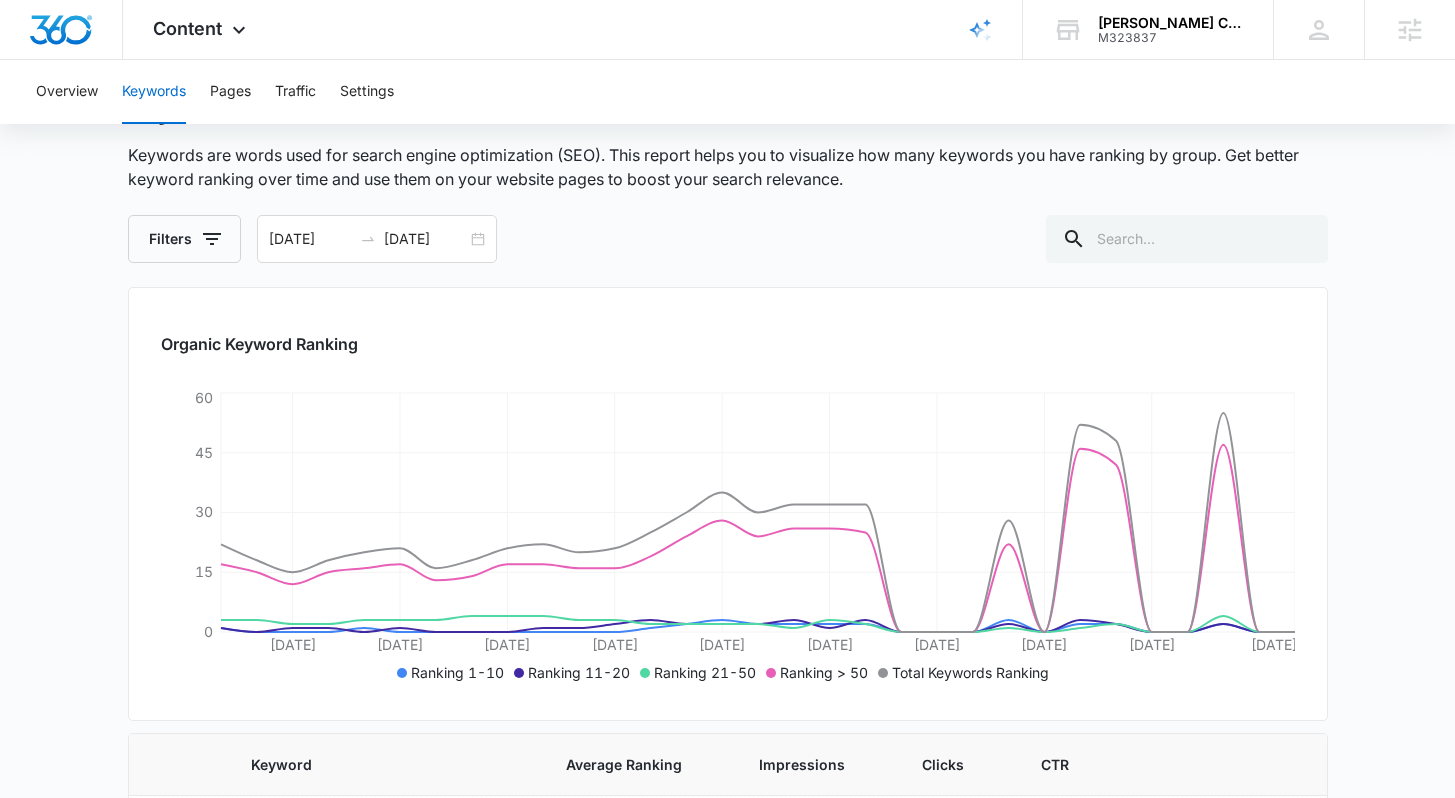 scroll, scrollTop: 46, scrollLeft: 0, axis: vertical 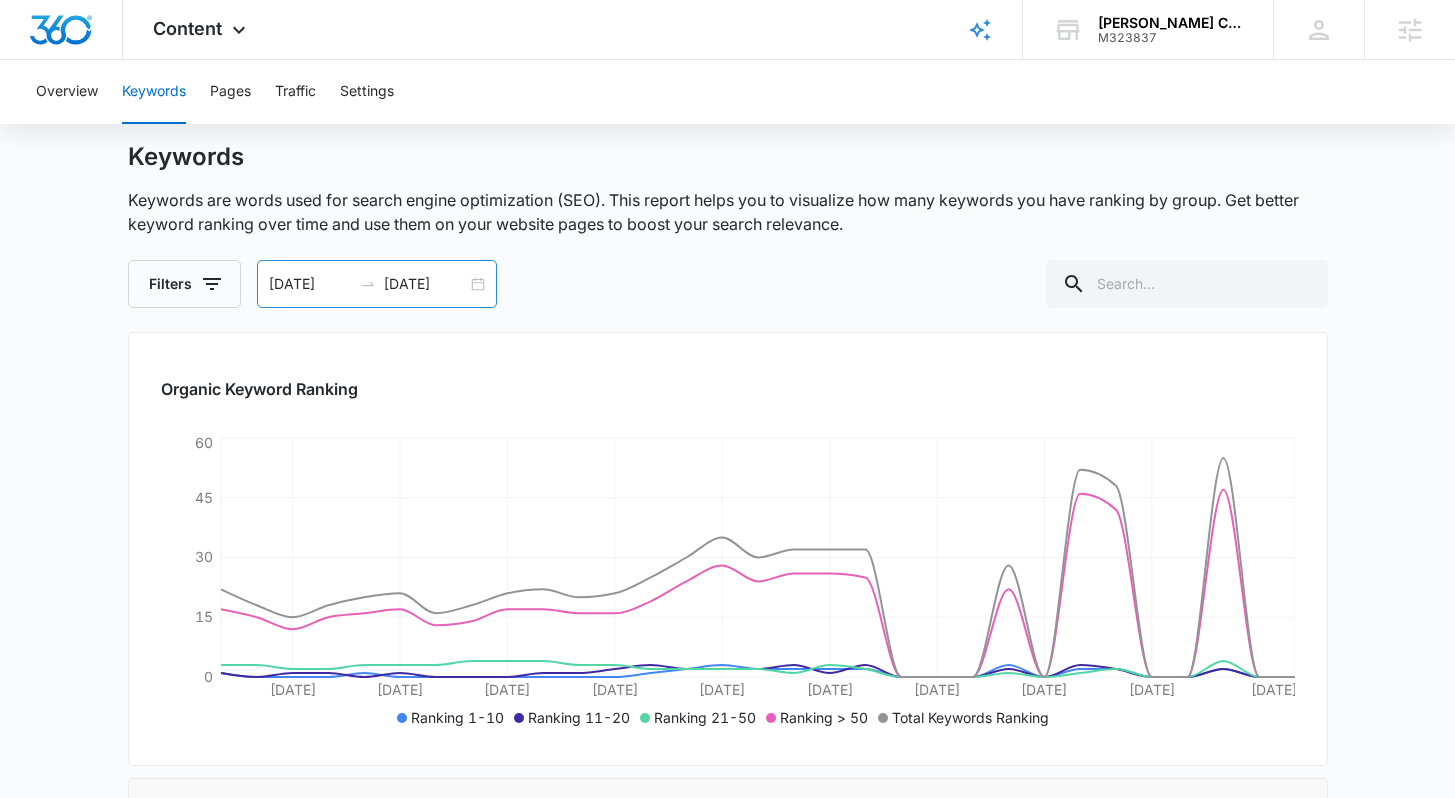 click on "06/10/2025 07/10/2025" at bounding box center (377, 284) 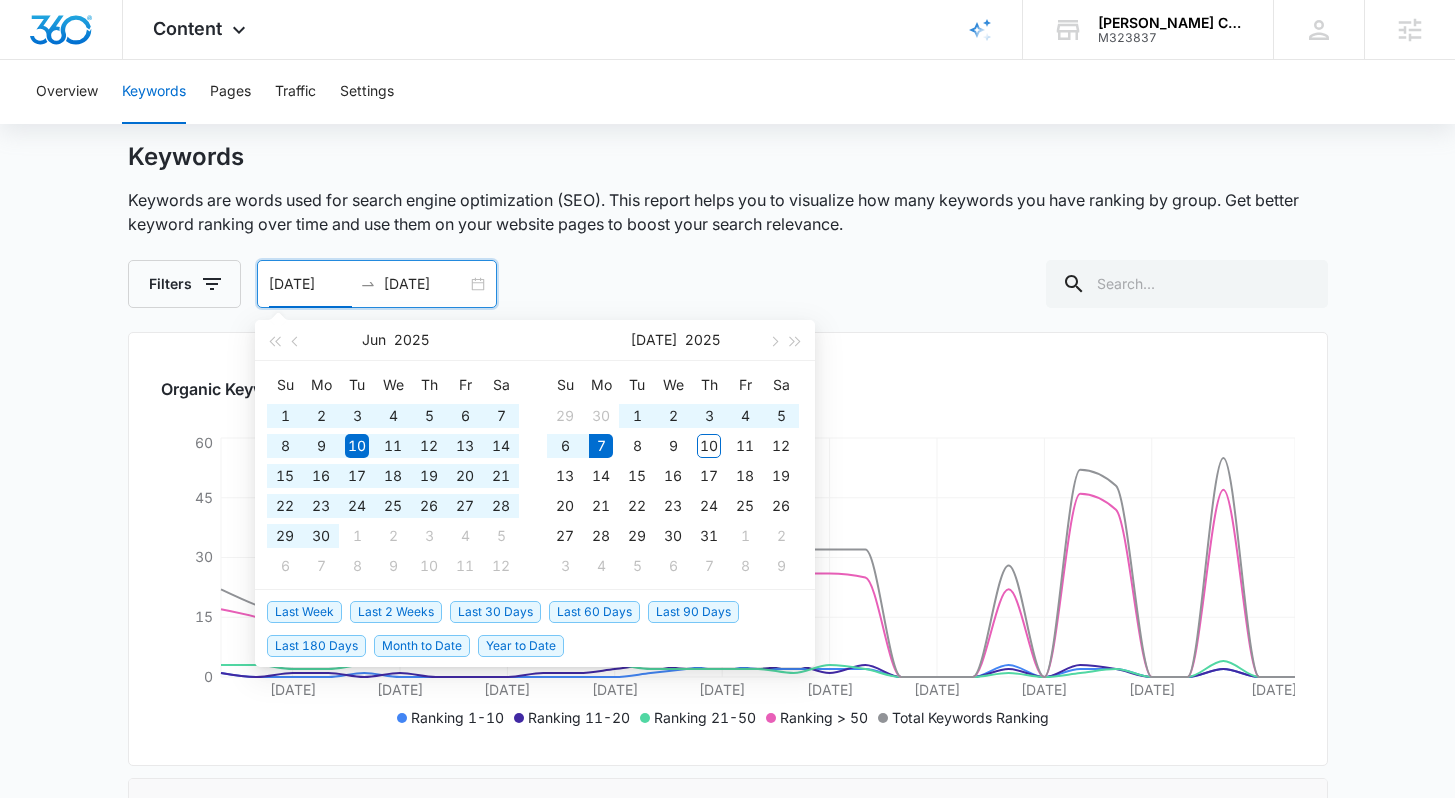 click on "Last 60 Days" at bounding box center [594, 612] 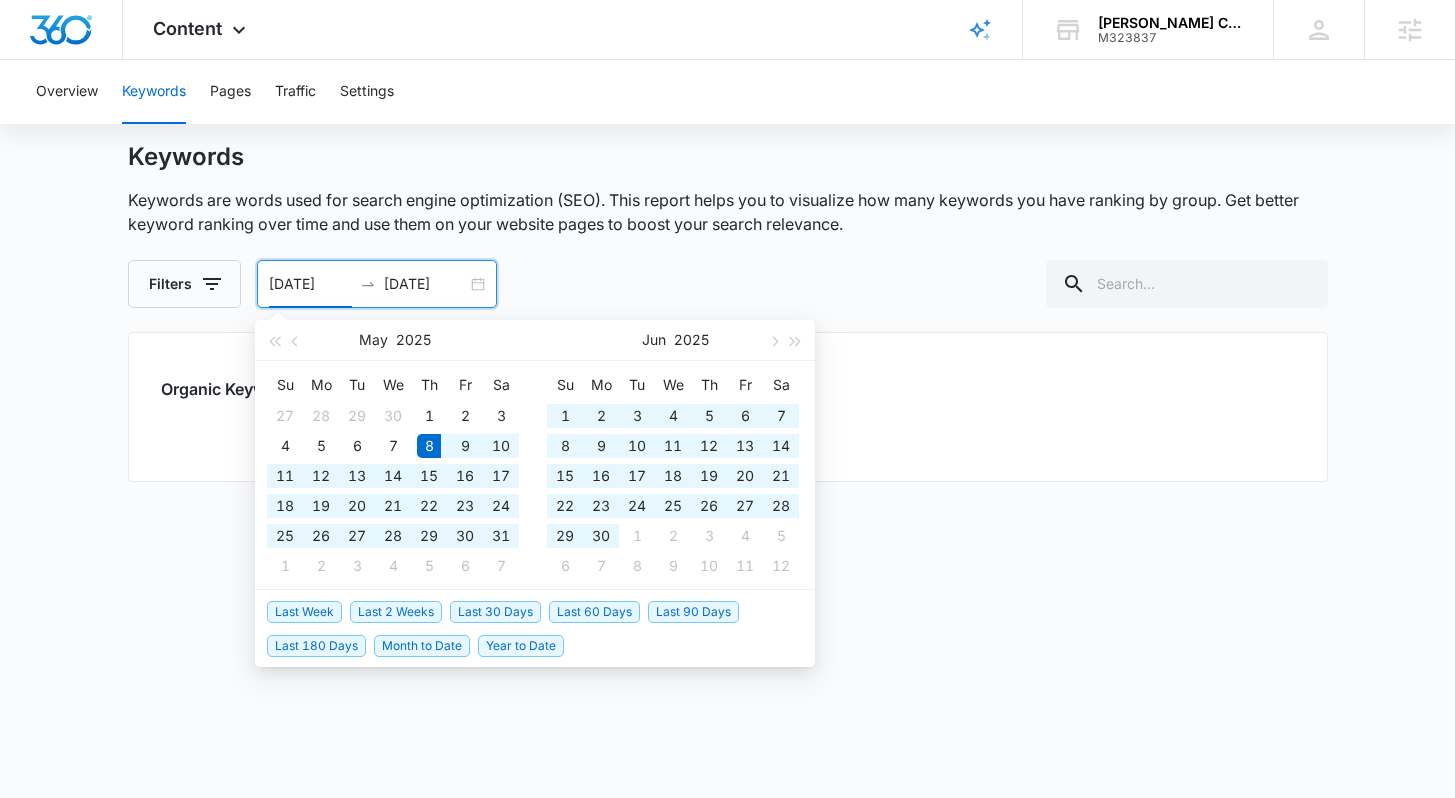 type on "05/08/2025" 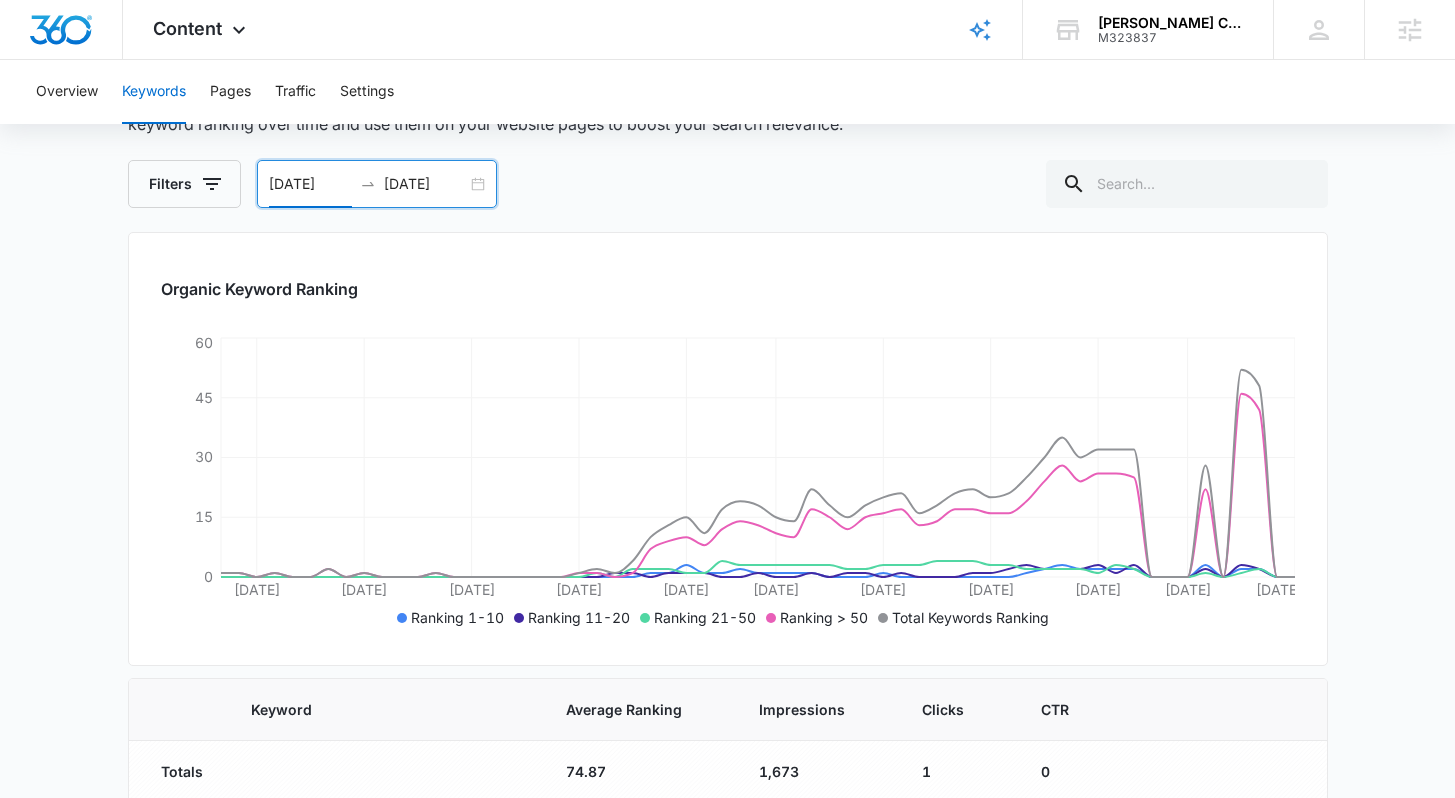 scroll, scrollTop: 539, scrollLeft: 0, axis: vertical 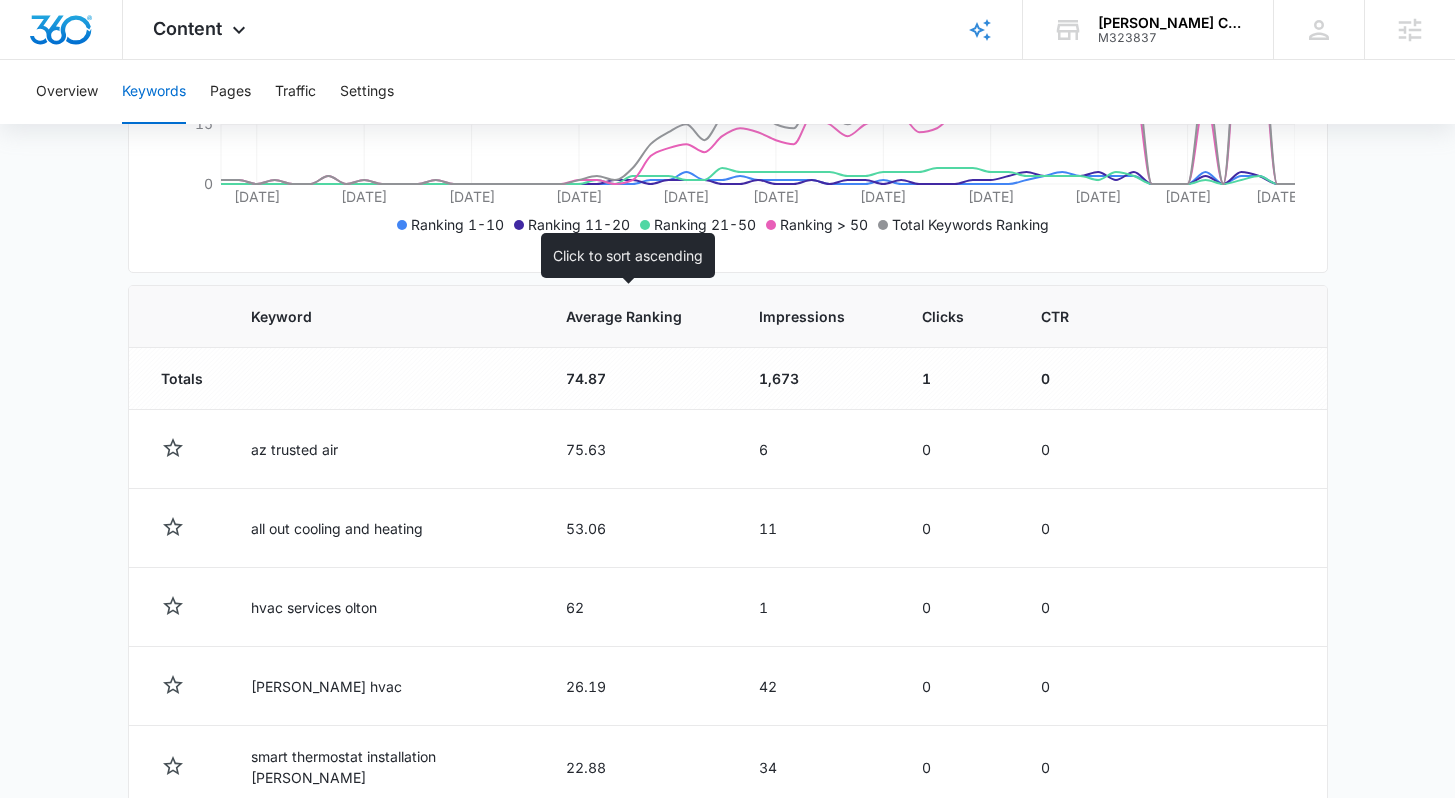 click on "Average Ranking" at bounding box center [624, 316] 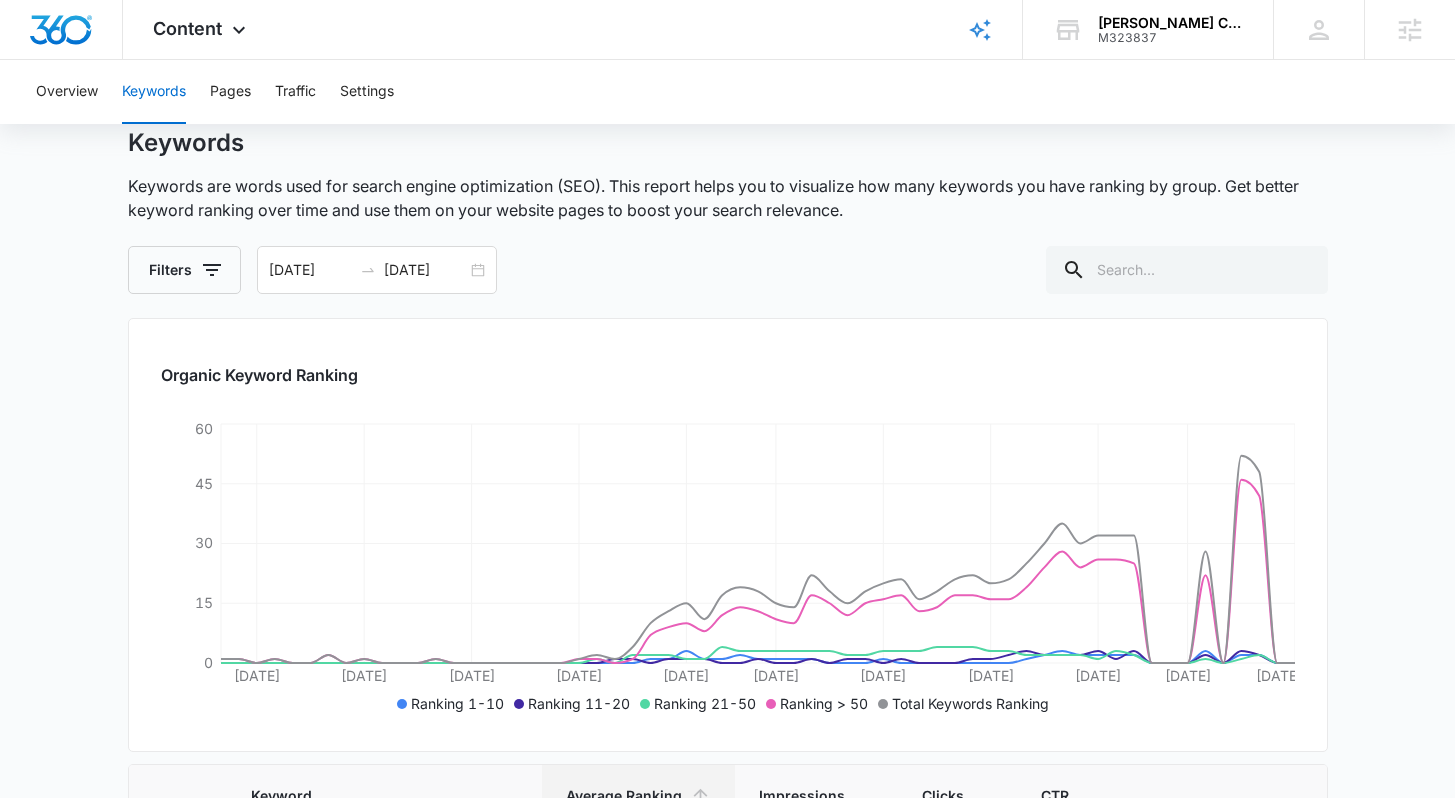 scroll, scrollTop: 0, scrollLeft: 0, axis: both 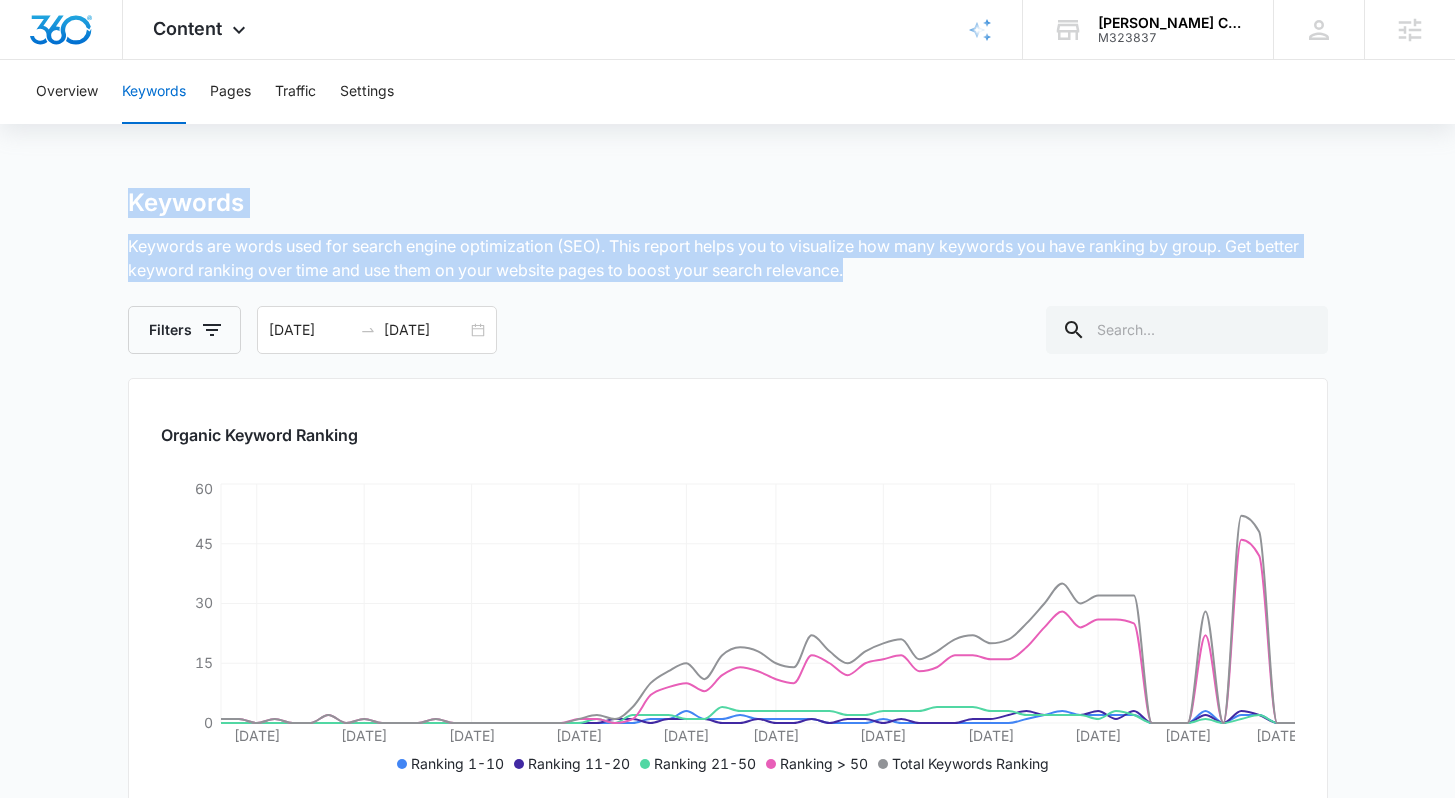 drag, startPoint x: 869, startPoint y: 280, endPoint x: 63, endPoint y: 205, distance: 809.48193 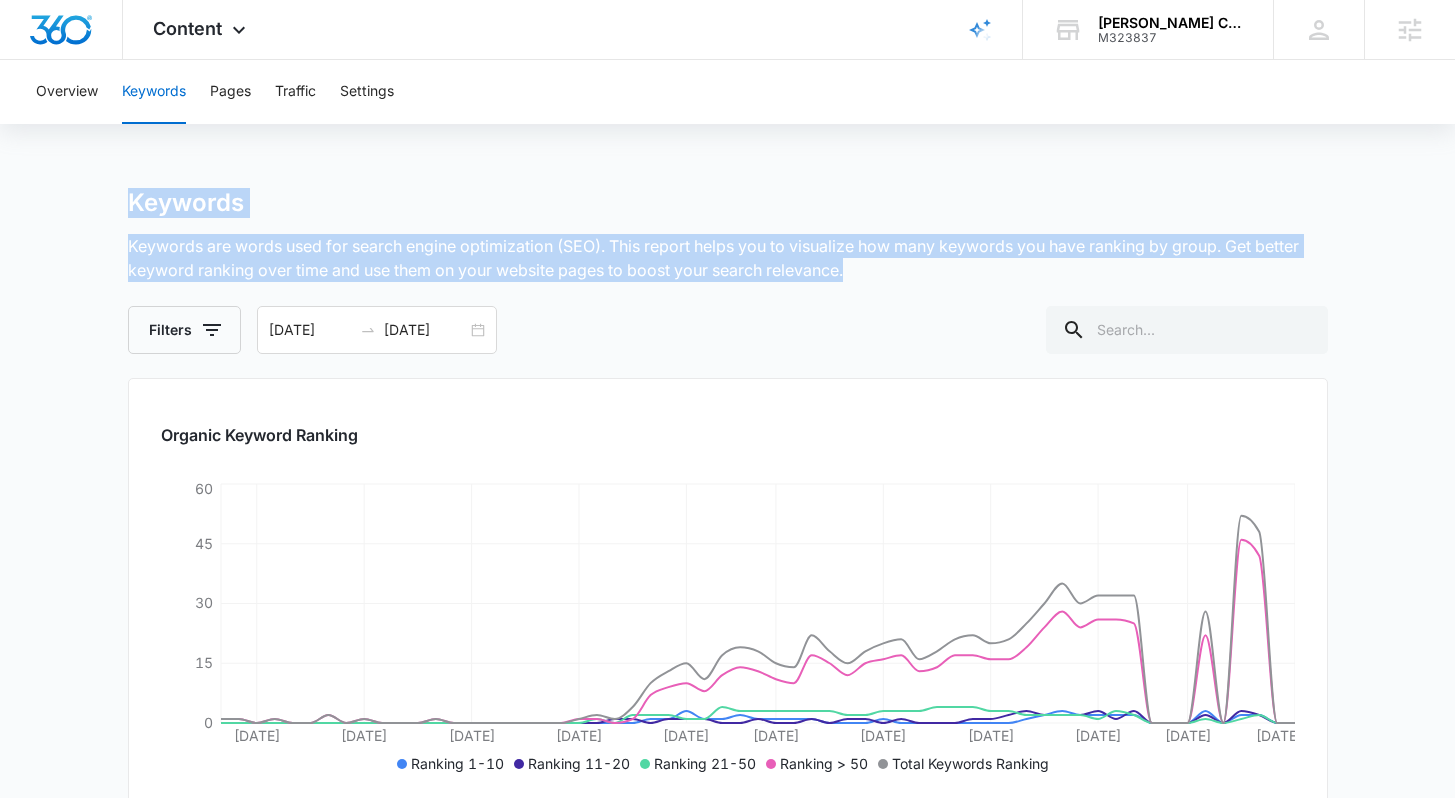 click on "Keywords Keywords are words used for search engine optimization (SEO). This report helps you to visualize how many keywords you have ranking by group. Get better keyword ranking over time and use them on your website pages to boost your search relevance. Filters 05/08/2025 07/07/2025 May 2025 Su Mo Tu We Th Fr Sa 27 28 29 30 1 2 3 4 5 6 7 8 9 10 11 12 13 14 15 16 17 18 19 20 21 22 23 24 25 26 27 28 29 30 31 1 2 3 4 5 6 7 Jun 2025 Su Mo Tu We Th Fr Sa 1 2 3 4 5 6 7 8 9 10 11 12 13 14 15 16 17 18 19 20 21 22 23 24 25 26 27 28 29 30 1 2 3 4 5 6 7 8 9 10 11 12 Last  Week Last 2 Weeks Last 30 Days Last 60 Days Last 90 Days Last 180 Days Month to Date Year to Date Organic Keyword Ranking May 10 May 16 May 22 May 28 Jun 3 Jun 8 Jun 14 Jun 20 Jun 26 Jul 1 Jul 7 0 15 30 45 60 Ranking 1-10 Ranking 11-20 Ranking 21-50 Ranking > 50 Total Keywords Ranking   Keyword Average Ranking Impressions Clicks CTR Totals 74.87 1,673 1 0 premier hvac services 5 1 0 0 Performance Details all out ac 8.13 25 0 0 Performance Details 8.6" at bounding box center [727, 1022] 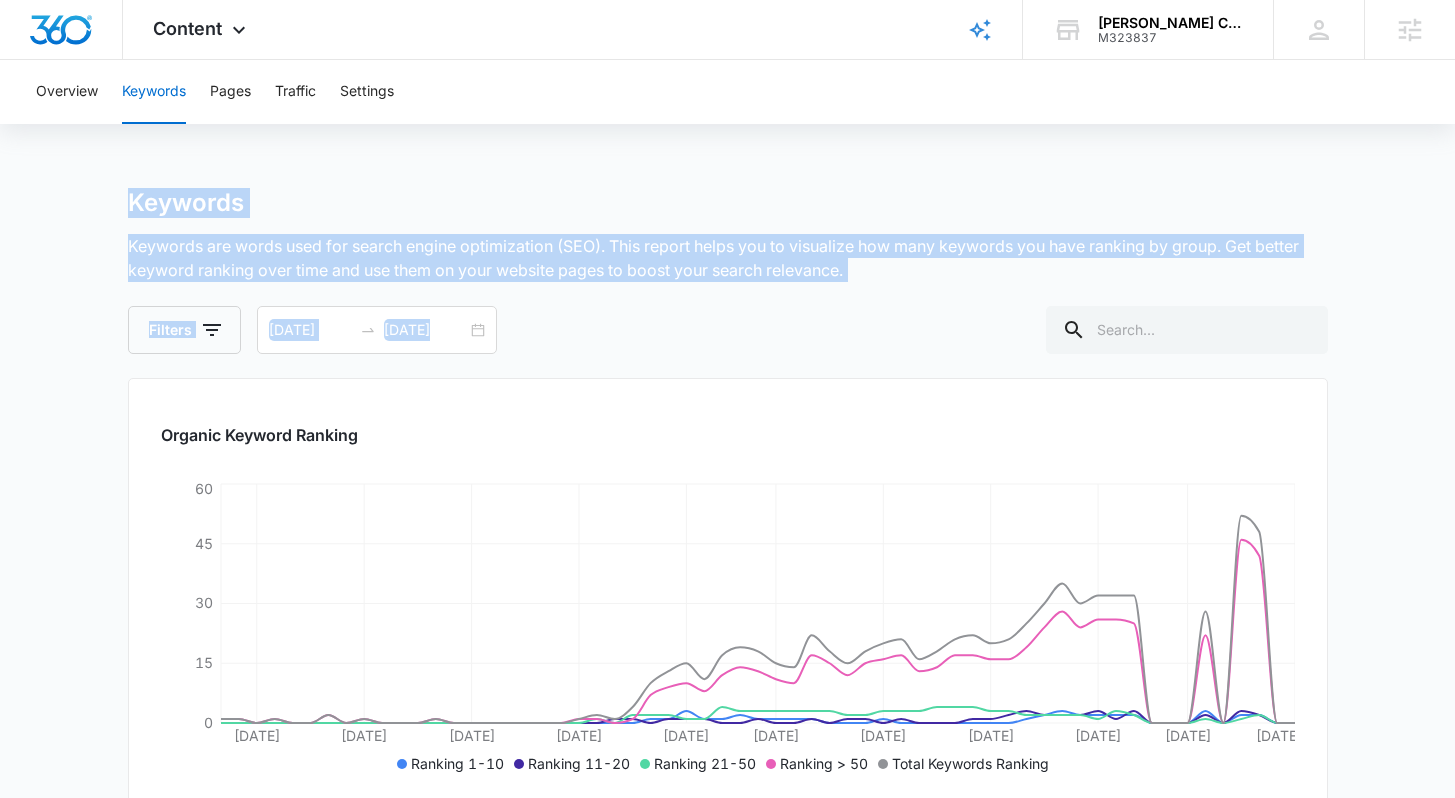 drag, startPoint x: 312, startPoint y: 218, endPoint x: 949, endPoint y: 290, distance: 641.05615 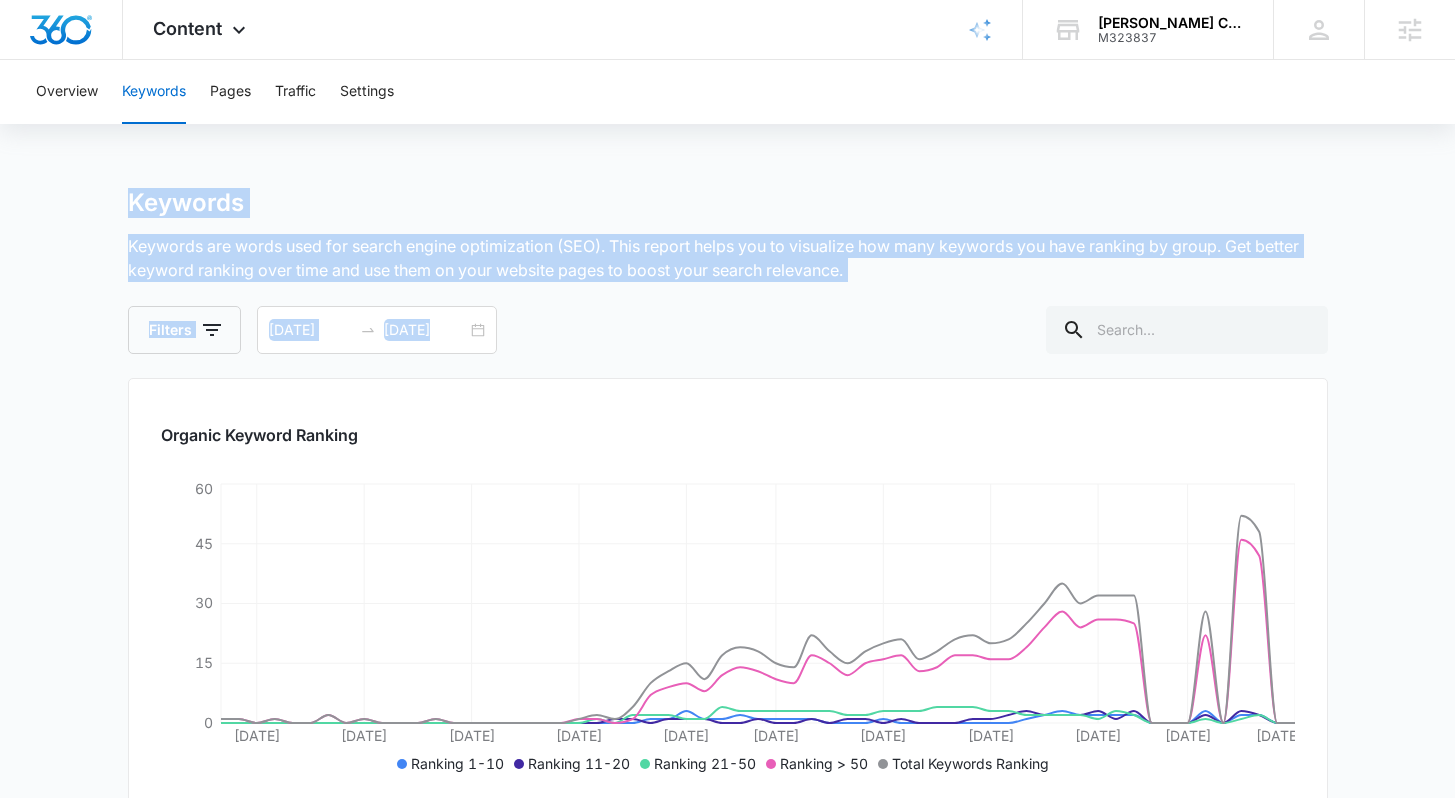 drag, startPoint x: 886, startPoint y: 289, endPoint x: 110, endPoint y: 189, distance: 782.41675 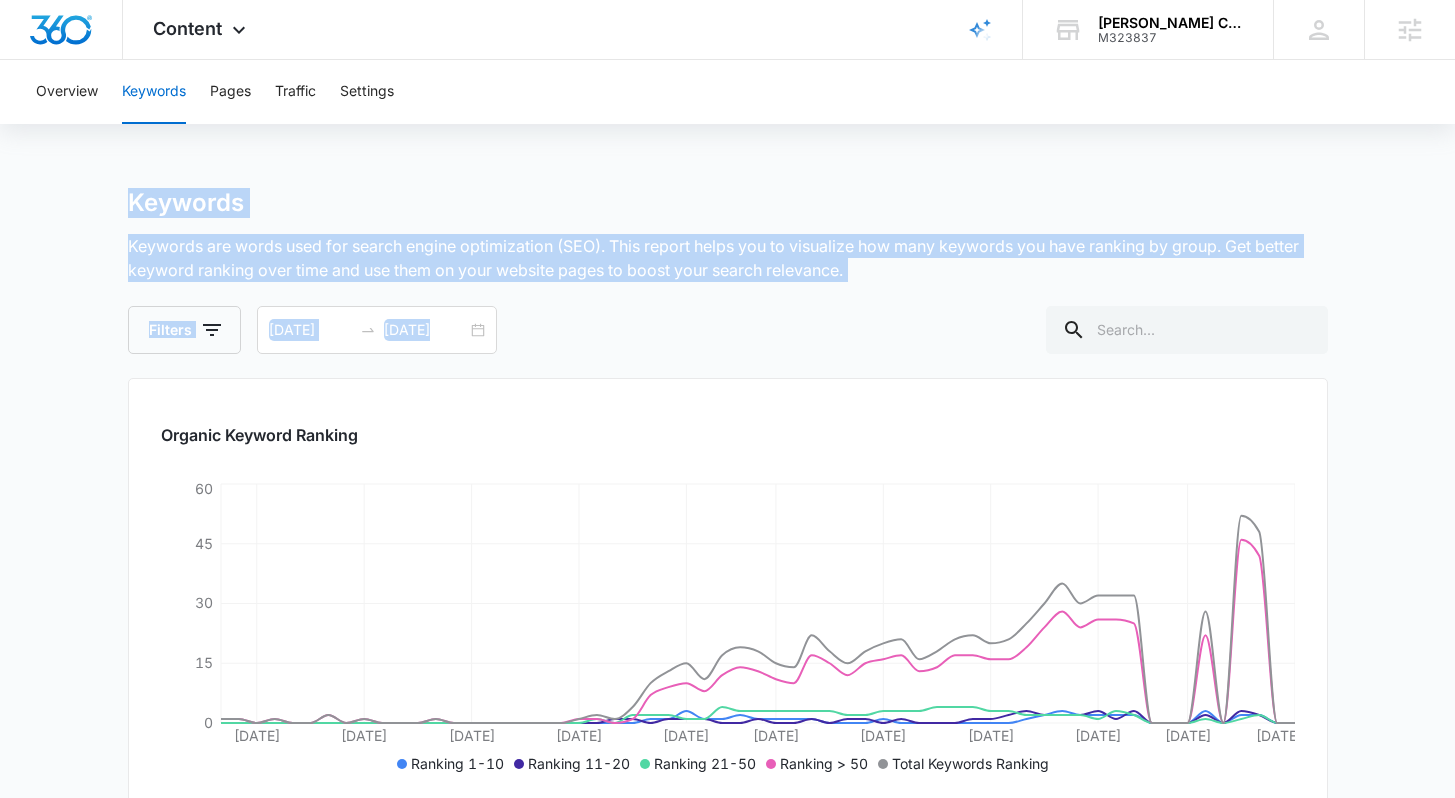 click on "Keywords Keywords are words used for search engine optimization (SEO). This report helps you to visualize how many keywords you have ranking by group. Get better keyword ranking over time and use them on your website pages to boost your search relevance. Filters 05/08/2025 07/07/2025 May 2025 Su Mo Tu We Th Fr Sa 27 28 29 30 1 2 3 4 5 6 7 8 9 10 11 12 13 14 15 16 17 18 19 20 21 22 23 24 25 26 27 28 29 30 31 1 2 3 4 5 6 7 Jun 2025 Su Mo Tu We Th Fr Sa 1 2 3 4 5 6 7 8 9 10 11 12 13 14 15 16 17 18 19 20 21 22 23 24 25 26 27 28 29 30 1 2 3 4 5 6 7 8 9 10 11 12 Last  Week Last 2 Weeks Last 30 Days Last 60 Days Last 90 Days Last 180 Days Month to Date Year to Date Organic Keyword Ranking May 10 May 16 May 22 May 28 Jun 3 Jun 8 Jun 14 Jun 20 Jun 26 Jul 1 Jul 7 0 15 30 45 60 Ranking 1-10 Ranking 11-20 Ranking 21-50 Ranking > 50 Total Keywords Ranking   Keyword Average Ranking Impressions Clicks CTR Totals 74.87 1,673 1 0 premier hvac services 5 1 0 0 Performance Details all out ac 8.13 25 0 0 Performance Details 8.6" at bounding box center [727, 1022] 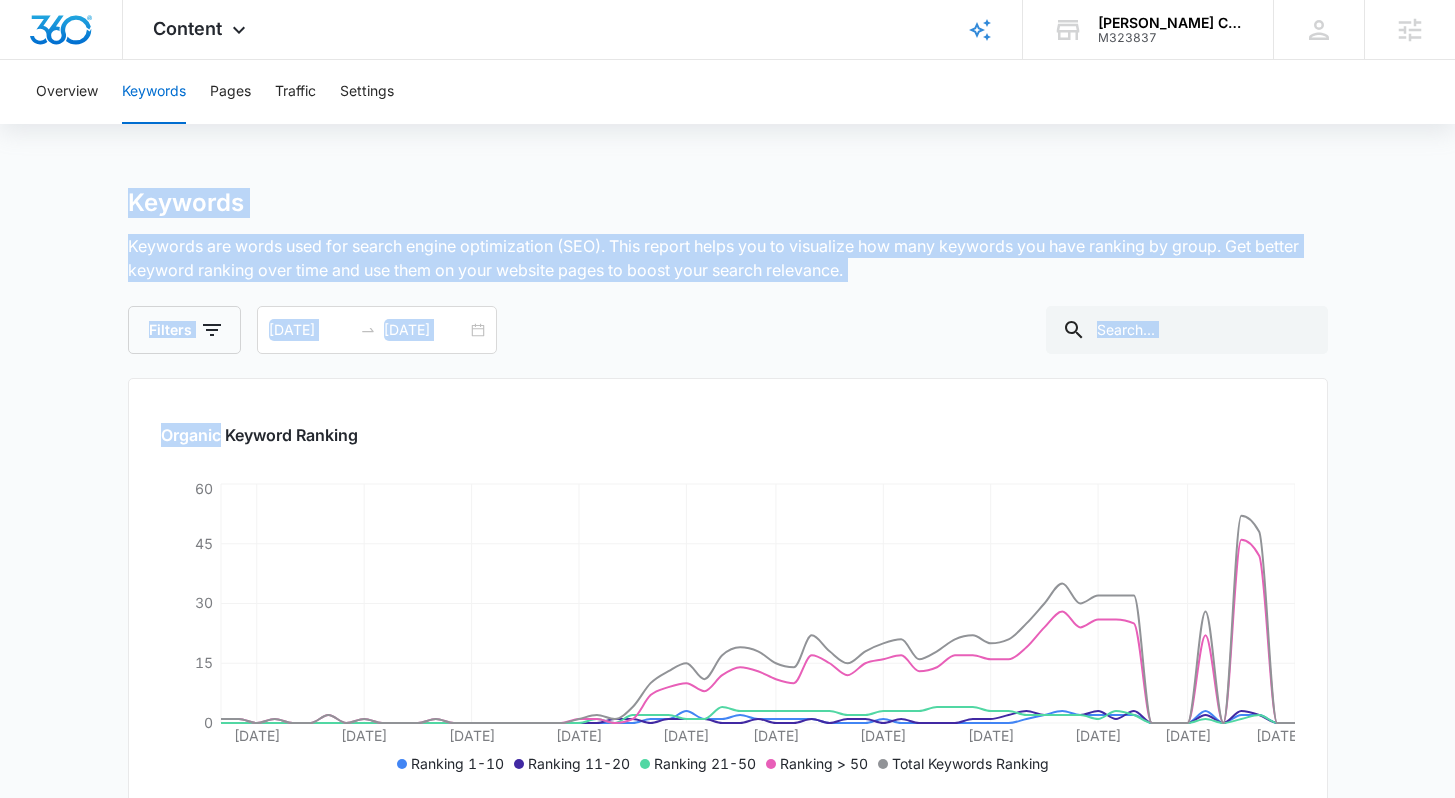 drag, startPoint x: 110, startPoint y: 189, endPoint x: 602, endPoint y: 304, distance: 505.26132 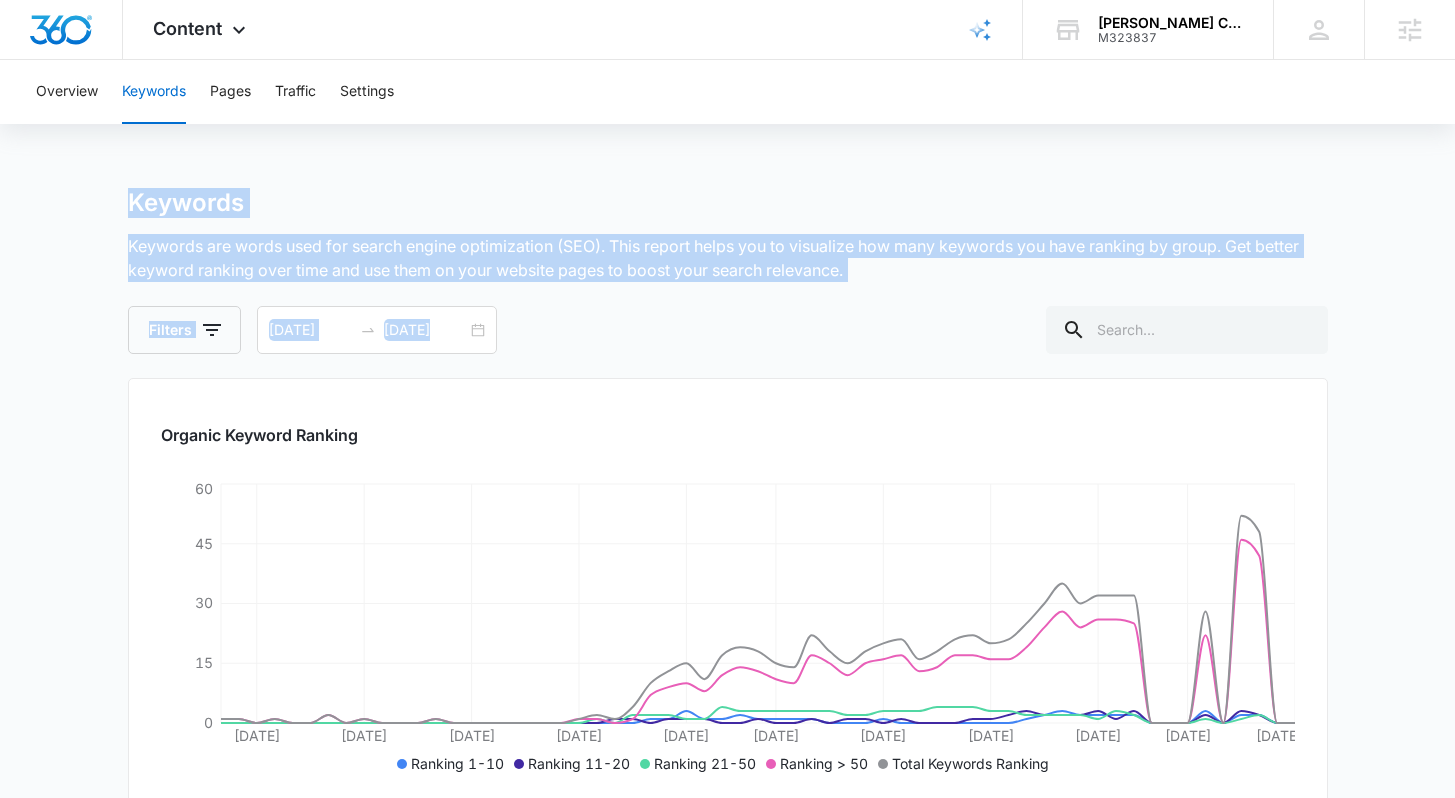 drag, startPoint x: 539, startPoint y: 324, endPoint x: 45, endPoint y: 181, distance: 514.28107 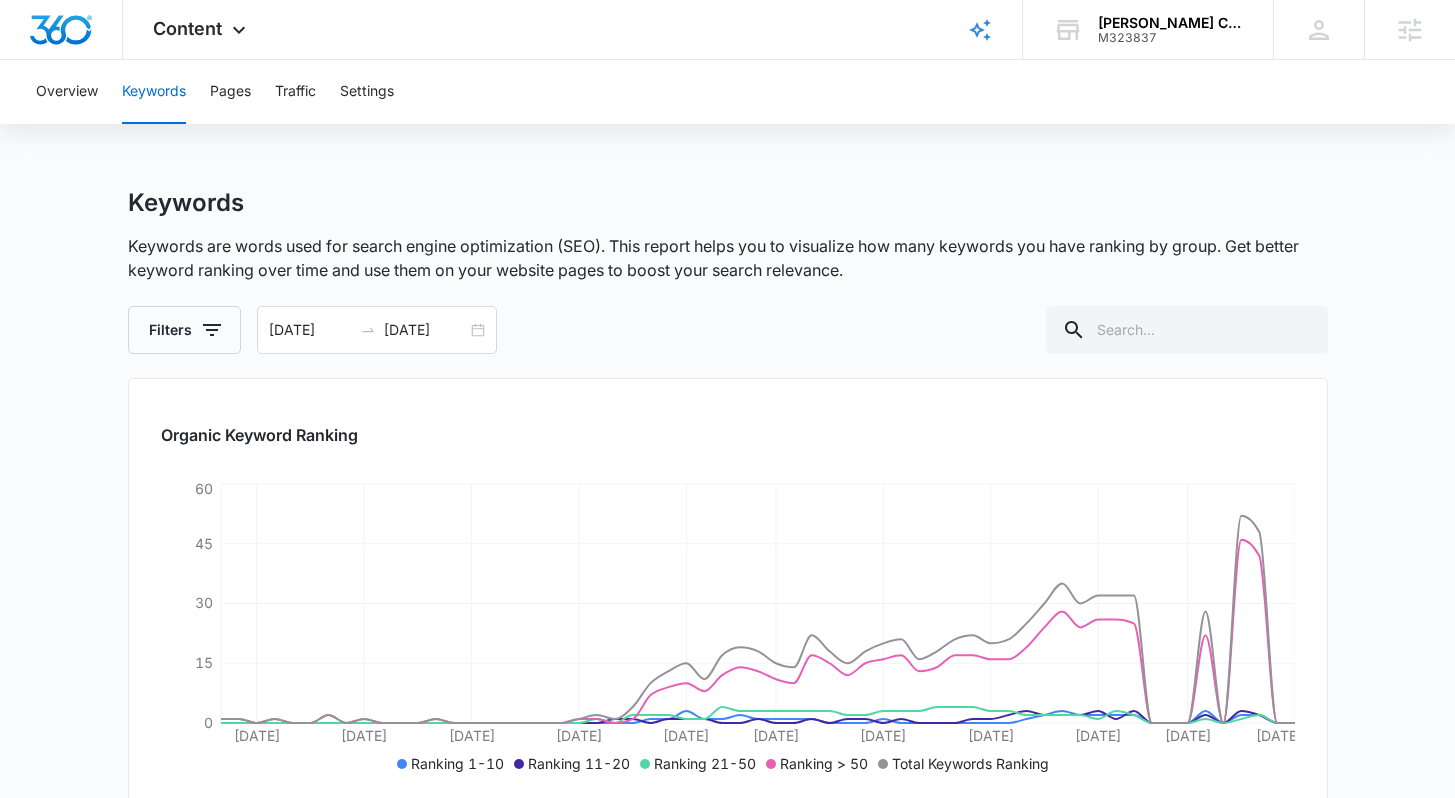 click on "Overview Keywords Pages Traffic Settings Keywords Keywords are words used for search engine optimization (SEO). This report helps you to visualize how many keywords you have ranking by group. Get better keyword ranking over time and use them on your website pages to boost your search relevance. Filters 05/08/2025 07/07/2025 May 2025 Su Mo Tu We Th Fr Sa 27 28 29 30 1 2 3 4 5 6 7 8 9 10 11 12 13 14 15 16 17 18 19 20 21 22 23 24 25 26 27 28 29 30 31 1 2 3 4 5 6 7 Jun 2025 Su Mo Tu We Th Fr Sa 1 2 3 4 5 6 7 8 9 10 11 12 13 14 15 16 17 18 19 20 21 22 23 24 25 26 27 28 29 30 1 2 3 4 5 6 7 8 9 10 11 12 Last  Week Last 2 Weeks Last 30 Days Last 60 Days Last 90 Days Last 180 Days Month to Date Year to Date Organic Keyword Ranking May 10 May 16 May 22 May 28 Jun 3 Jun 8 Jun 14 Jun 20 Jun 26 Jul 1 Jul 7 0 15 30 45 60 Ranking 1-10 Ranking 11-20 Ranking 21-50 Ranking > 50 Total Keywords Ranking   Keyword Average Ranking Impressions Clicks CTR Totals 74.87 1,673 1 0 premier hvac services 5 1 0 0 Performance Details 8.13" at bounding box center (727, 958) 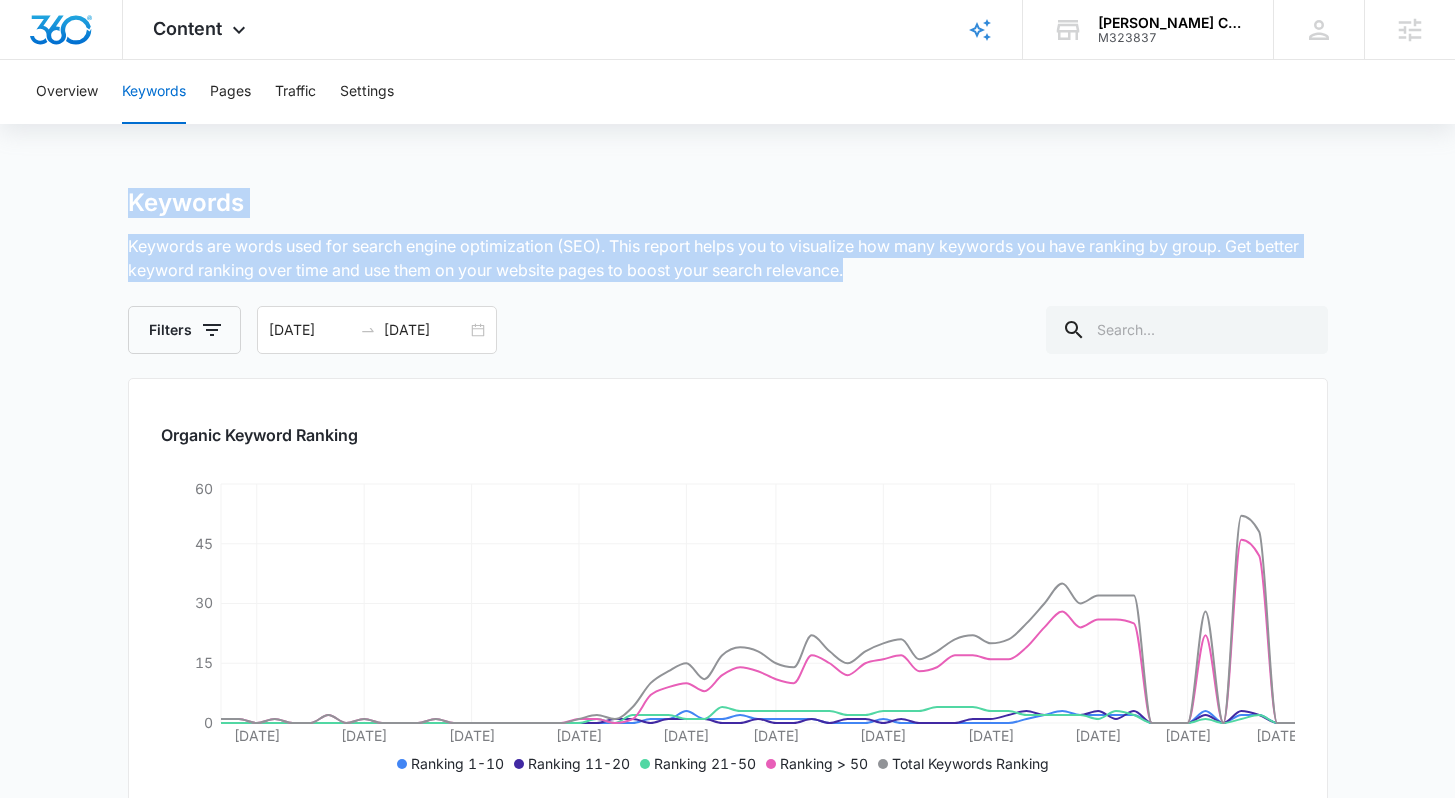 drag, startPoint x: 83, startPoint y: 186, endPoint x: 866, endPoint y: 276, distance: 788.15546 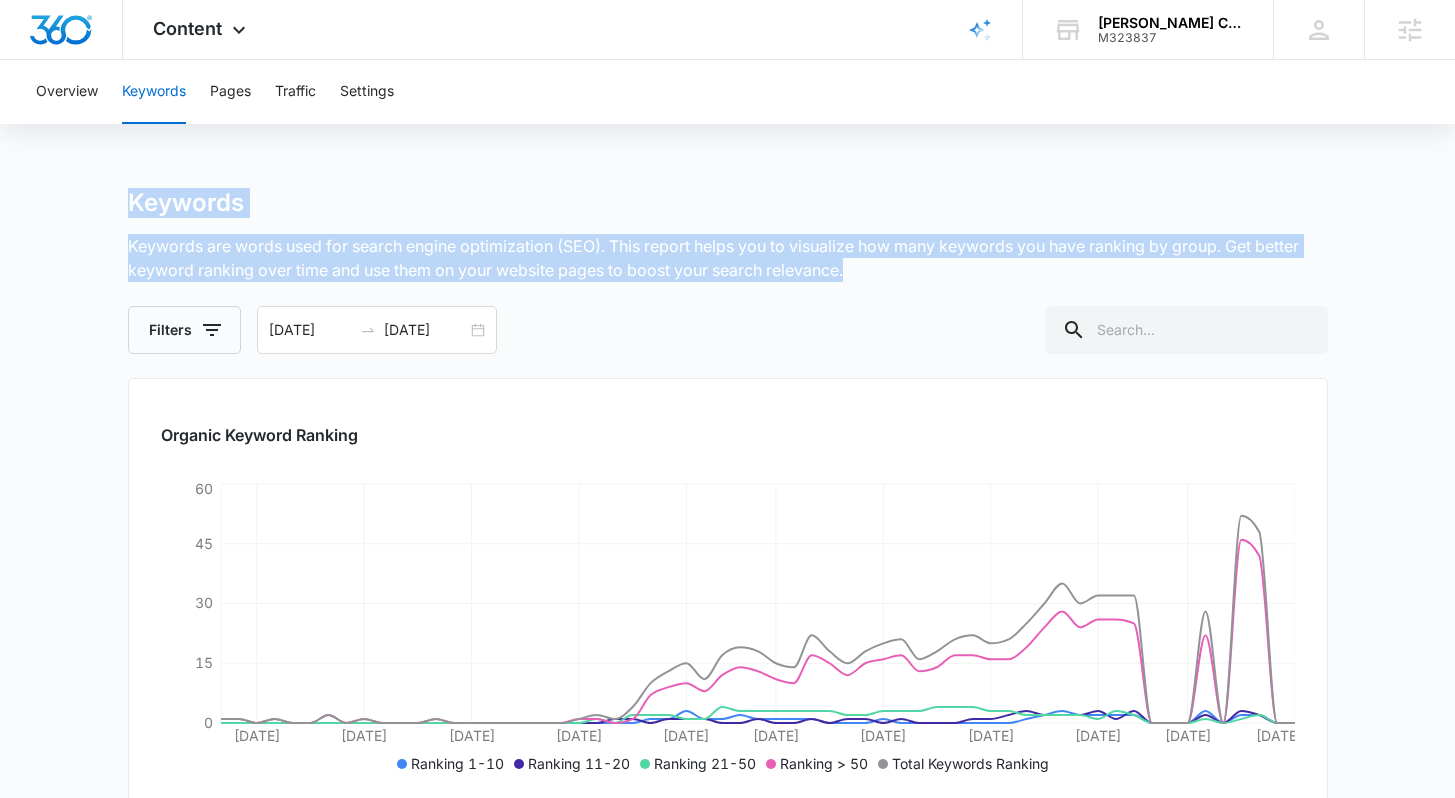 drag, startPoint x: 871, startPoint y: 266, endPoint x: 126, endPoint y: 198, distance: 748.0969 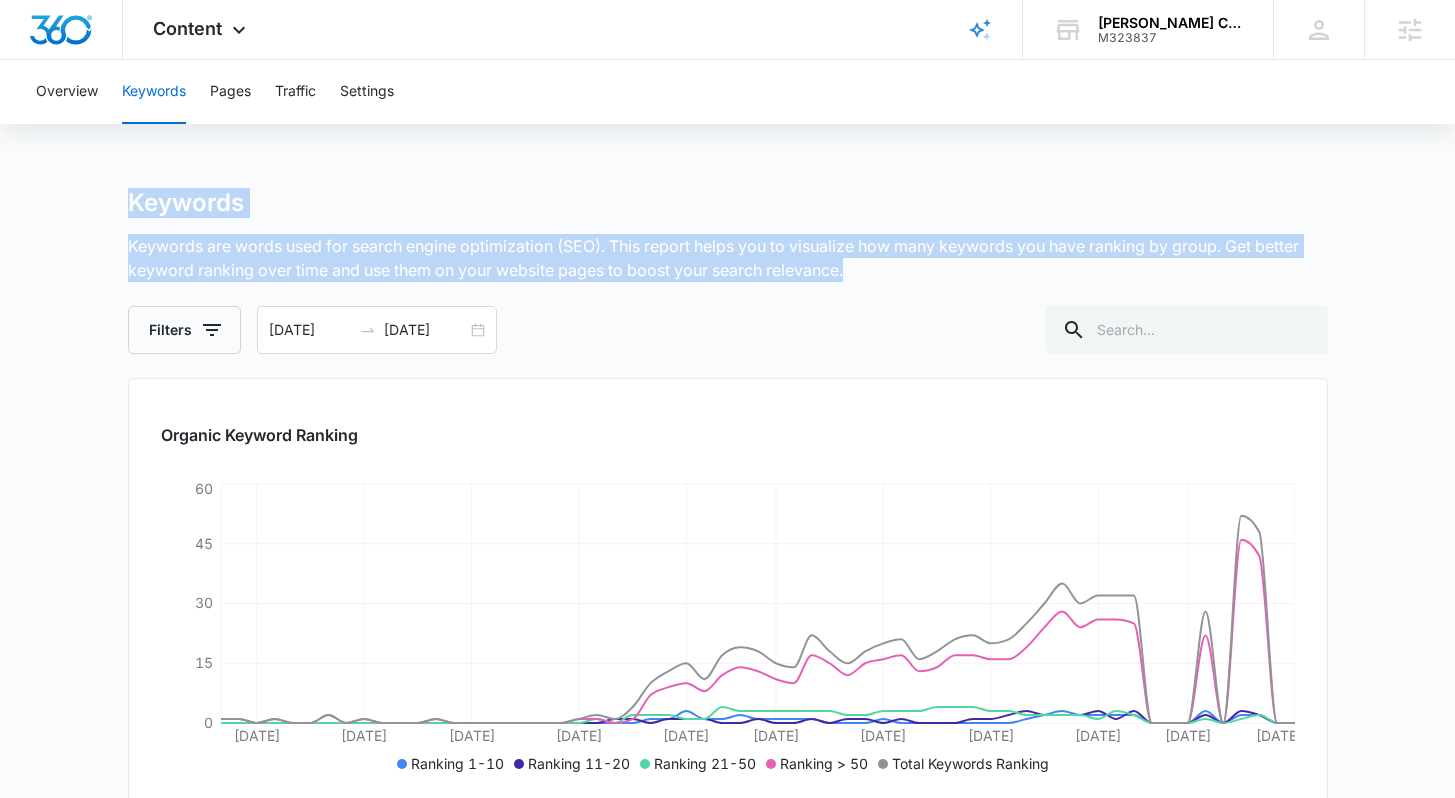 click on "Keywords Keywords are words used for search engine optimization (SEO). This report helps you to visualize how many keywords you have ranking by group. Get better keyword ranking over time and use them on your website pages to boost your search relevance. Filters 05/08/2025 07/07/2025 May 2025 Su Mo Tu We Th Fr Sa 27 28 29 30 1 2 3 4 5 6 7 8 9 10 11 12 13 14 15 16 17 18 19 20 21 22 23 24 25 26 27 28 29 30 31 1 2 3 4 5 6 7 Jun 2025 Su Mo Tu We Th Fr Sa 1 2 3 4 5 6 7 8 9 10 11 12 13 14 15 16 17 18 19 20 21 22 23 24 25 26 27 28 29 30 1 2 3 4 5 6 7 8 9 10 11 12 Last  Week Last 2 Weeks Last 30 Days Last 60 Days Last 90 Days Last 180 Days Month to Date Year to Date Organic Keyword Ranking May 10 May 16 May 22 May 28 Jun 3 Jun 8 Jun 14 Jun 20 Jun 26 Jul 1 Jul 7 0 15 30 45 60 Ranking 1-10 Ranking 11-20 Ranking 21-50 Ranking > 50 Total Keywords Ranking   Keyword Average Ranking Impressions Clicks CTR Totals 74.87 1,673 1 0 premier hvac services 5 1 0 0 Performance Details all out ac 8.13 25 0 0 Performance Details 8.6" at bounding box center [727, 1022] 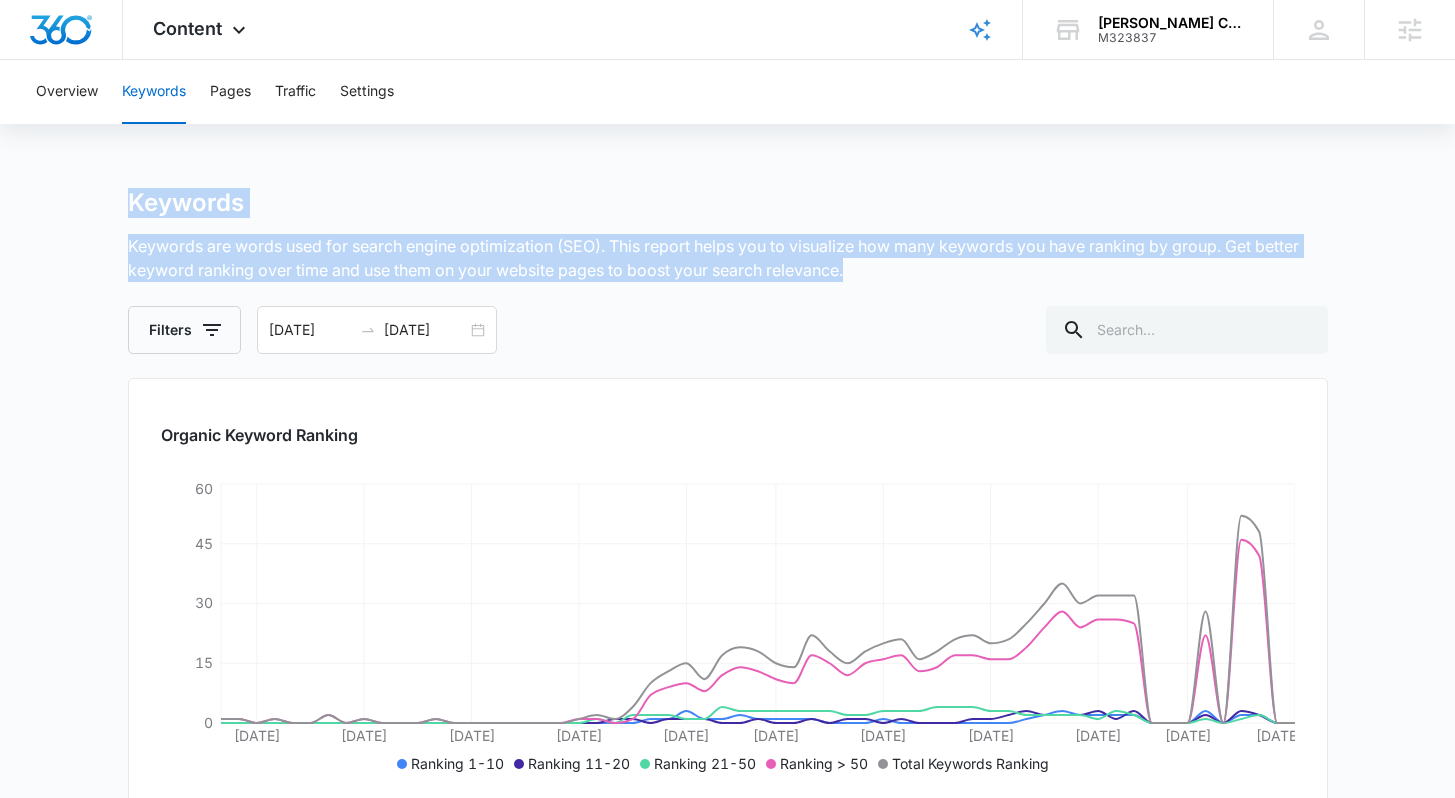 drag, startPoint x: 131, startPoint y: 199, endPoint x: 872, endPoint y: 279, distance: 745.30597 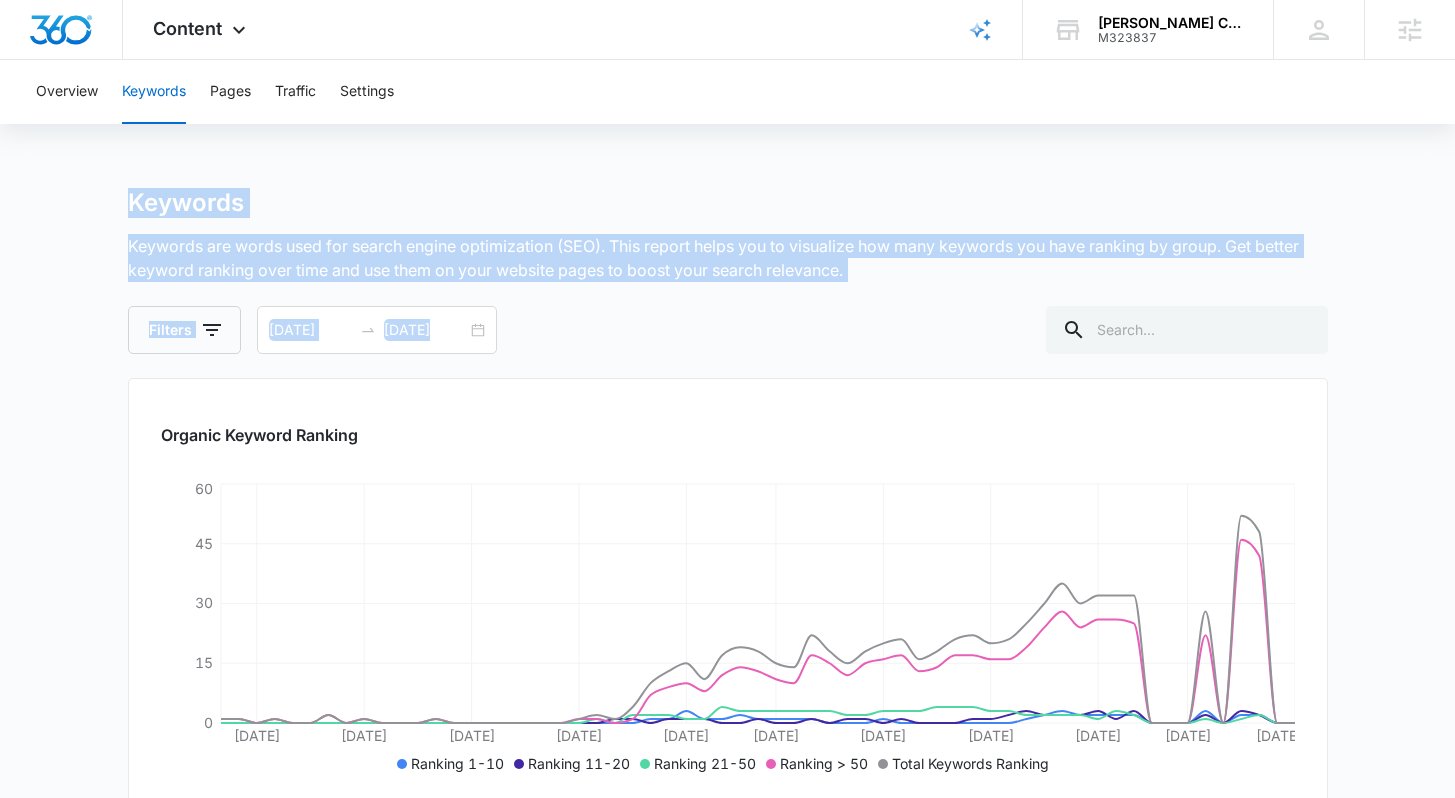 drag, startPoint x: 902, startPoint y: 284, endPoint x: 60, endPoint y: 196, distance: 846.58606 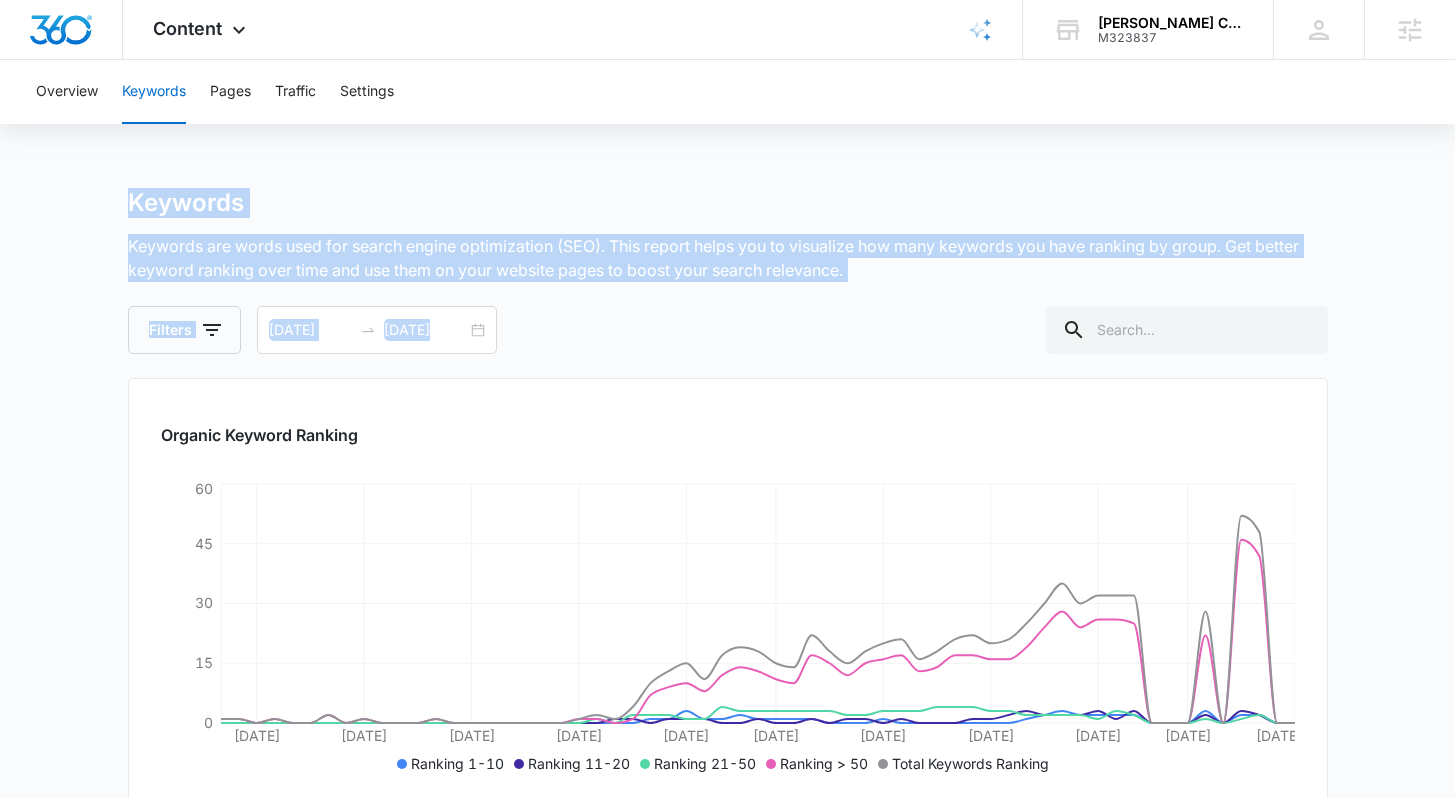 click on "Keywords Keywords are words used for search engine optimization (SEO). This report helps you to visualize how many keywords you have ranking by group. Get better keyword ranking over time and use them on your website pages to boost your search relevance. Filters 05/08/2025 07/07/2025 May 2025 Su Mo Tu We Th Fr Sa 27 28 29 30 1 2 3 4 5 6 7 8 9 10 11 12 13 14 15 16 17 18 19 20 21 22 23 24 25 26 27 28 29 30 31 1 2 3 4 5 6 7 Jun 2025 Su Mo Tu We Th Fr Sa 1 2 3 4 5 6 7 8 9 10 11 12 13 14 15 16 17 18 19 20 21 22 23 24 25 26 27 28 29 30 1 2 3 4 5 6 7 8 9 10 11 12 Last  Week Last 2 Weeks Last 30 Days Last 60 Days Last 90 Days Last 180 Days Month to Date Year to Date Organic Keyword Ranking May 10 May 16 May 22 May 28 Jun 3 Jun 8 Jun 14 Jun 20 Jun 26 Jul 1 Jul 7 0 15 30 45 60 Ranking 1-10 Ranking 11-20 Ranking 21-50 Ranking > 50 Total Keywords Ranking   Keyword Average Ranking Impressions Clicks CTR Totals 74.87 1,673 1 0 premier hvac services 5 1 0 0 Performance Details all out ac 8.13 25 0 0 Performance Details 8.6" at bounding box center [727, 1022] 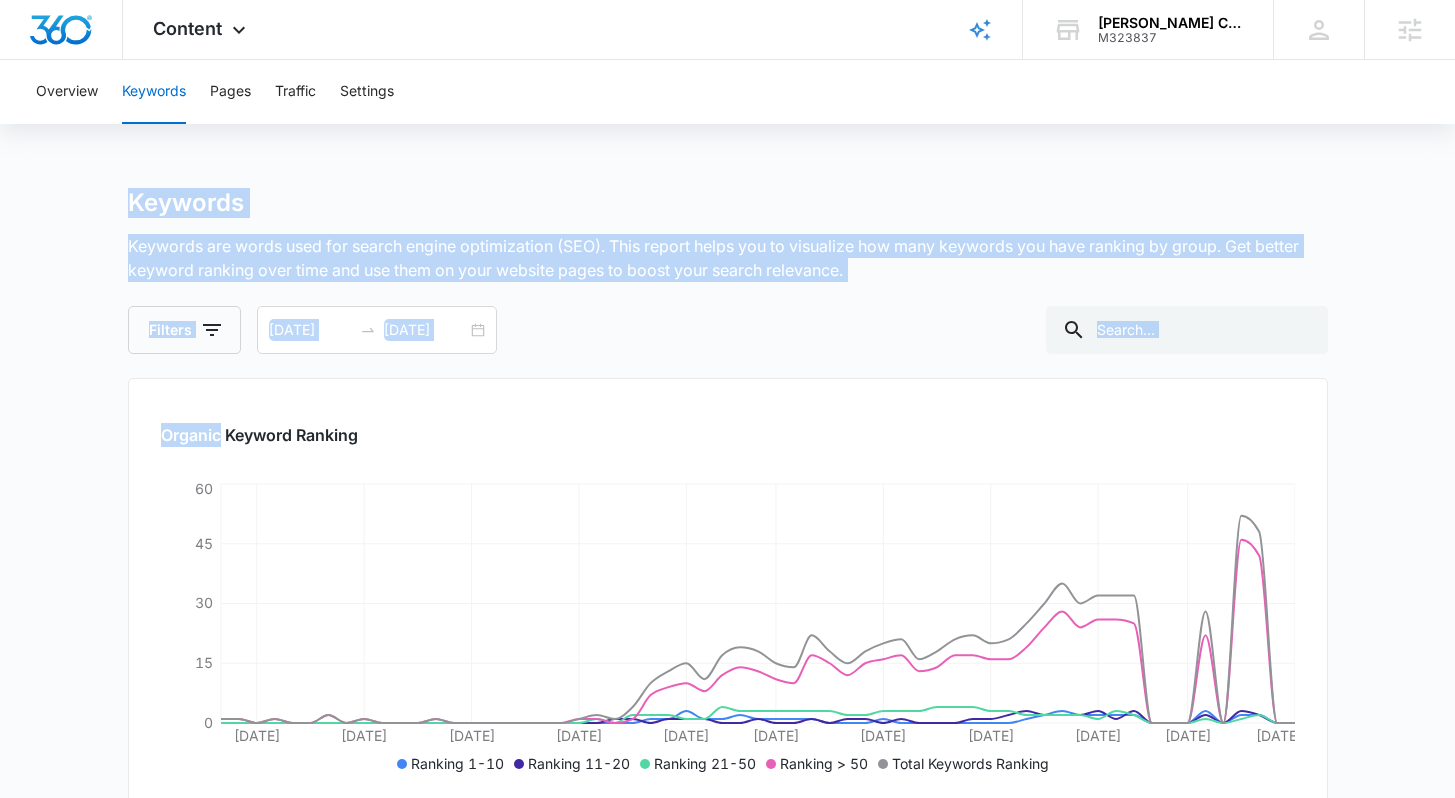 drag, startPoint x: 60, startPoint y: 196, endPoint x: 615, endPoint y: 331, distance: 571.183 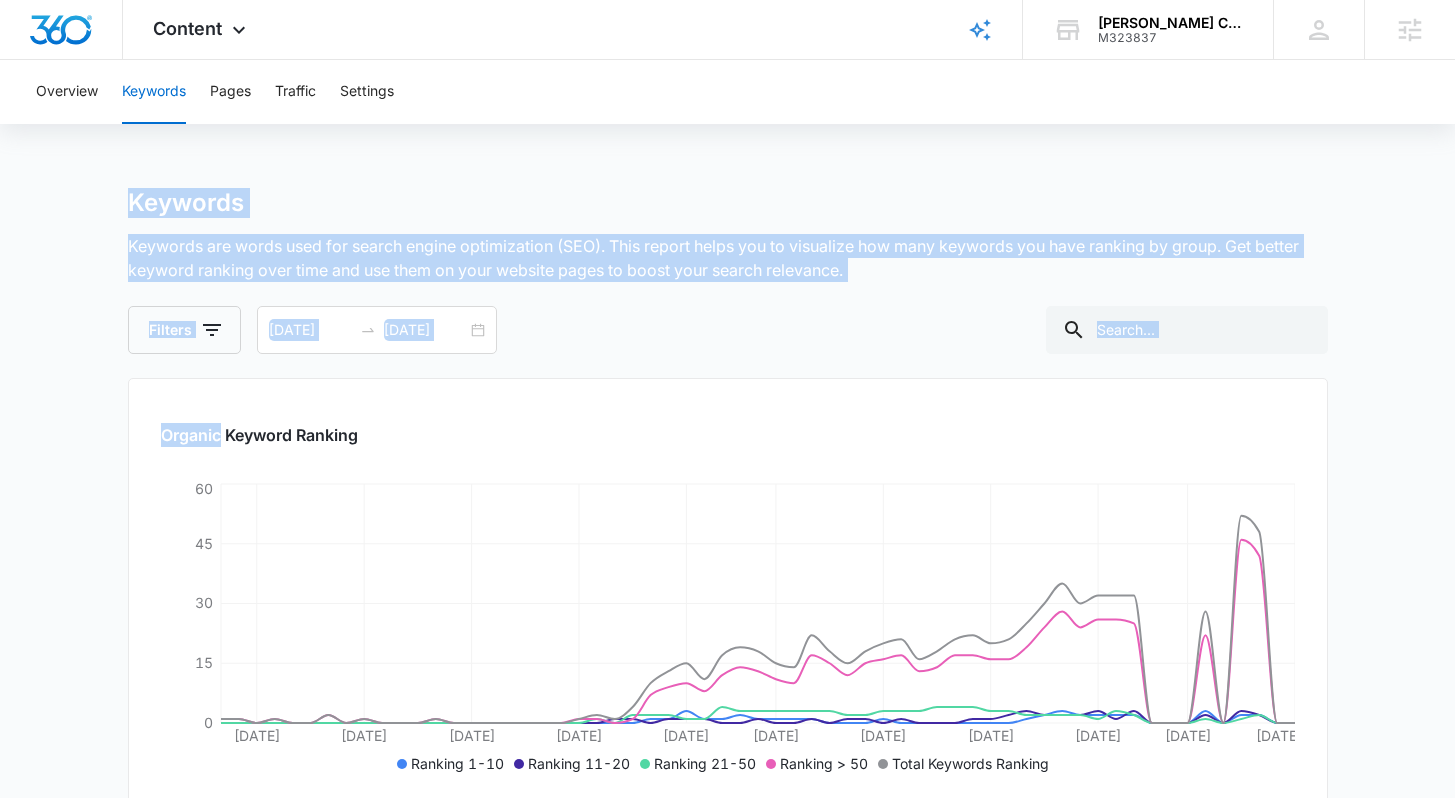 click on "Filters 05/08/2025 07/07/2025 May 2025 Su Mo Tu We Th Fr Sa 27 28 29 30 1 2 3 4 5 6 7 8 9 10 11 12 13 14 15 16 17 18 19 20 21 22 23 24 25 26 27 28 29 30 31 1 2 3 4 5 6 7 Jun 2025 Su Mo Tu We Th Fr Sa 1 2 3 4 5 6 7 8 9 10 11 12 13 14 15 16 17 18 19 20 21 22 23 24 25 26 27 28 29 30 1 2 3 4 5 6 7 8 9 10 11 12 Last  Week Last 2 Weeks Last 30 Days Last 60 Days Last 90 Days Last 180 Days Month to Date Year to Date" at bounding box center [728, 330] 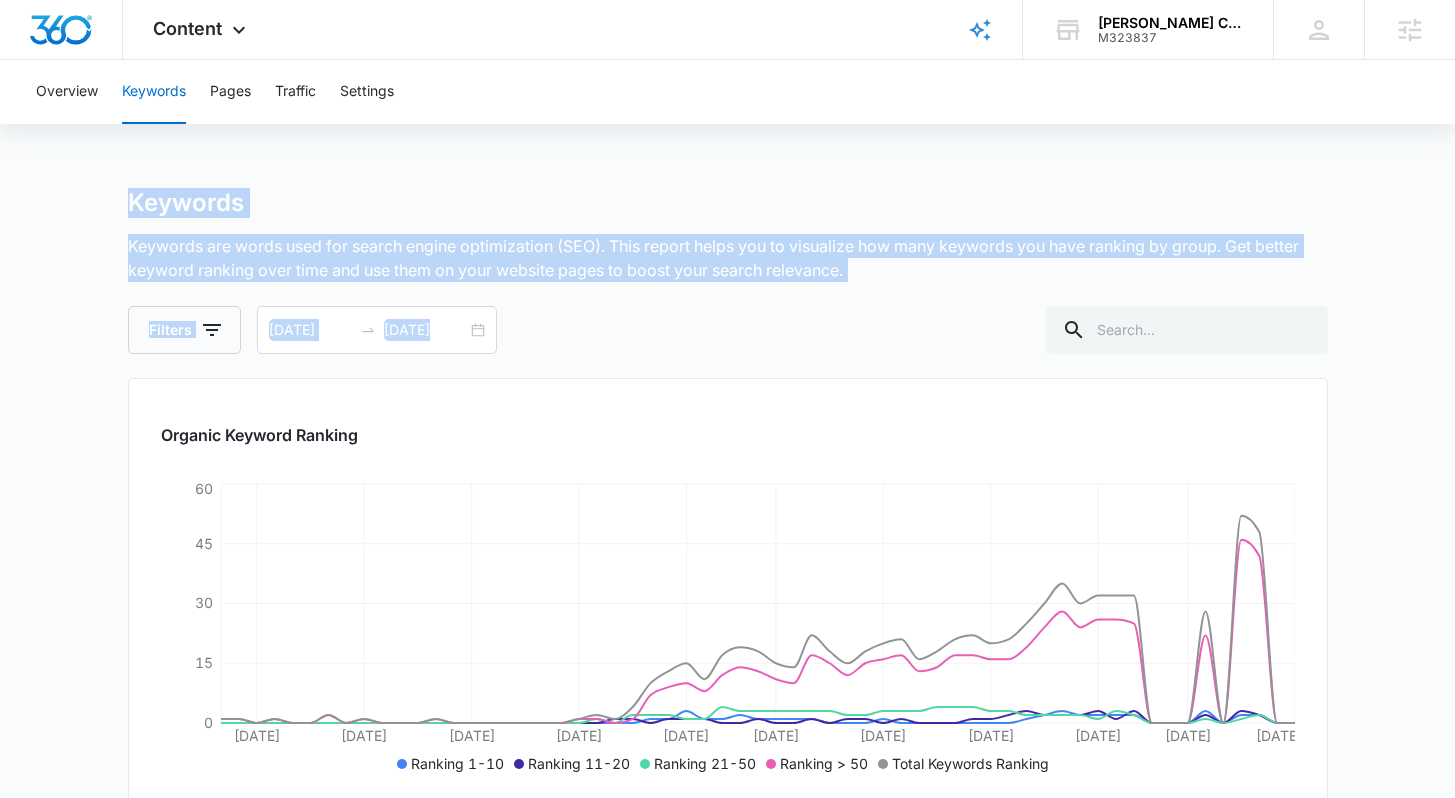 drag, startPoint x: 612, startPoint y: 331, endPoint x: 136, endPoint y: 203, distance: 492.90973 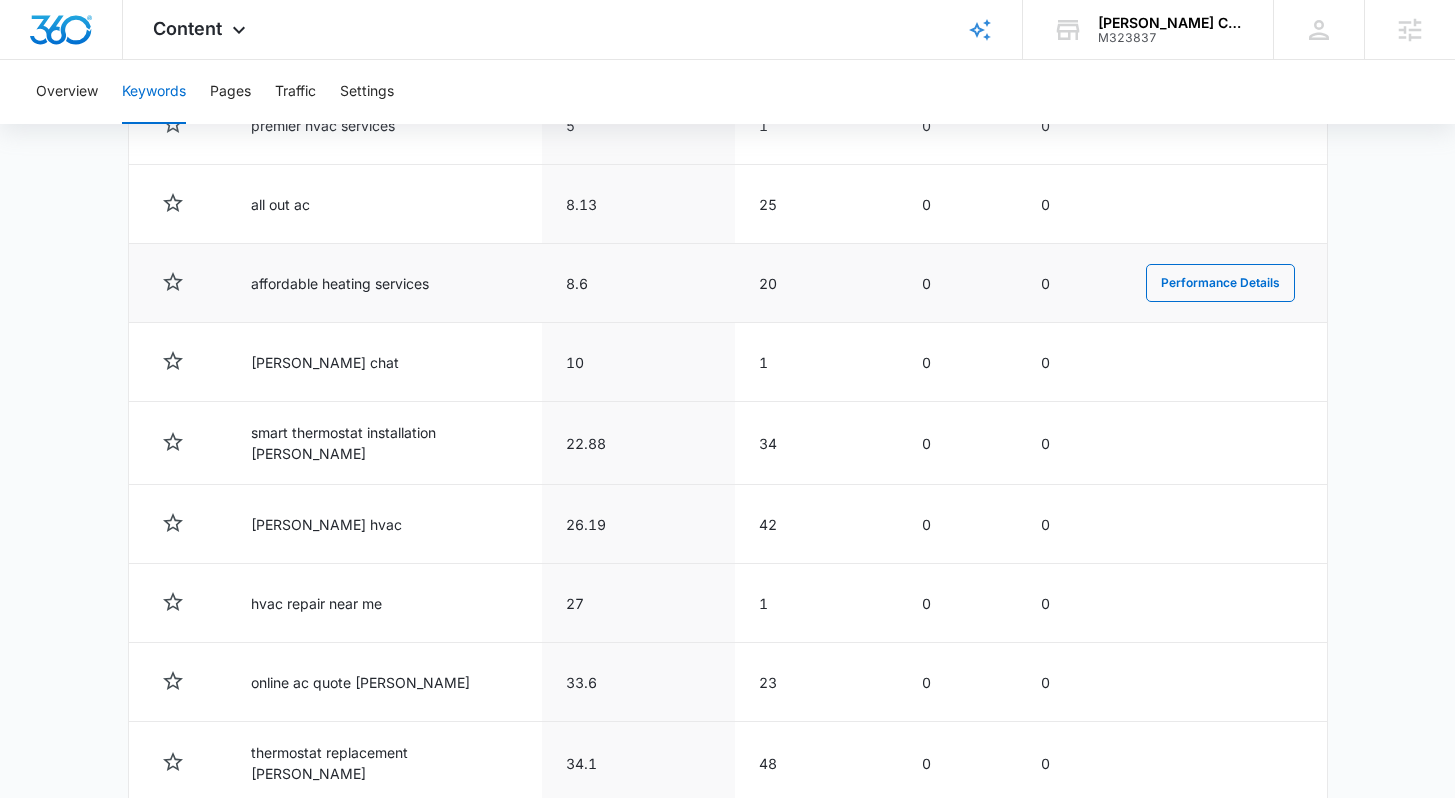 scroll, scrollTop: 0, scrollLeft: 0, axis: both 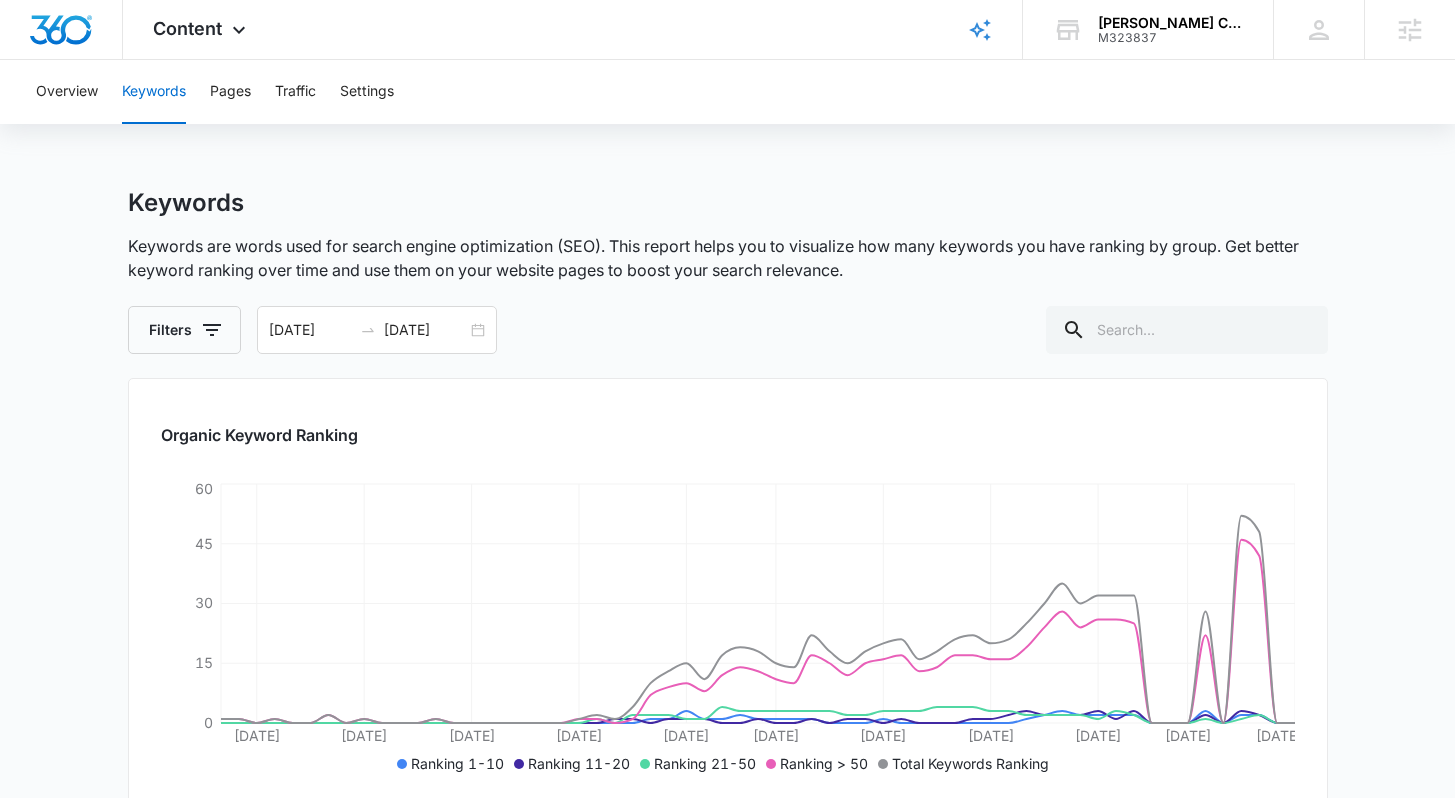 click on "Keywords Keywords are words used for search engine optimization (SEO). This report helps you to visualize how many keywords you have ranking by group. Get better keyword ranking over time and use them on your website pages to boost your search relevance. Filters 05/08/2025 07/07/2025 May 2025 Su Mo Tu We Th Fr Sa 27 28 29 30 1 2 3 4 5 6 7 8 9 10 11 12 13 14 15 16 17 18 19 20 21 22 23 24 25 26 27 28 29 30 31 1 2 3 4 5 6 7 Jun 2025 Su Mo Tu We Th Fr Sa 1 2 3 4 5 6 7 8 9 10 11 12 13 14 15 16 17 18 19 20 21 22 23 24 25 26 27 28 29 30 1 2 3 4 5 6 7 8 9 10 11 12 Last  Week Last 2 Weeks Last 30 Days Last 60 Days Last 90 Days Last 180 Days Month to Date Year to Date Organic Keyword Ranking May 10 May 16 May 22 May 28 Jun 3 Jun 8 Jun 14 Jun 20 Jun 26 Jul 1 Jul 7 0 15 30 45 60 Ranking 1-10 Ranking 11-20 Ranking 21-50 Ranking > 50 Total Keywords Ranking   Keyword Average Ranking Impressions Clicks CTR Totals 74.87 1,673 1 0 premier hvac services 5 1 0 0 Performance Details all out ac 8.13 25 0 0 Performance Details 8.6" at bounding box center (727, 1022) 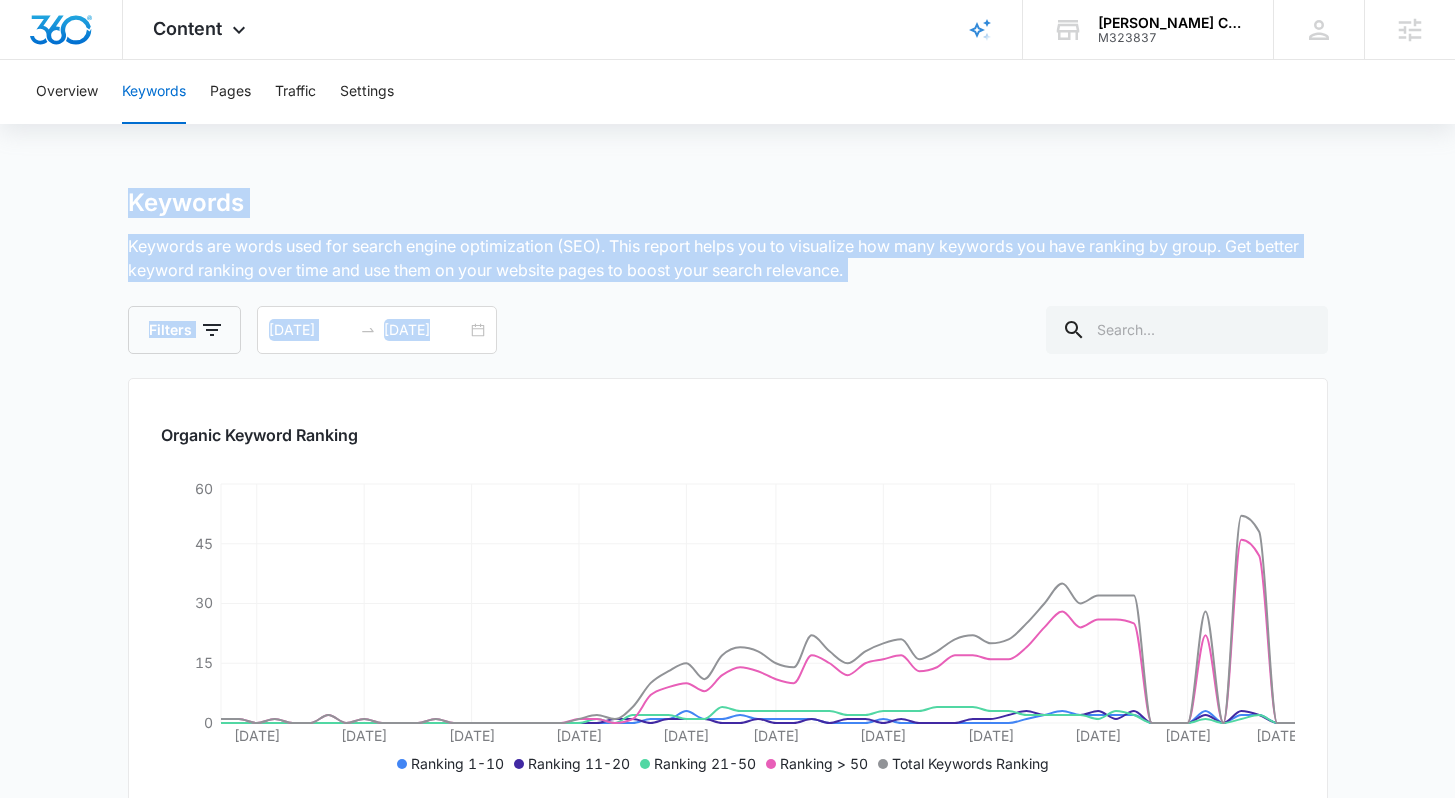 drag, startPoint x: 971, startPoint y: 283, endPoint x: 103, endPoint y: 208, distance: 871.2342 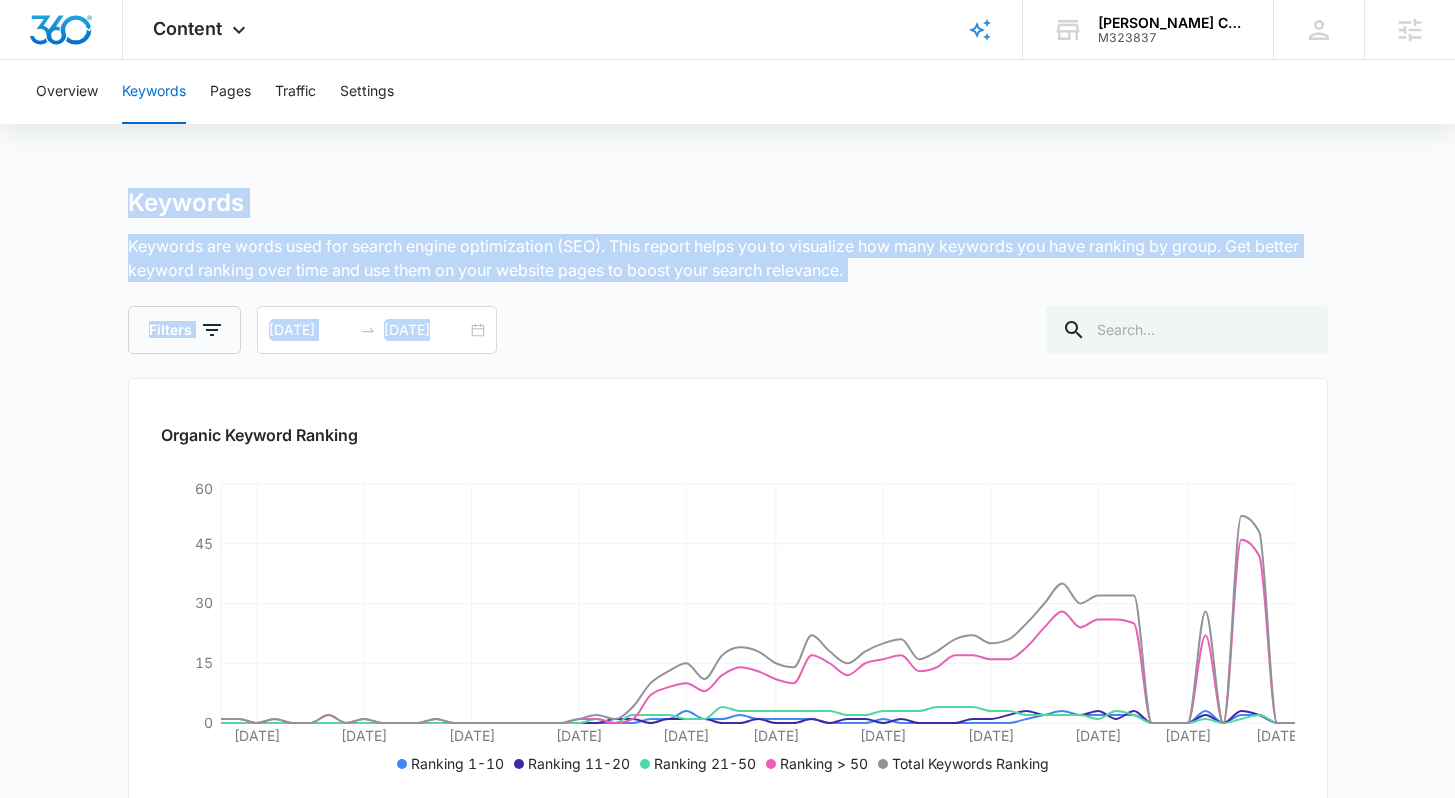 click on "Keywords Keywords are words used for search engine optimization (SEO). This report helps you to visualize how many keywords you have ranking by group. Get better keyword ranking over time and use them on your website pages to boost your search relevance. Filters 05/08/2025 07/07/2025 May 2025 Su Mo Tu We Th Fr Sa 27 28 29 30 1 2 3 4 5 6 7 8 9 10 11 12 13 14 15 16 17 18 19 20 21 22 23 24 25 26 27 28 29 30 31 1 2 3 4 5 6 7 Jun 2025 Su Mo Tu We Th Fr Sa 1 2 3 4 5 6 7 8 9 10 11 12 13 14 15 16 17 18 19 20 21 22 23 24 25 26 27 28 29 30 1 2 3 4 5 6 7 8 9 10 11 12 Last  Week Last 2 Weeks Last 30 Days Last 60 Days Last 90 Days Last 180 Days Month to Date Year to Date Organic Keyword Ranking May 10 May 16 May 22 May 28 Jun 3 Jun 8 Jun 14 Jun 20 Jun 26 Jul 1 Jul 7 0 15 30 45 60 Ranking 1-10 Ranking 11-20 Ranking 21-50 Ranking > 50 Total Keywords Ranking   Keyword Average Ranking Impressions Clicks CTR Totals 74.87 1,673 1 0 premier hvac services 5 1 0 0 Performance Details all out ac 8.13 25 0 0 Performance Details 8.6" at bounding box center [727, 1022] 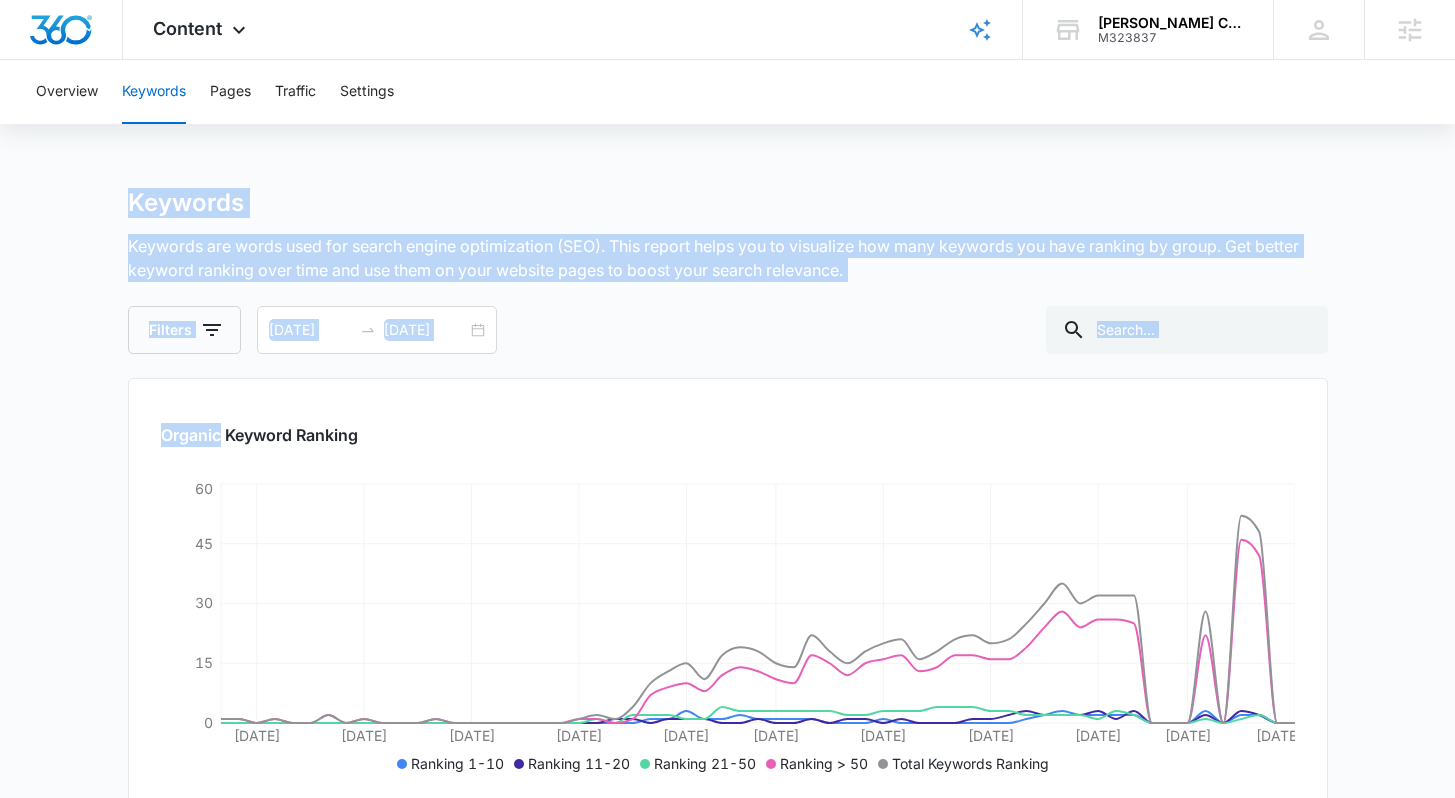 drag, startPoint x: 106, startPoint y: 208, endPoint x: 568, endPoint y: 336, distance: 479.4038 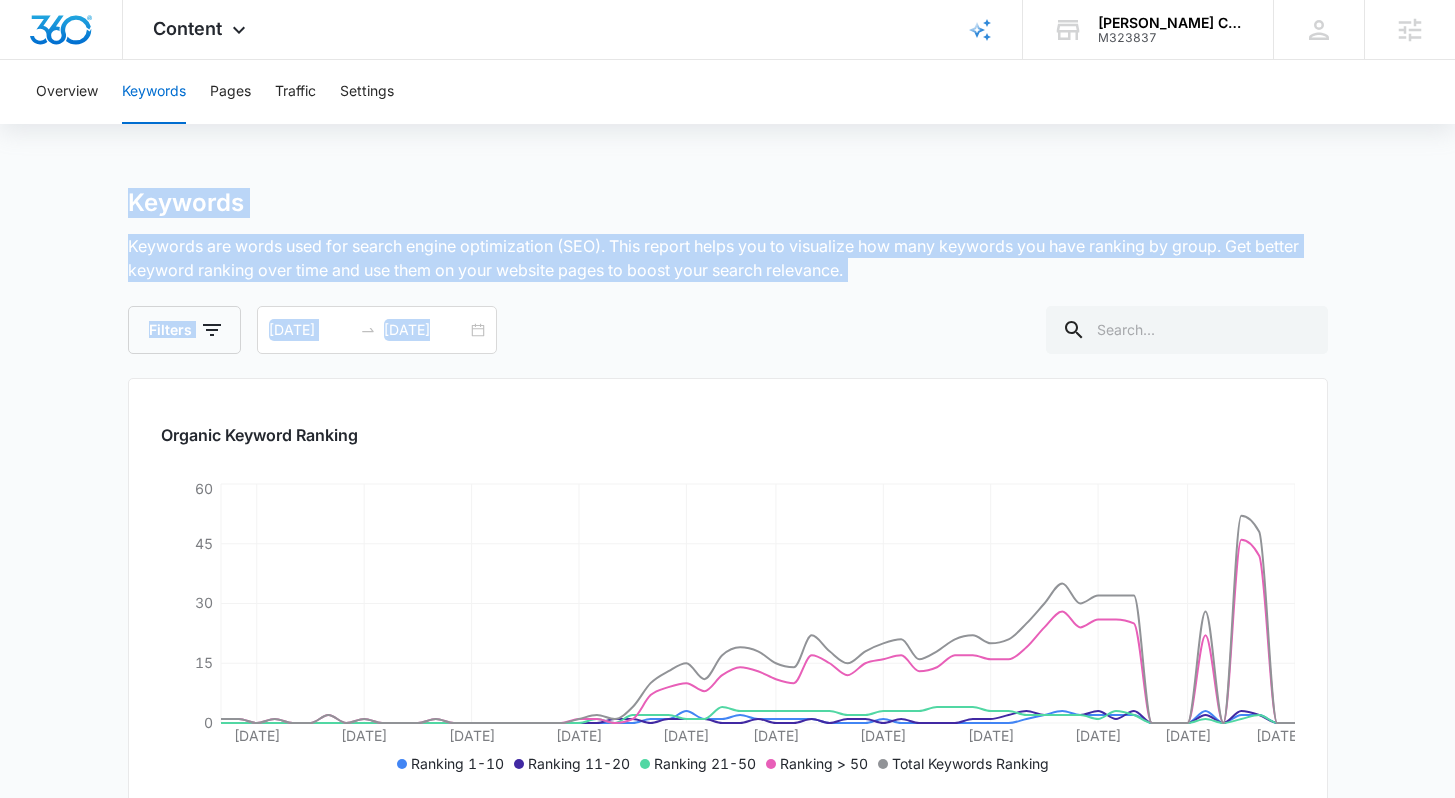 drag, startPoint x: 564, startPoint y: 333, endPoint x: 73, endPoint y: 185, distance: 512.8206 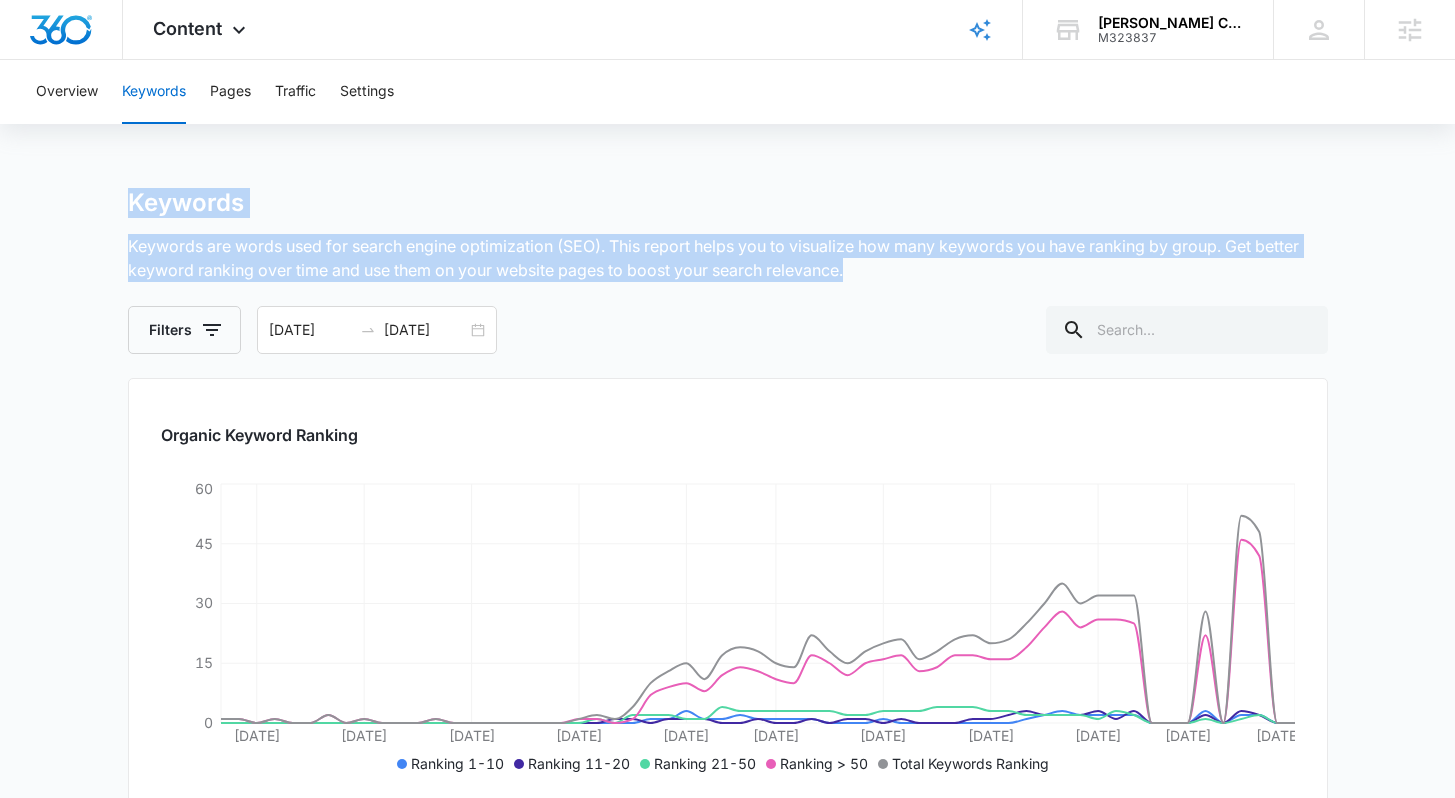 drag, startPoint x: 133, startPoint y: 188, endPoint x: 859, endPoint y: 263, distance: 729.8637 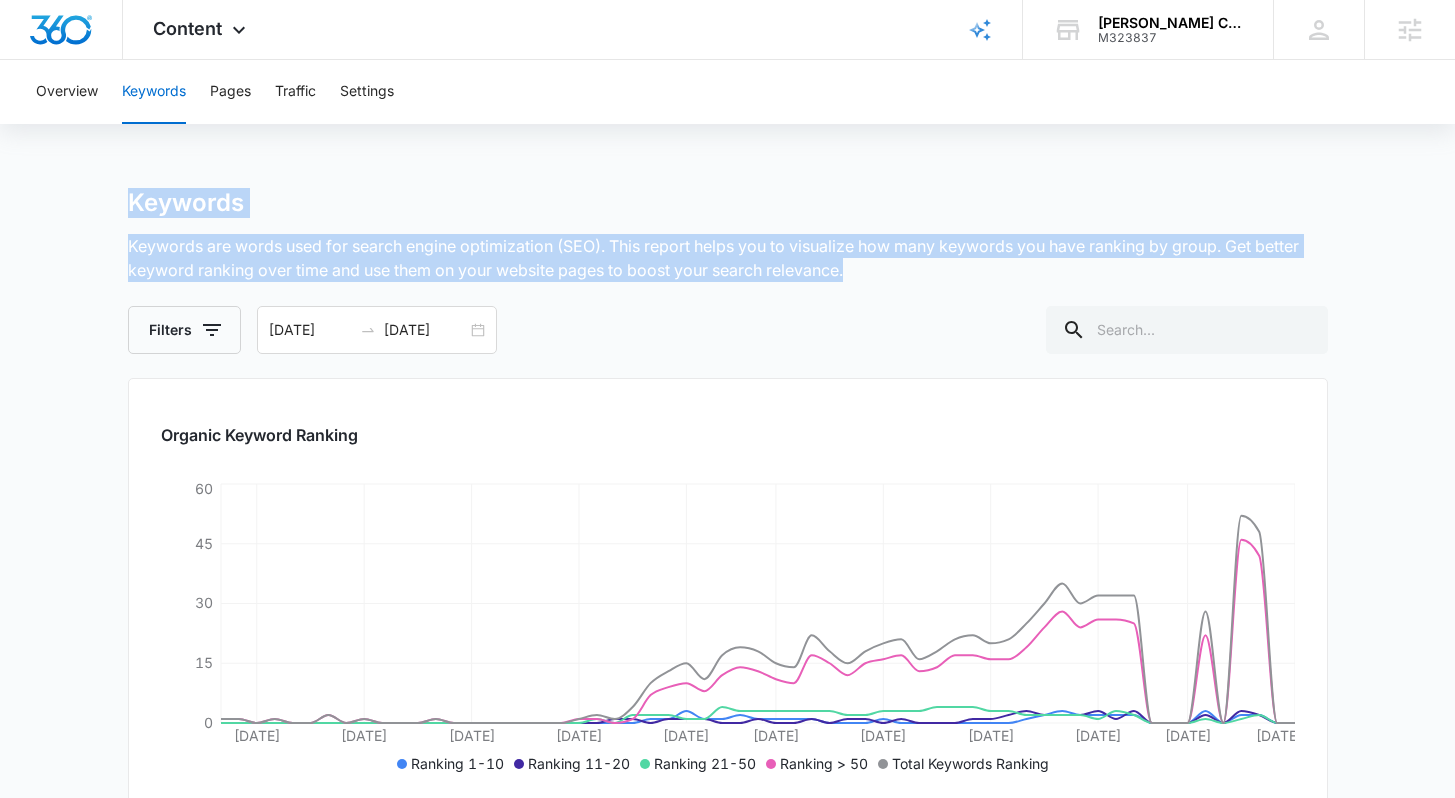 click on "Keywords are words used for search engine optimization (SEO). This report helps you to visualize how many keywords you have ranking by group. Get better keyword ranking over time and use them on your website pages to boost your search relevance." at bounding box center (728, 258) 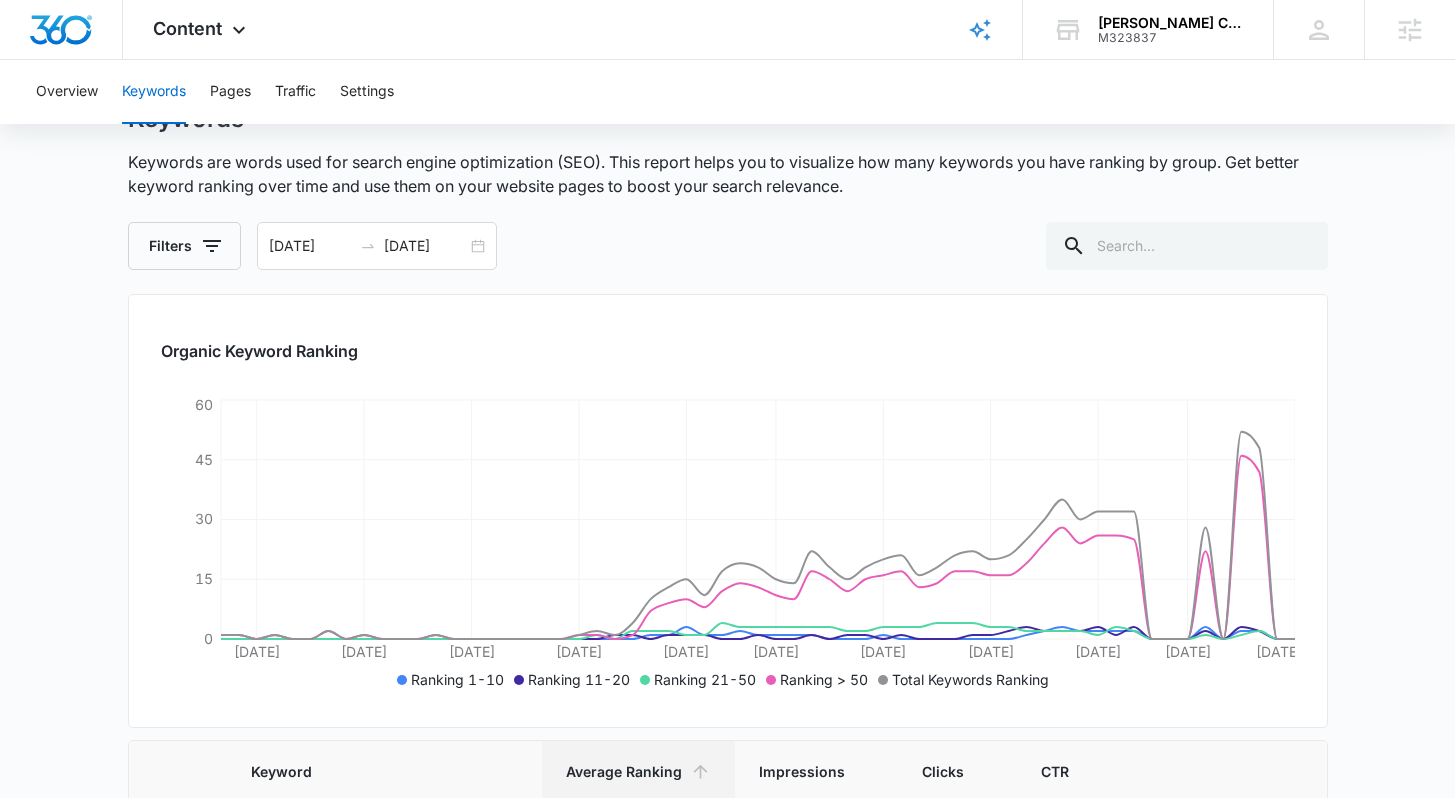scroll, scrollTop: 298, scrollLeft: 0, axis: vertical 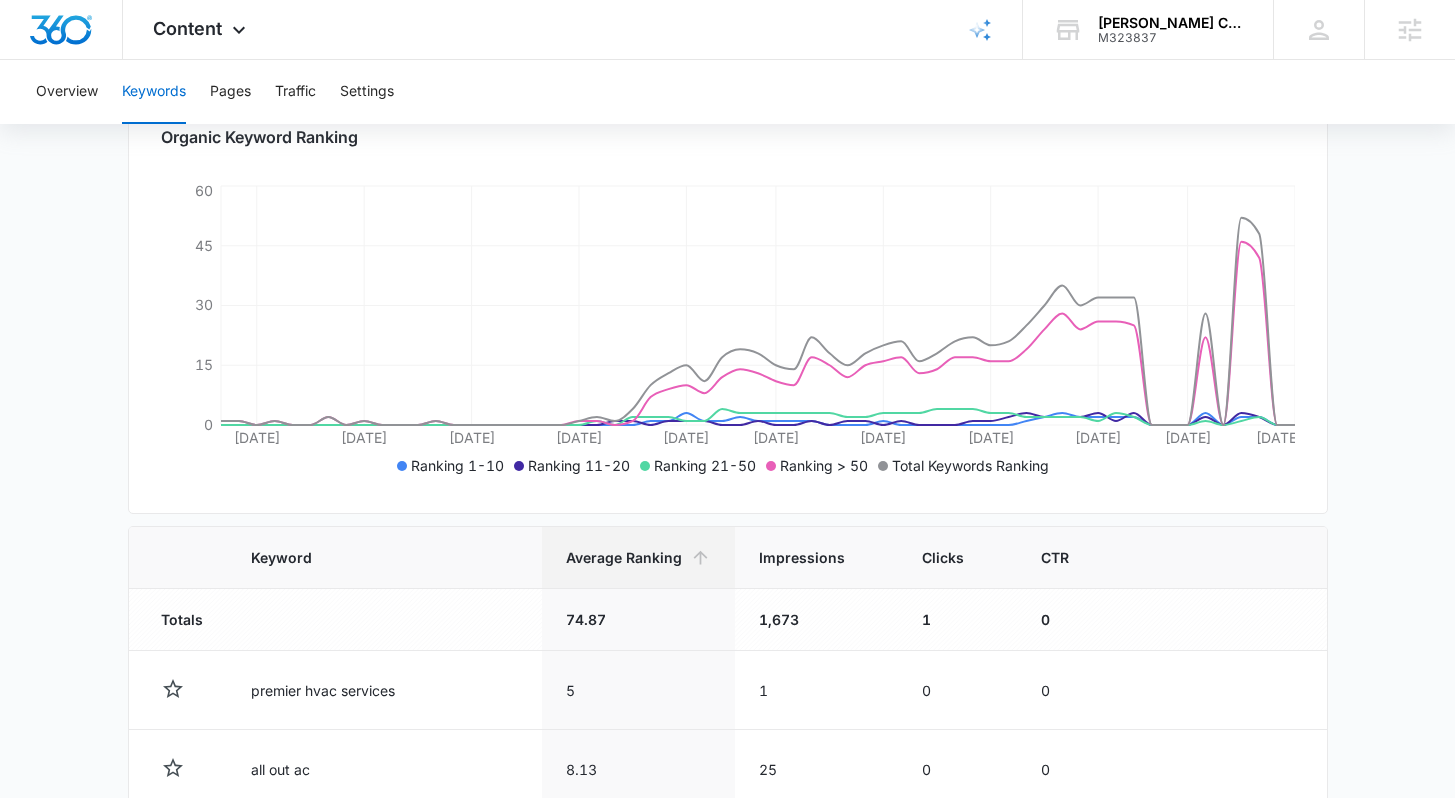 click on "Keywords Keywords are words used for search engine optimization (SEO). This report helps you to visualize how many keywords you have ranking by group. Get better keyword ranking over time and use them on your website pages to boost your search relevance. Filters 05/08/2025 07/07/2025 May 2025 Su Mo Tu We Th Fr Sa 27 28 29 30 1 2 3 4 5 6 7 8 9 10 11 12 13 14 15 16 17 18 19 20 21 22 23 24 25 26 27 28 29 30 31 1 2 3 4 5 6 7 Jun 2025 Su Mo Tu We Th Fr Sa 1 2 3 4 5 6 7 8 9 10 11 12 13 14 15 16 17 18 19 20 21 22 23 24 25 26 27 28 29 30 1 2 3 4 5 6 7 8 9 10 11 12 Last  Week Last 2 Weeks Last 30 Days Last 60 Days Last 90 Days Last 180 Days Month to Date Year to Date Organic Keyword Ranking May 10 May 16 May 22 May 28 Jun 3 Jun 8 Jun 14 Jun 20 Jun 26 Jul 1 Jul 7 0 15 30 45 60 Ranking 1-10 Ranking 11-20 Ranking 21-50 Ranking > 50 Total Keywords Ranking   Keyword Average Ranking Impressions Clicks CTR Totals 74.87 1,673 1 0 premier hvac services 5 1 0 0 Performance Details all out ac 8.13 25 0 0 Performance Details 8.6" at bounding box center (727, 724) 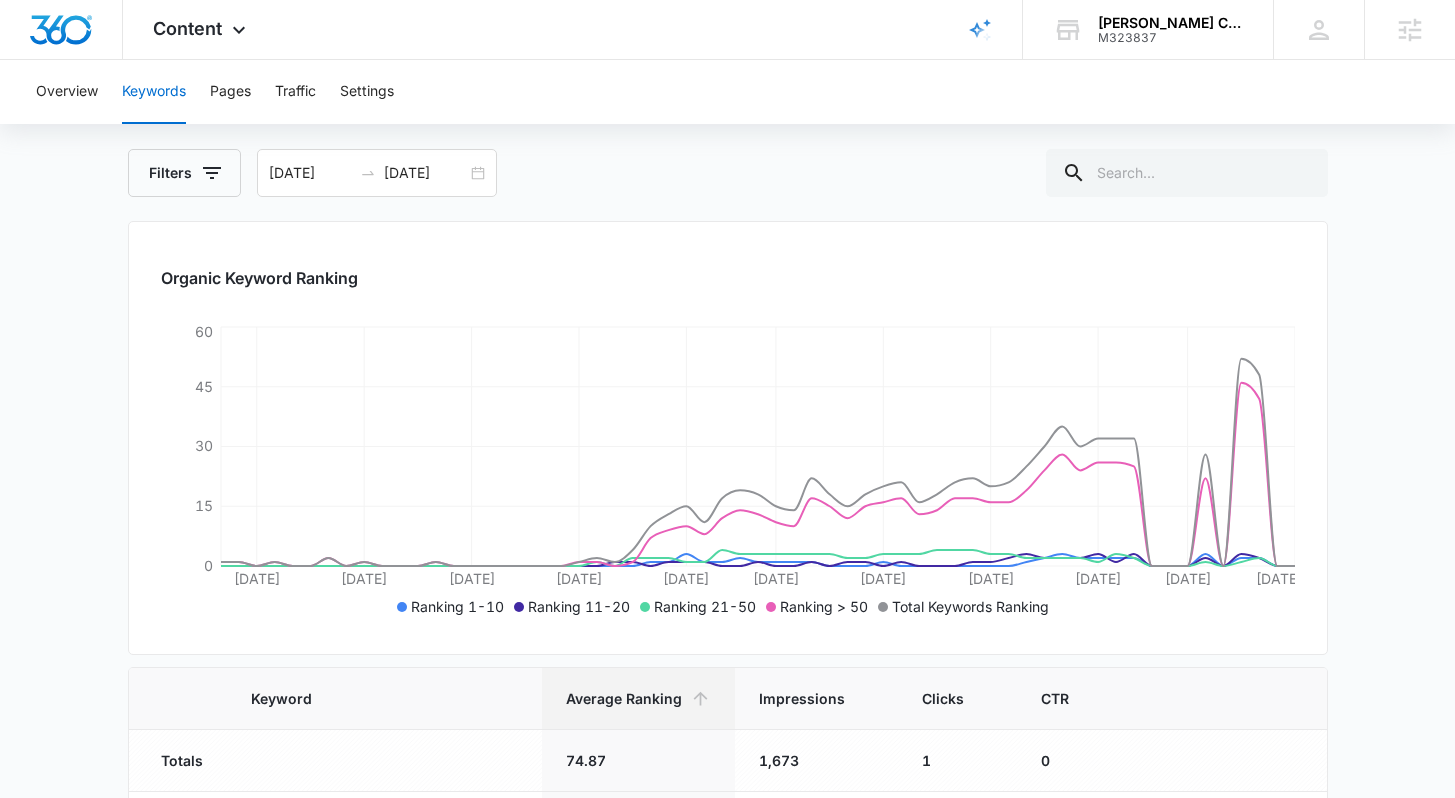 scroll, scrollTop: 161, scrollLeft: 0, axis: vertical 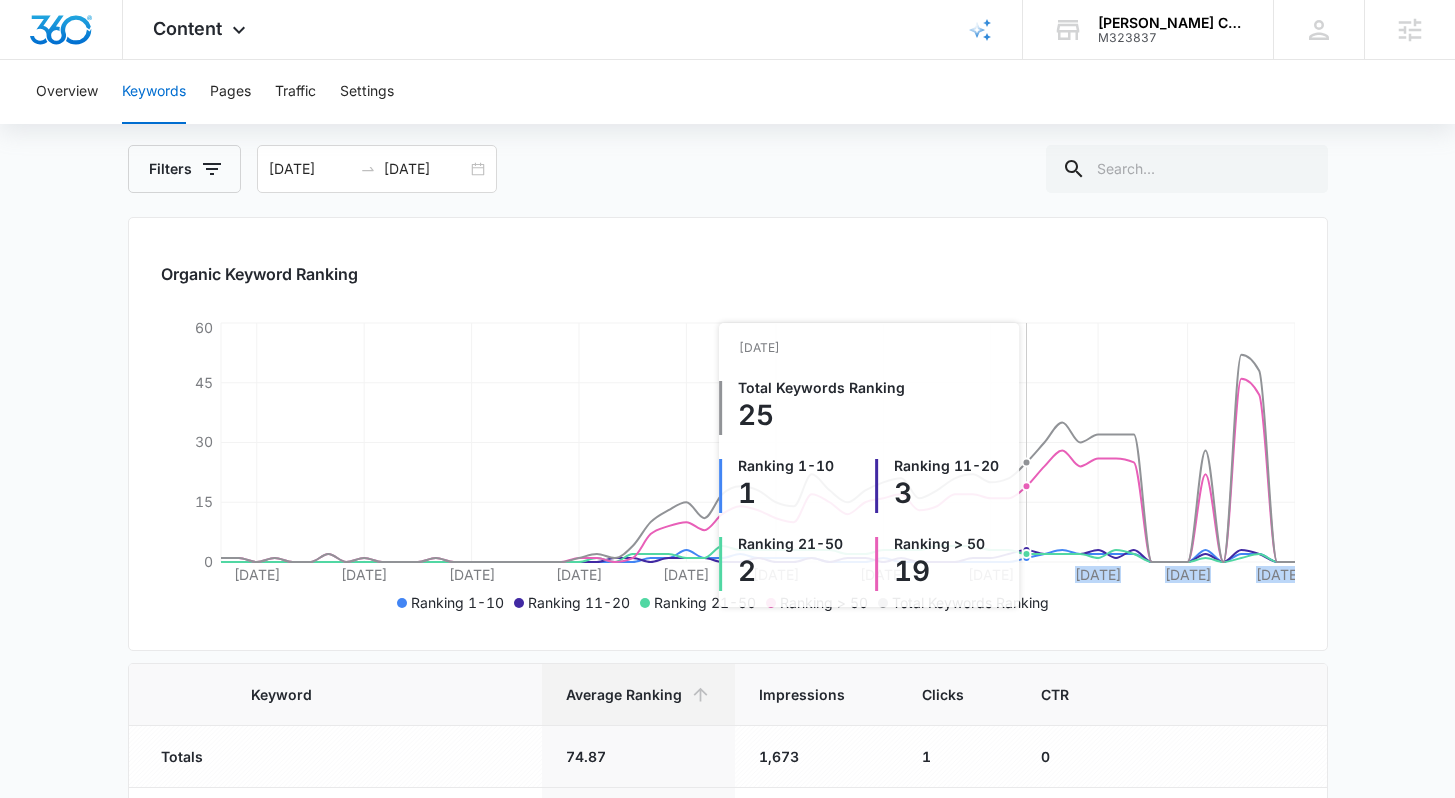 drag, startPoint x: 1370, startPoint y: 541, endPoint x: 1014, endPoint y: 395, distance: 384.77527 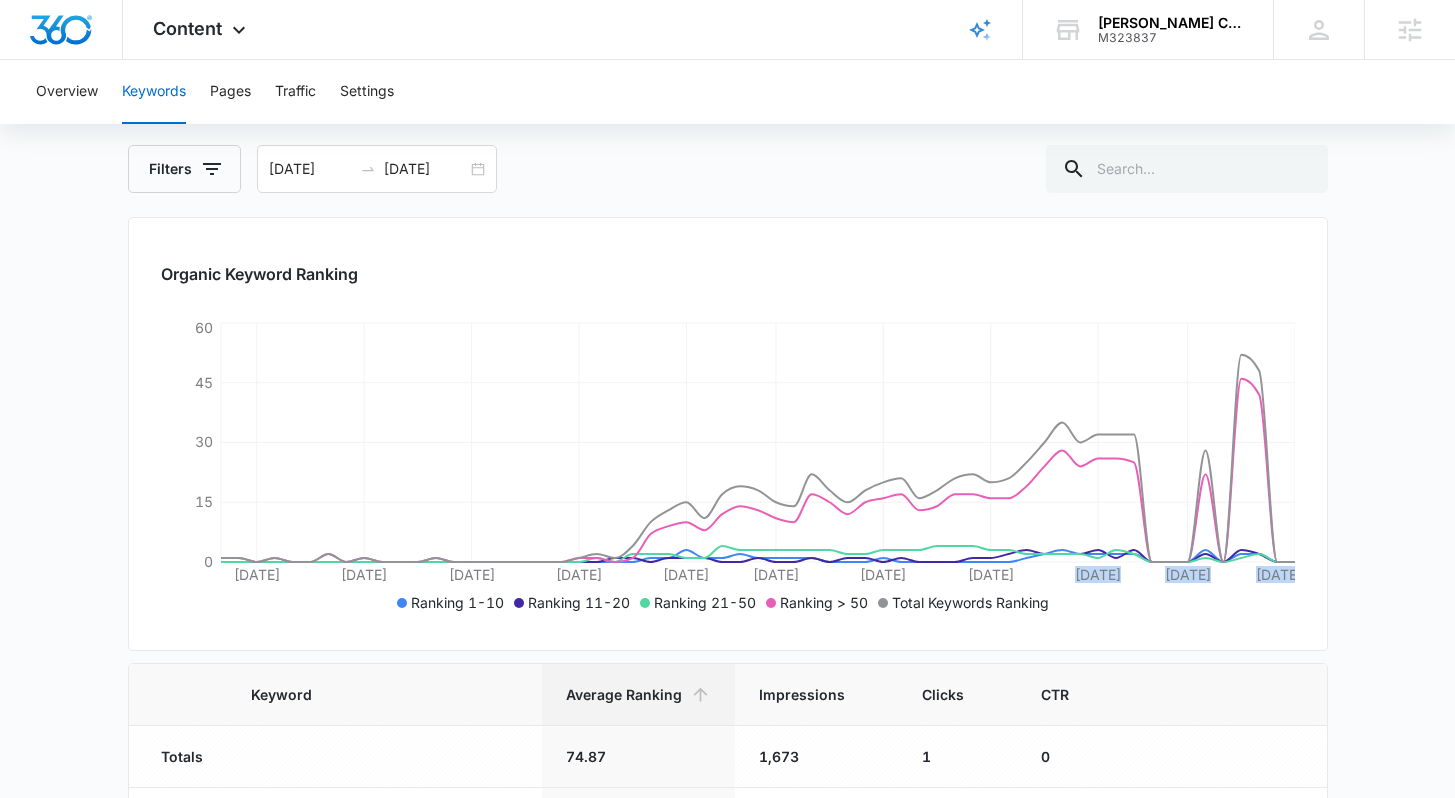 click on "Keywords Keywords are words used for search engine optimization (SEO). This report helps you to visualize how many keywords you have ranking by group. Get better keyword ranking over time and use them on your website pages to boost your search relevance. Filters 05/08/2025 07/07/2025 May 2025 Su Mo Tu We Th Fr Sa 27 28 29 30 1 2 3 4 5 6 7 8 9 10 11 12 13 14 15 16 17 18 19 20 21 22 23 24 25 26 27 28 29 30 31 1 2 3 4 5 6 7 Jun 2025 Su Mo Tu We Th Fr Sa 1 2 3 4 5 6 7 8 9 10 11 12 13 14 15 16 17 18 19 20 21 22 23 24 25 26 27 28 29 30 1 2 3 4 5 6 7 8 9 10 11 12 Last  Week Last 2 Weeks Last 30 Days Last 60 Days Last 90 Days Last 180 Days Month to Date Year to Date Organic Keyword Ranking May 10 May 16 May 22 May 28 Jun 3 Jun 8 Jun 14 Jun 20 Jun 26 Jul 1 Jul 7 0 15 30 45 60 Ranking 1-10 Ranking 11-20 Ranking 21-50 Ranking > 50 Total Keywords Ranking   Keyword Average Ranking Impressions Clicks CTR Totals 74.87 1,673 1 0 premier hvac services 5 1 0 0 Performance Details all out ac 8.13 25 0 0 Performance Details 8.6" at bounding box center (727, 861) 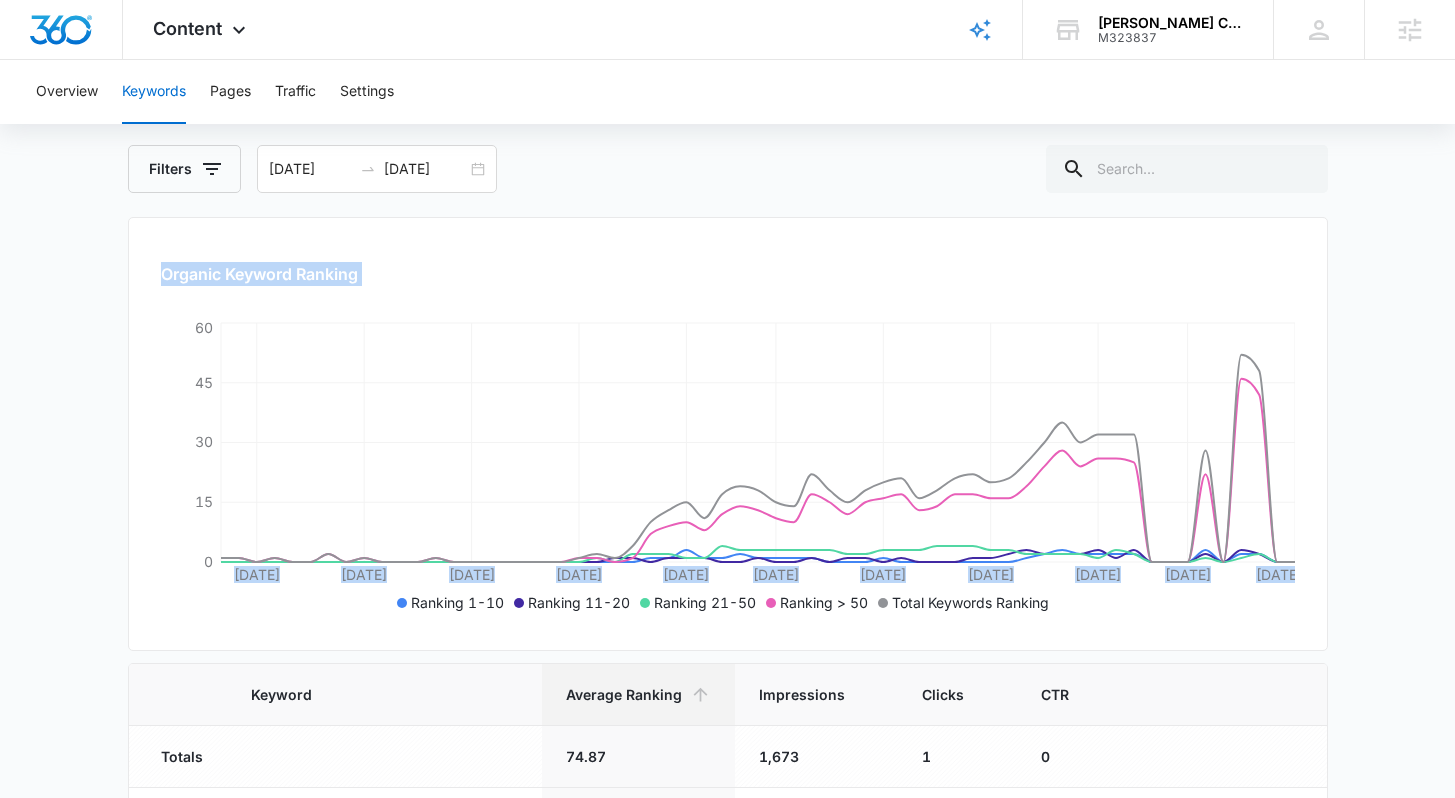 drag, startPoint x: 1368, startPoint y: 583, endPoint x: 131, endPoint y: 245, distance: 1282.3467 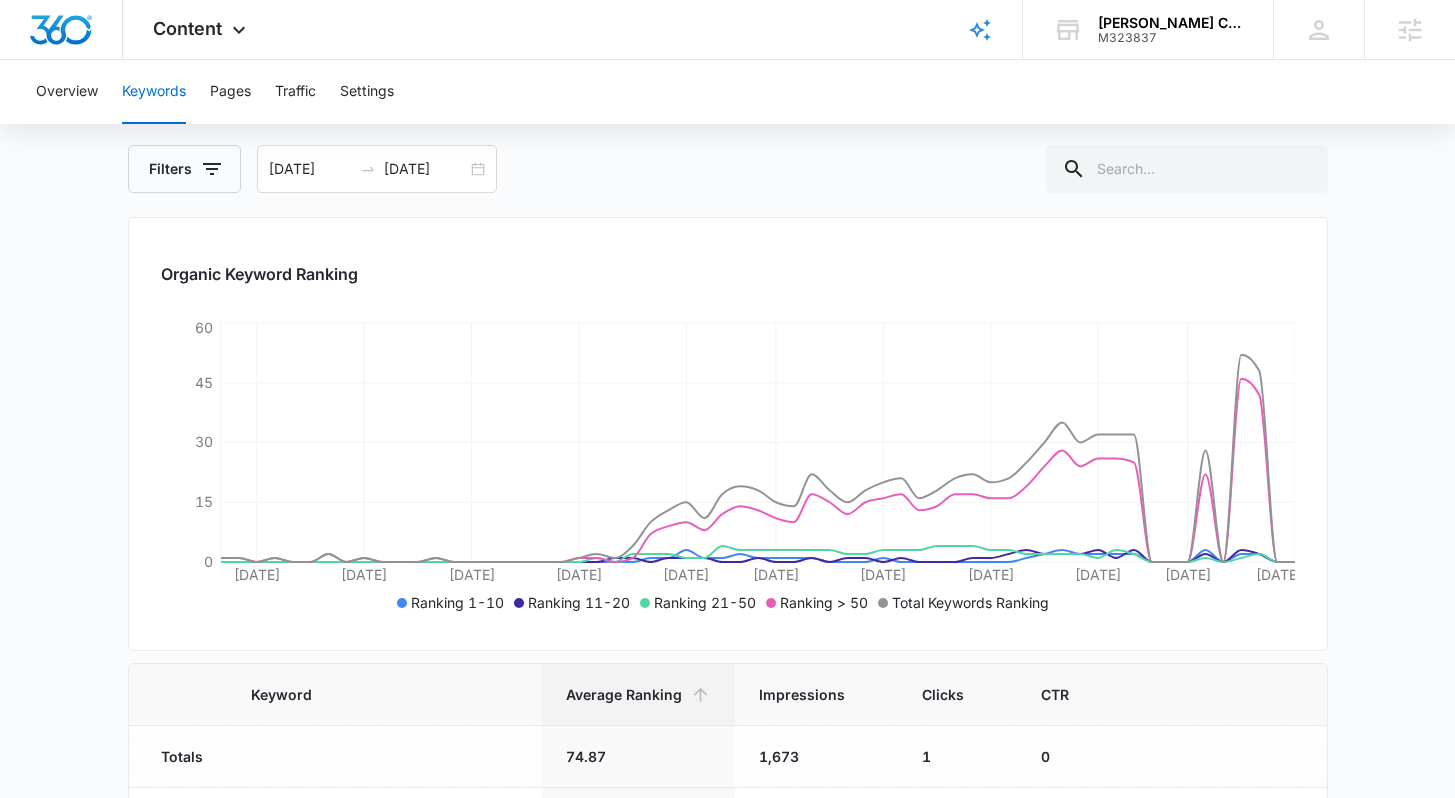 click on "Organic Keyword Ranking May 10 May 16 May 22 May 28 Jun 3 Jun 8 Jun 14 Jun 20 Jun 26 Jul 1 Jul 7 0 15 30 45 60 Ranking 1-10 Ranking 11-20 Ranking 21-50 Ranking > 50 Total Keywords Ranking" at bounding box center [728, 434] 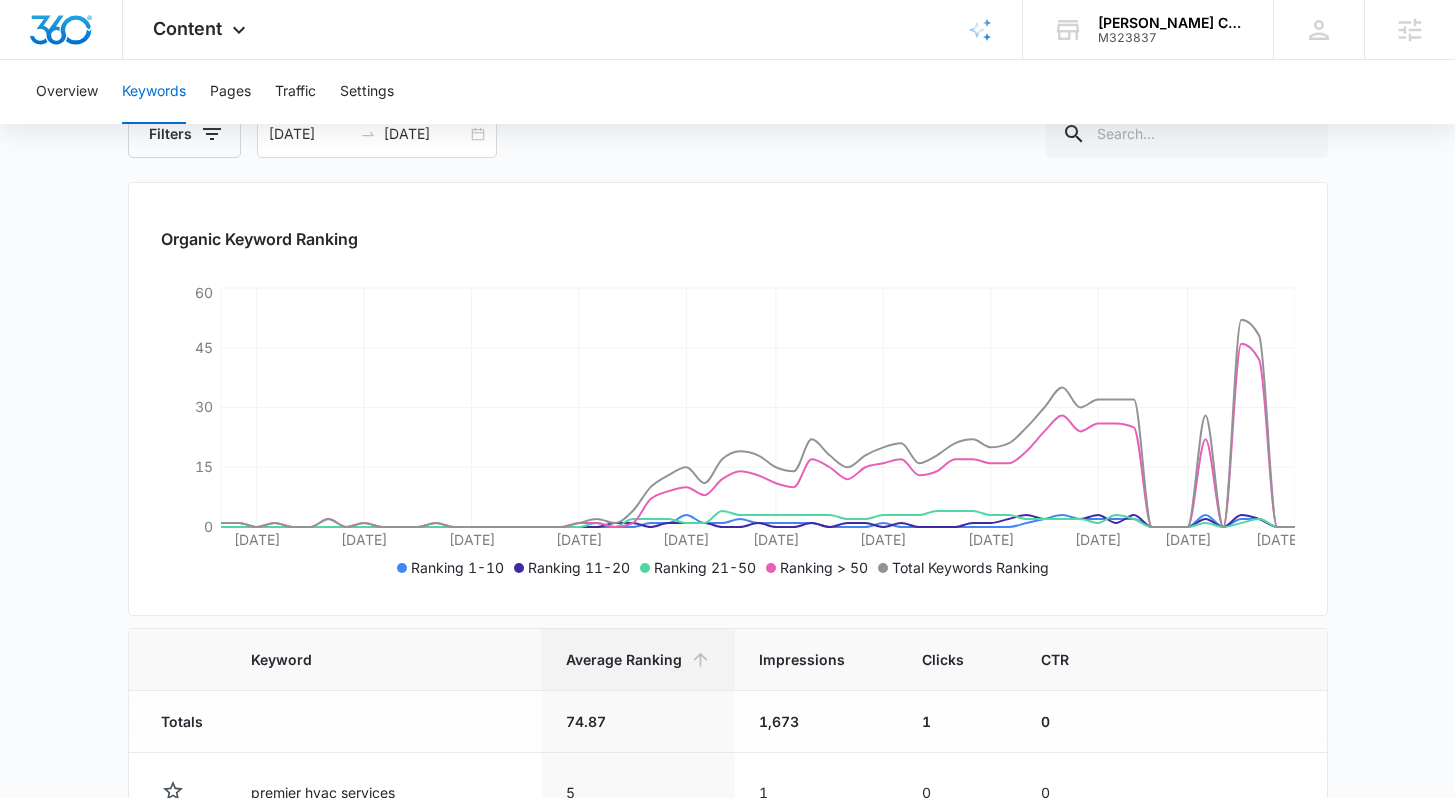 scroll, scrollTop: 195, scrollLeft: 0, axis: vertical 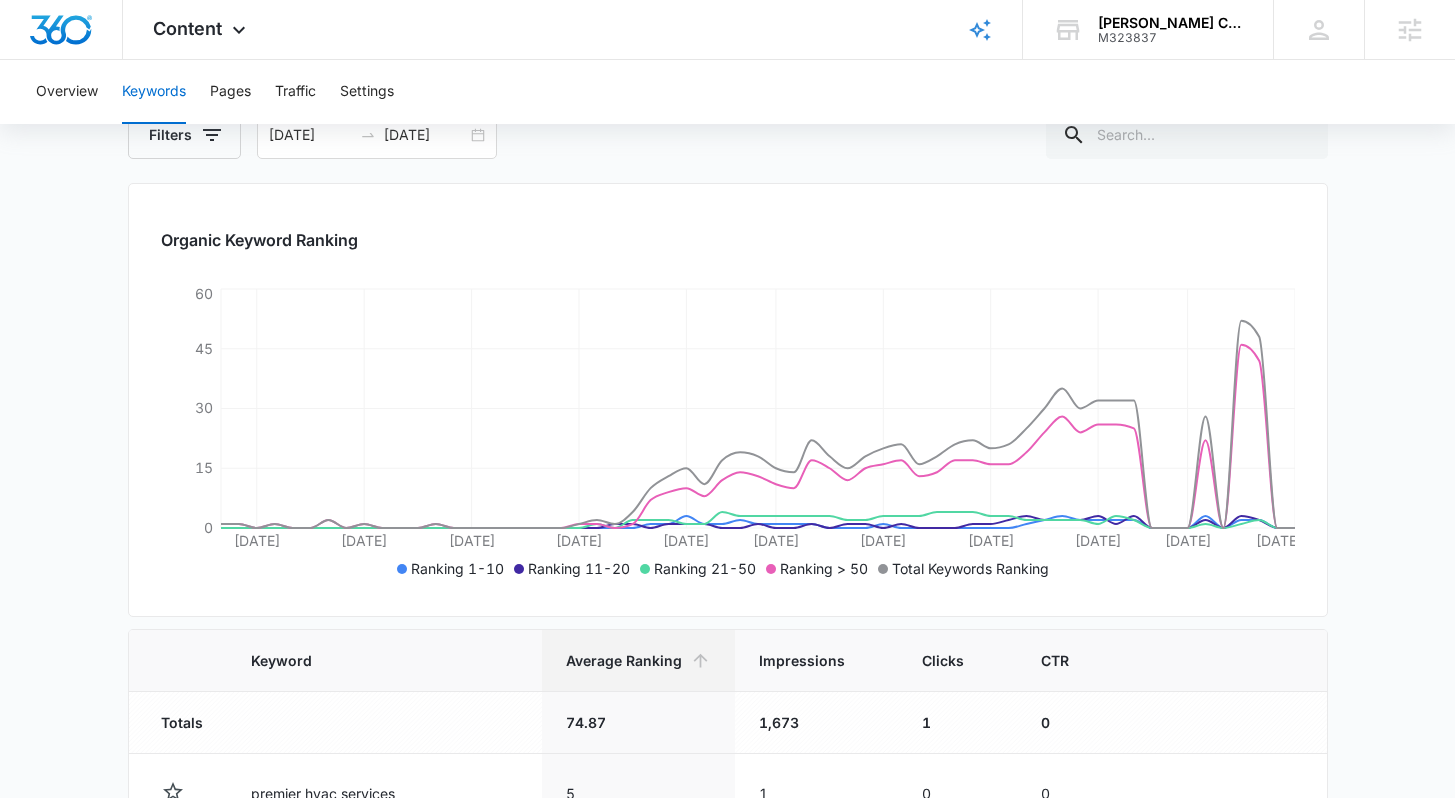 click on "Keywords Keywords are words used for search engine optimization (SEO). This report helps you to visualize how many keywords you have ranking by group. Get better keyword ranking over time and use them on your website pages to boost your search relevance. Filters 05/08/2025 07/07/2025 May 2025 Su Mo Tu We Th Fr Sa 27 28 29 30 1 2 3 4 5 6 7 8 9 10 11 12 13 14 15 16 17 18 19 20 21 22 23 24 25 26 27 28 29 30 31 1 2 3 4 5 6 7 Jun 2025 Su Mo Tu We Th Fr Sa 1 2 3 4 5 6 7 8 9 10 11 12 13 14 15 16 17 18 19 20 21 22 23 24 25 26 27 28 29 30 1 2 3 4 5 6 7 8 9 10 11 12 Last  Week Last 2 Weeks Last 30 Days Last 60 Days Last 90 Days Last 180 Days Month to Date Year to Date Organic Keyword Ranking May 10 May 16 May 22 May 28 Jun 3 Jun 8 Jun 14 Jun 20 Jun 26 Jul 1 Jul 7 0 15 30 45 60 Ranking 1-10 Ranking 11-20 Ranking 21-50 Ranking > 50 Total Keywords Ranking   Keyword Average Ranking Impressions Clicks CTR Totals 74.87 1,673 1 0 premier hvac services 5 1 0 0 Performance Details all out ac 8.13 25 0 0 Performance Details 8.6" at bounding box center (727, 827) 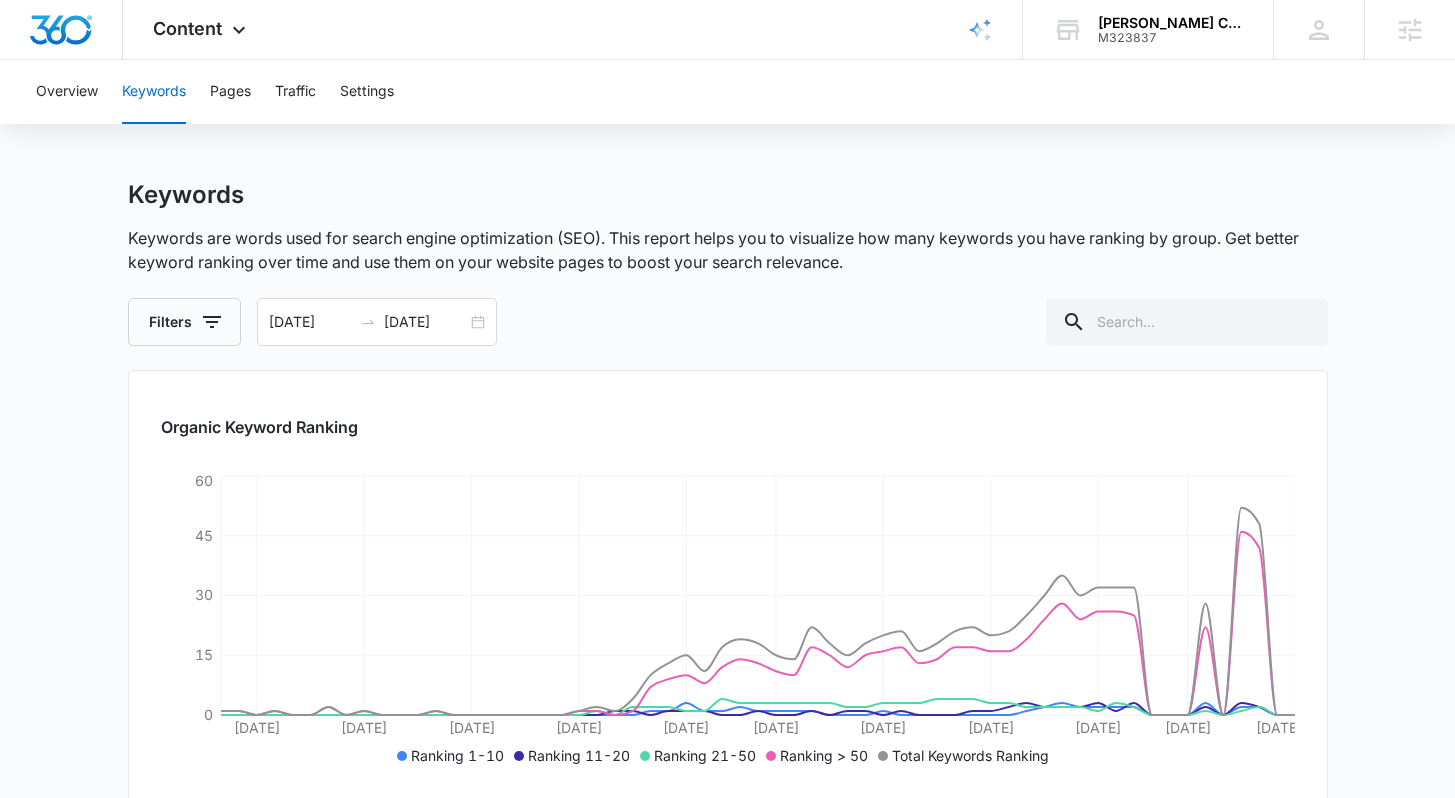 scroll, scrollTop: 0, scrollLeft: 0, axis: both 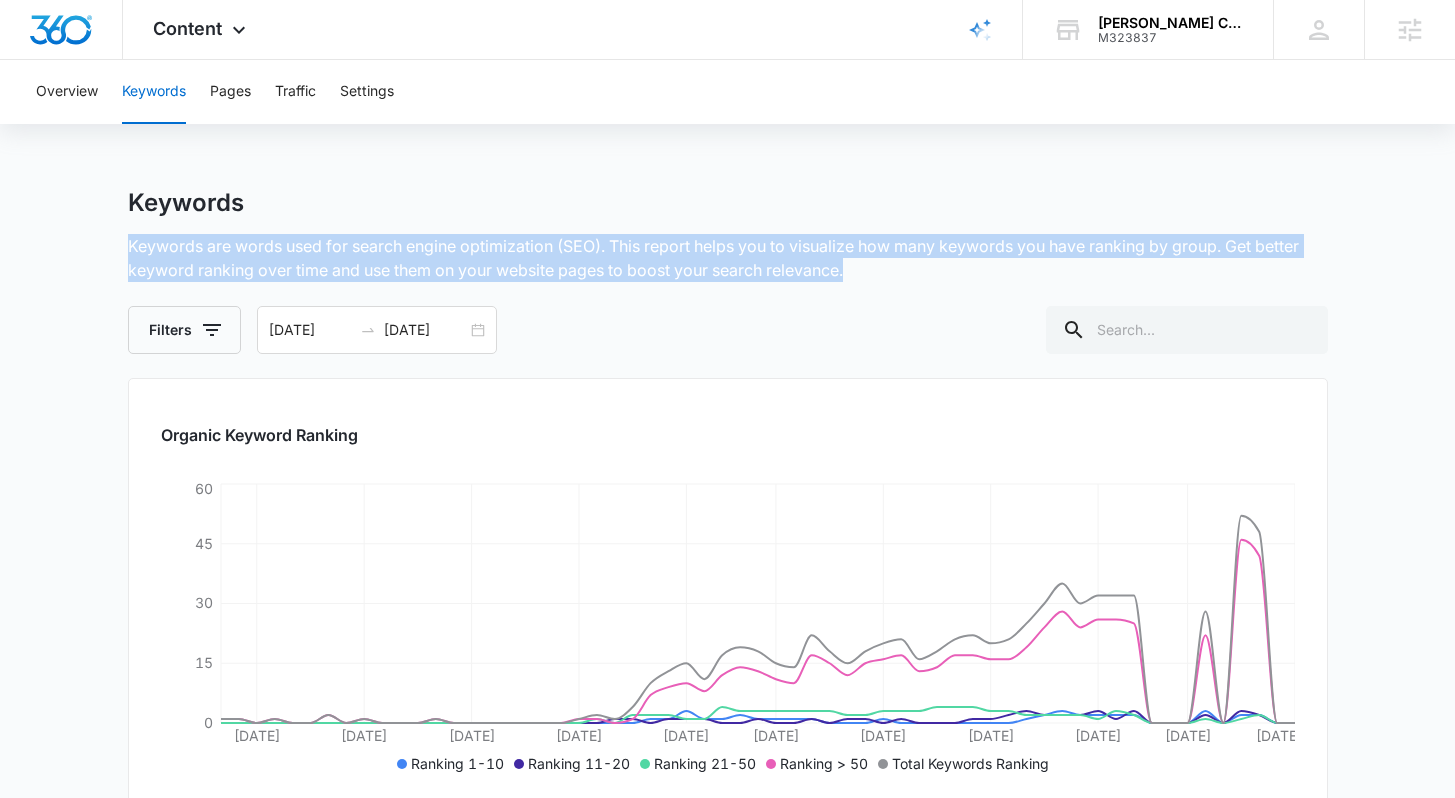 drag, startPoint x: 540, startPoint y: 214, endPoint x: 917, endPoint y: 275, distance: 381.90314 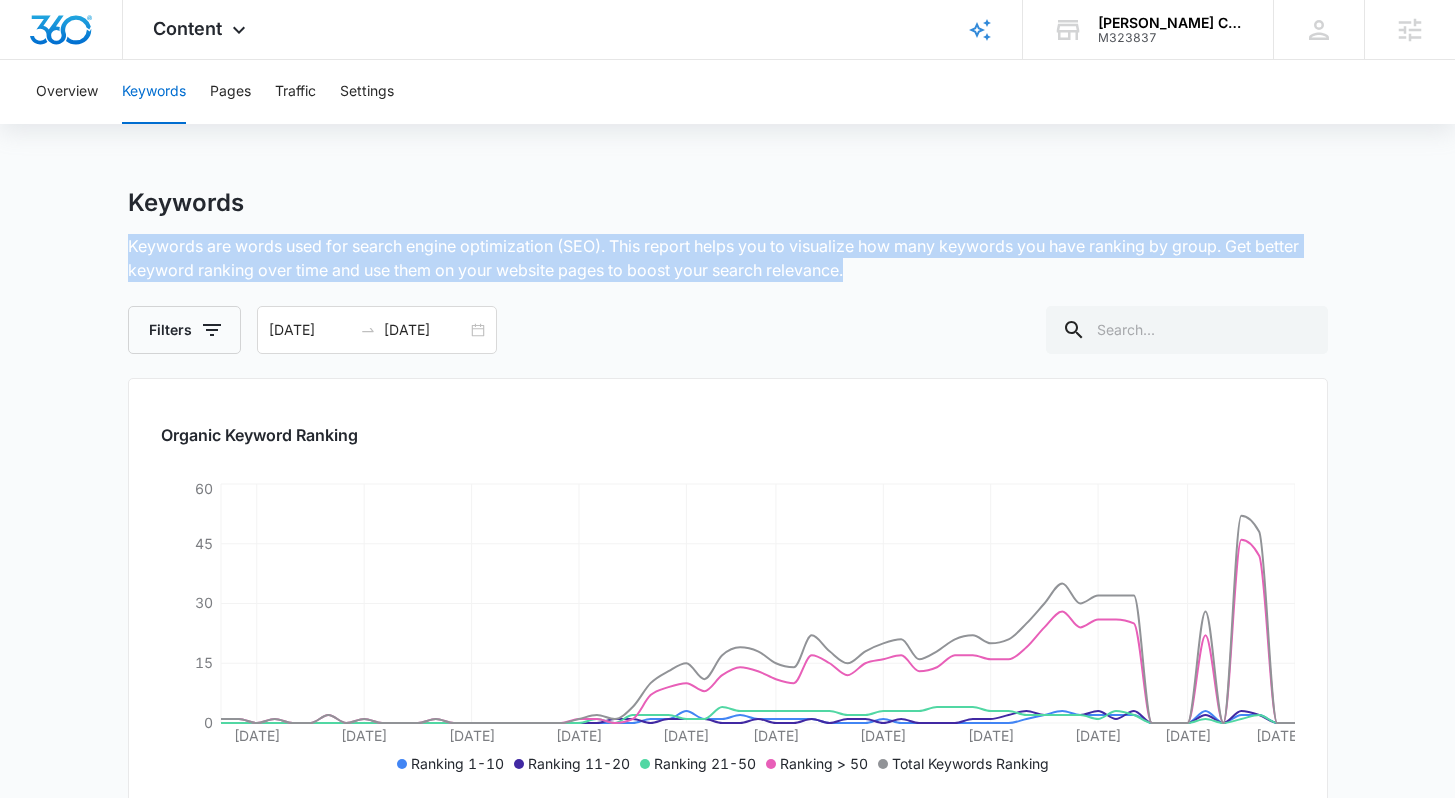 click on "Keywords are words used for search engine optimization (SEO). This report helps you to visualize how many keywords you have ranking by group. Get better keyword ranking over time and use them on your website pages to boost your search relevance." at bounding box center (728, 258) 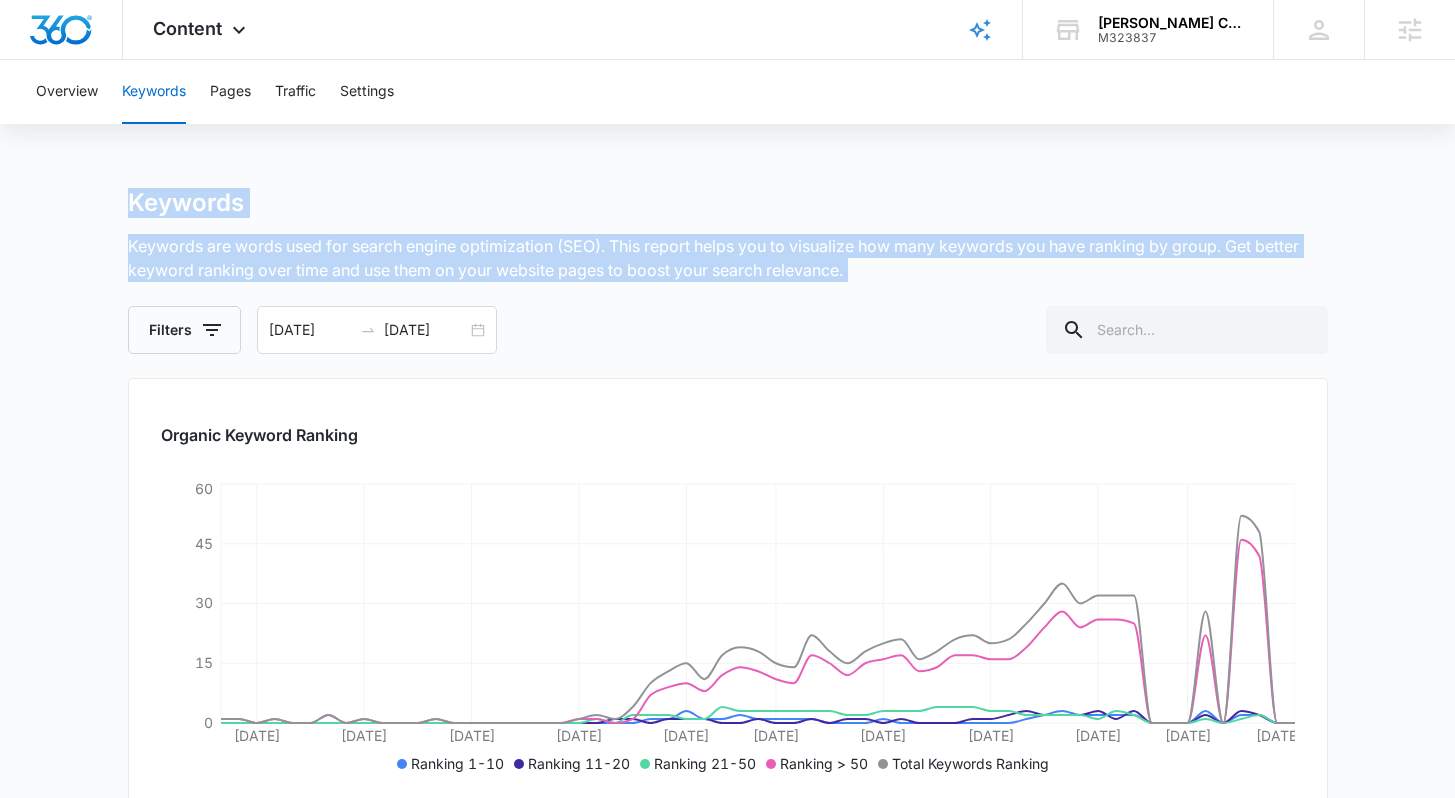 drag, startPoint x: 917, startPoint y: 275, endPoint x: 95, endPoint y: 205, distance: 824.97516 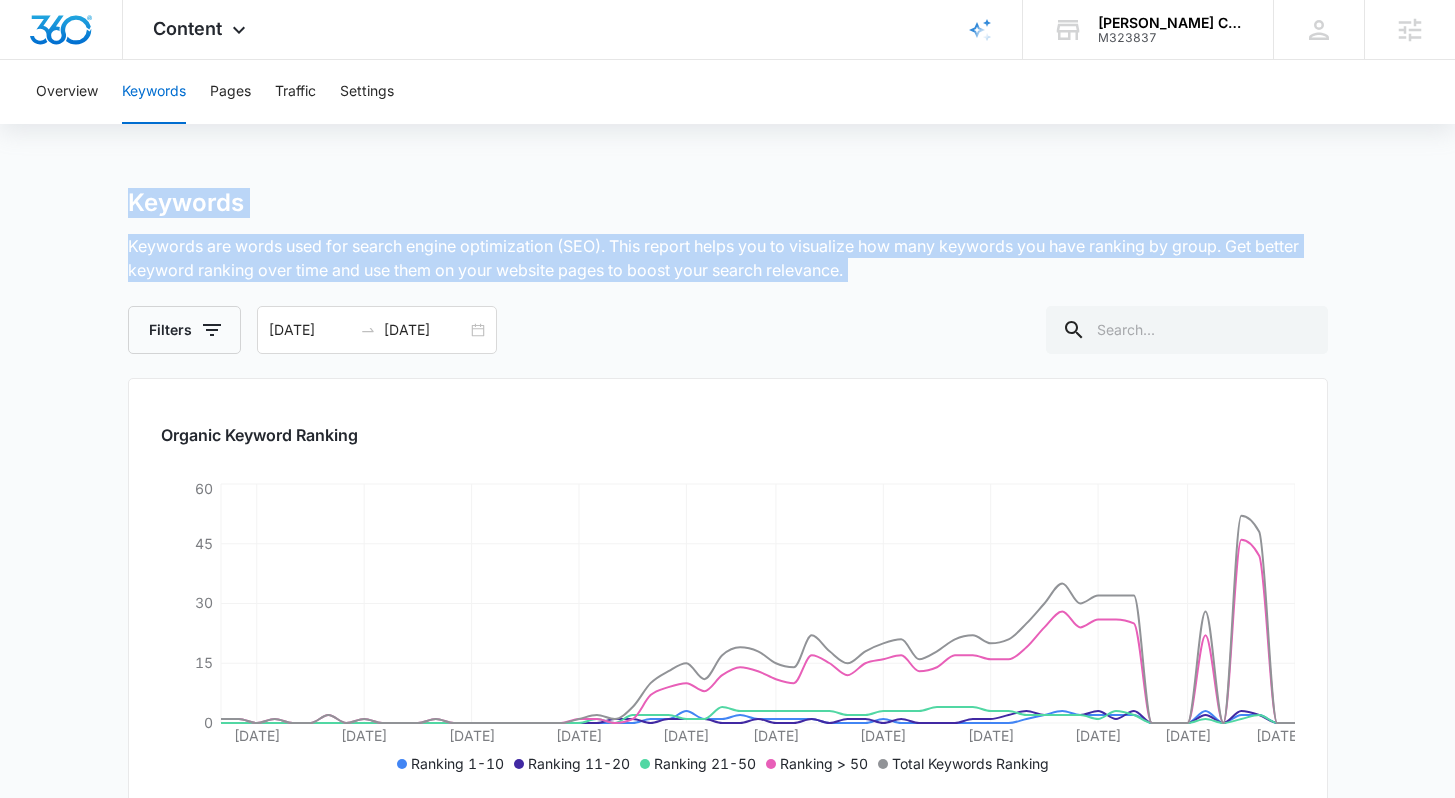 drag, startPoint x: 95, startPoint y: 205, endPoint x: 878, endPoint y: 276, distance: 786.21246 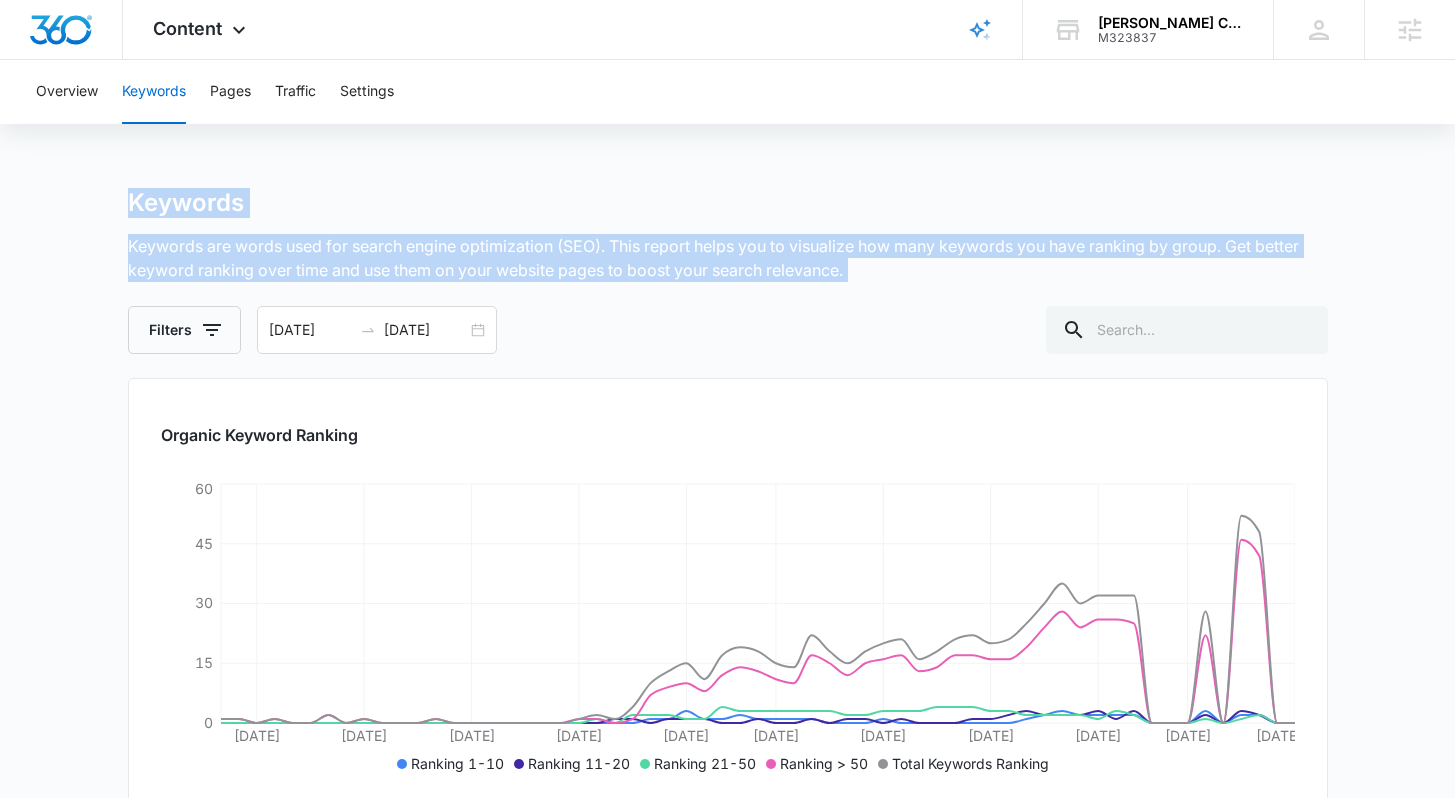 click on "Keywords are words used for search engine optimization (SEO). This report helps you to visualize how many keywords you have ranking by group. Get better keyword ranking over time and use them on your website pages to boost your search relevance." at bounding box center [728, 258] 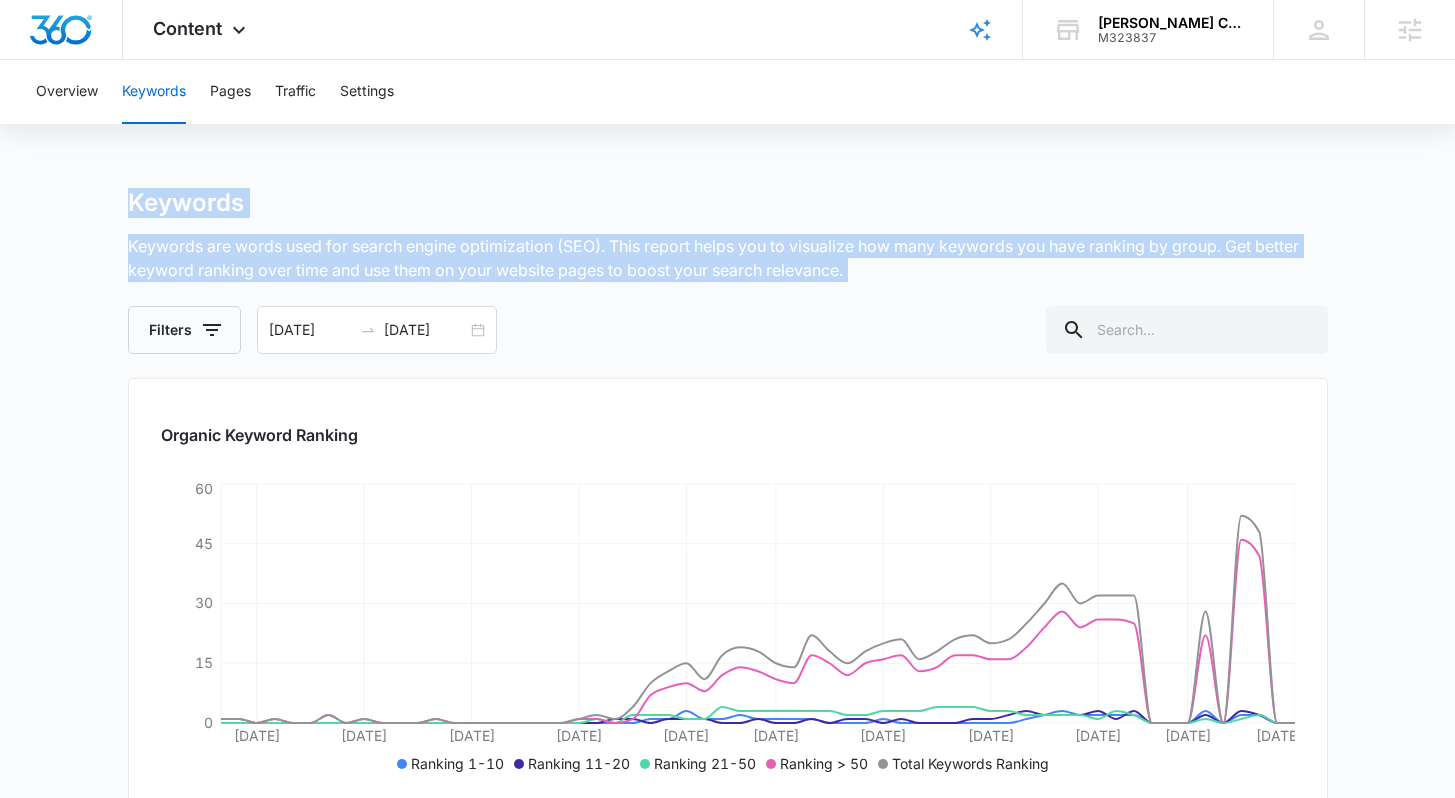 drag, startPoint x: 878, startPoint y: 276, endPoint x: 125, endPoint y: 198, distance: 757.02905 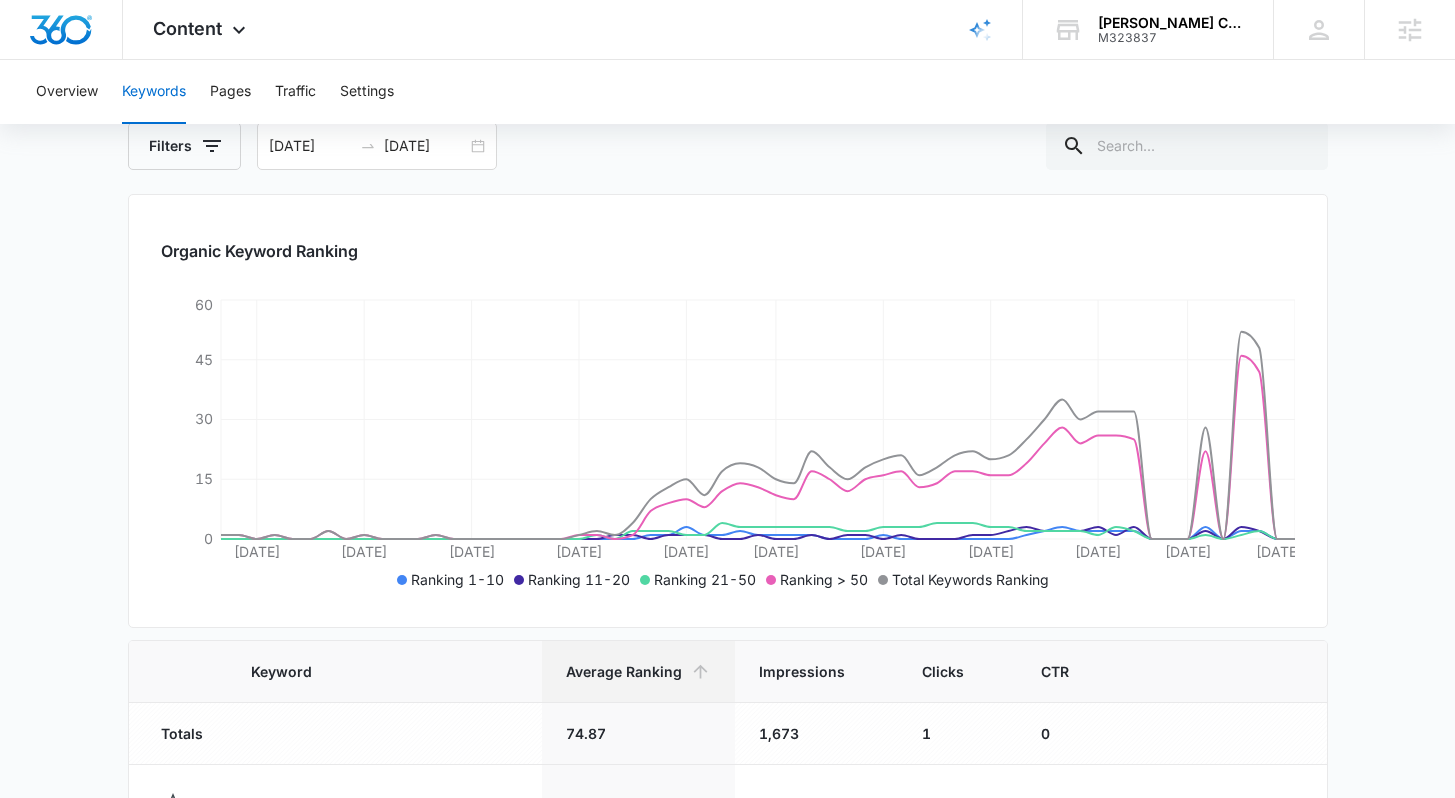 scroll, scrollTop: 204, scrollLeft: 0, axis: vertical 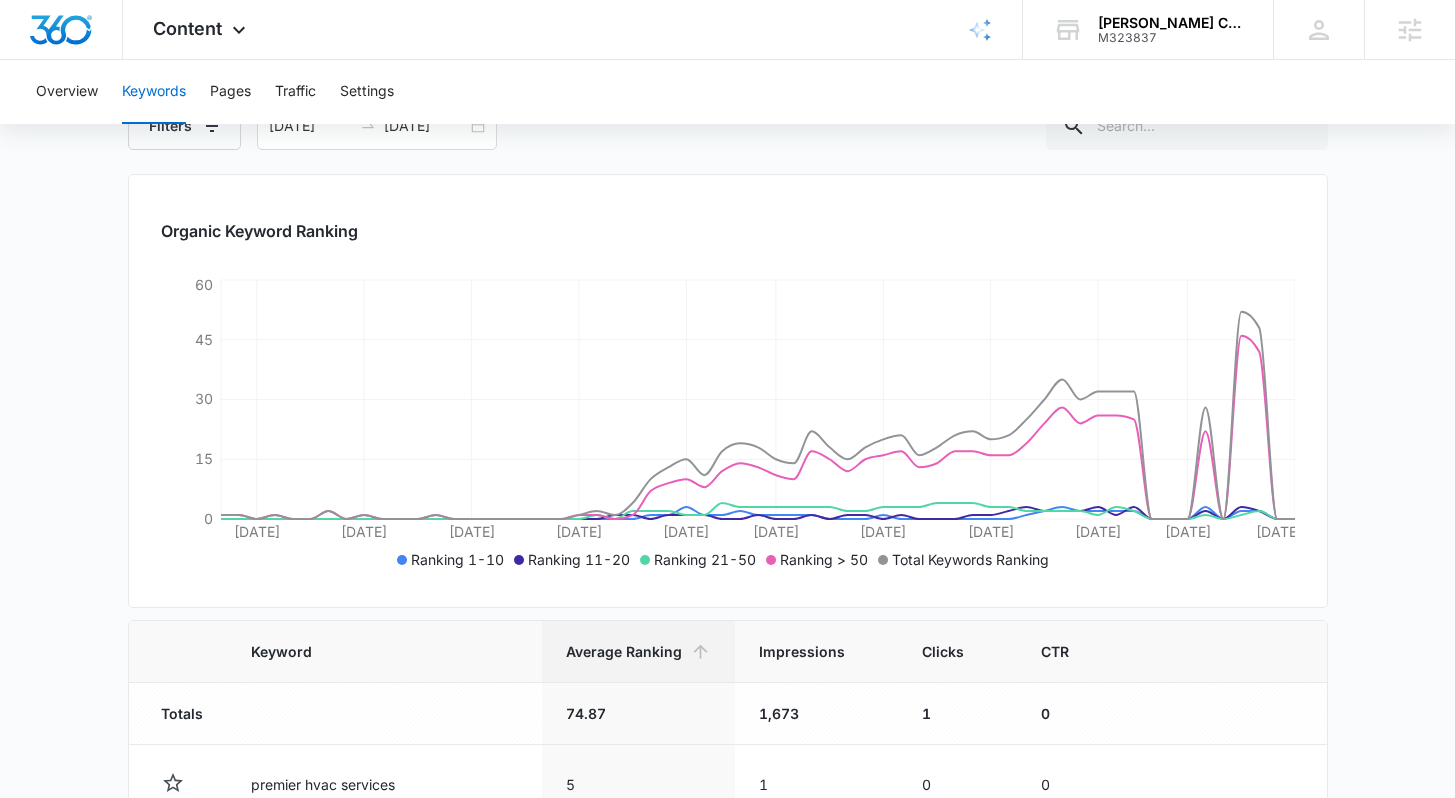 click on "Keywords Keywords are words used for search engine optimization (SEO). This report helps you to visualize how many keywords you have ranking by group. Get better keyword ranking over time and use them on your website pages to boost your search relevance. Filters 05/08/2025 07/07/2025 May 2025 Su Mo Tu We Th Fr Sa 27 28 29 30 1 2 3 4 5 6 7 8 9 10 11 12 13 14 15 16 17 18 19 20 21 22 23 24 25 26 27 28 29 30 31 1 2 3 4 5 6 7 Jun 2025 Su Mo Tu We Th Fr Sa 1 2 3 4 5 6 7 8 9 10 11 12 13 14 15 16 17 18 19 20 21 22 23 24 25 26 27 28 29 30 1 2 3 4 5 6 7 8 9 10 11 12 Last  Week Last 2 Weeks Last 30 Days Last 60 Days Last 90 Days Last 180 Days Month to Date Year to Date Organic Keyword Ranking May 10 May 16 May 22 May 28 Jun 3 Jun 8 Jun 14 Jun 20 Jun 26 Jul 1 Jul 7 0 15 30 45 60 Ranking 1-10 Ranking 11-20 Ranking 21-50 Ranking > 50 Total Keywords Ranking   Keyword Average Ranking Impressions Clicks CTR Totals 74.87 1,673 1 0 premier hvac services 5 1 0 0 Performance Details all out ac 8.13 25 0 0 Performance Details 8.6" at bounding box center (727, 818) 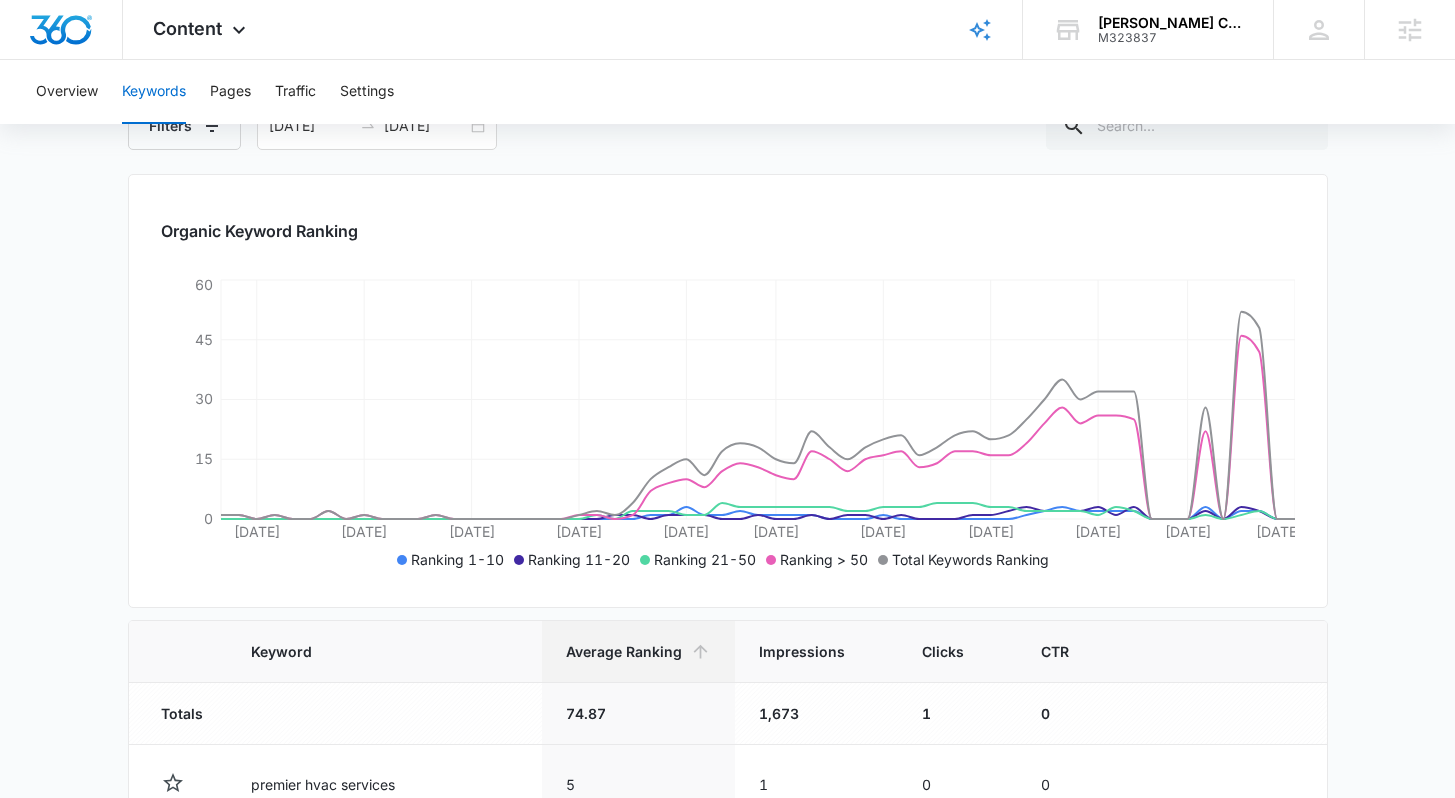 click on "Organic Keyword Ranking May 10 May 16 May 22 May 28 Jun 3 Jun 8 Jun 14 Jun 20 Jun 26 Jul 1 Jul 7 0 15 30 45 60 Ranking 1-10 Ranking 11-20 Ranking 21-50 Ranking > 50 Total Keywords Ranking" at bounding box center (728, 391) 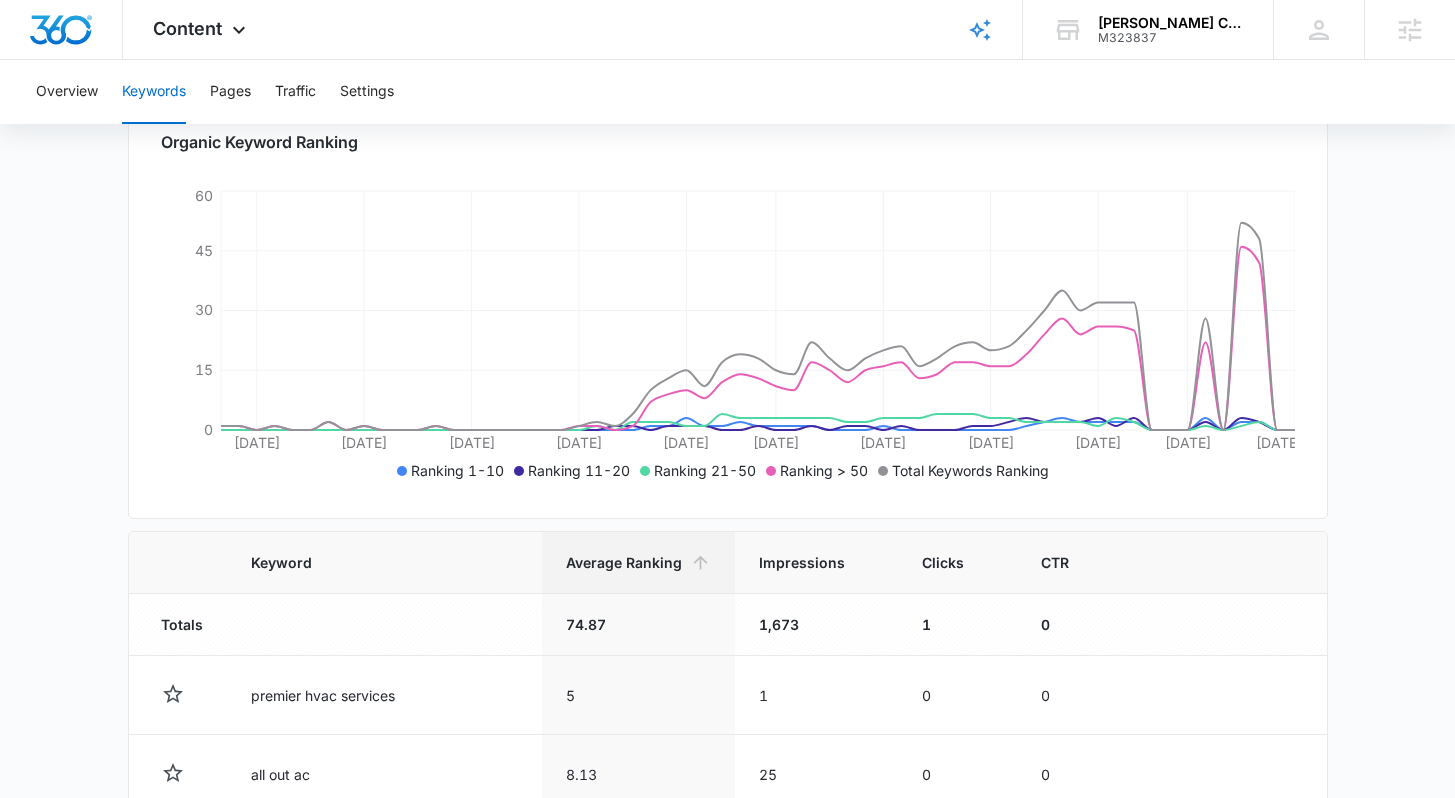 scroll, scrollTop: 0, scrollLeft: 0, axis: both 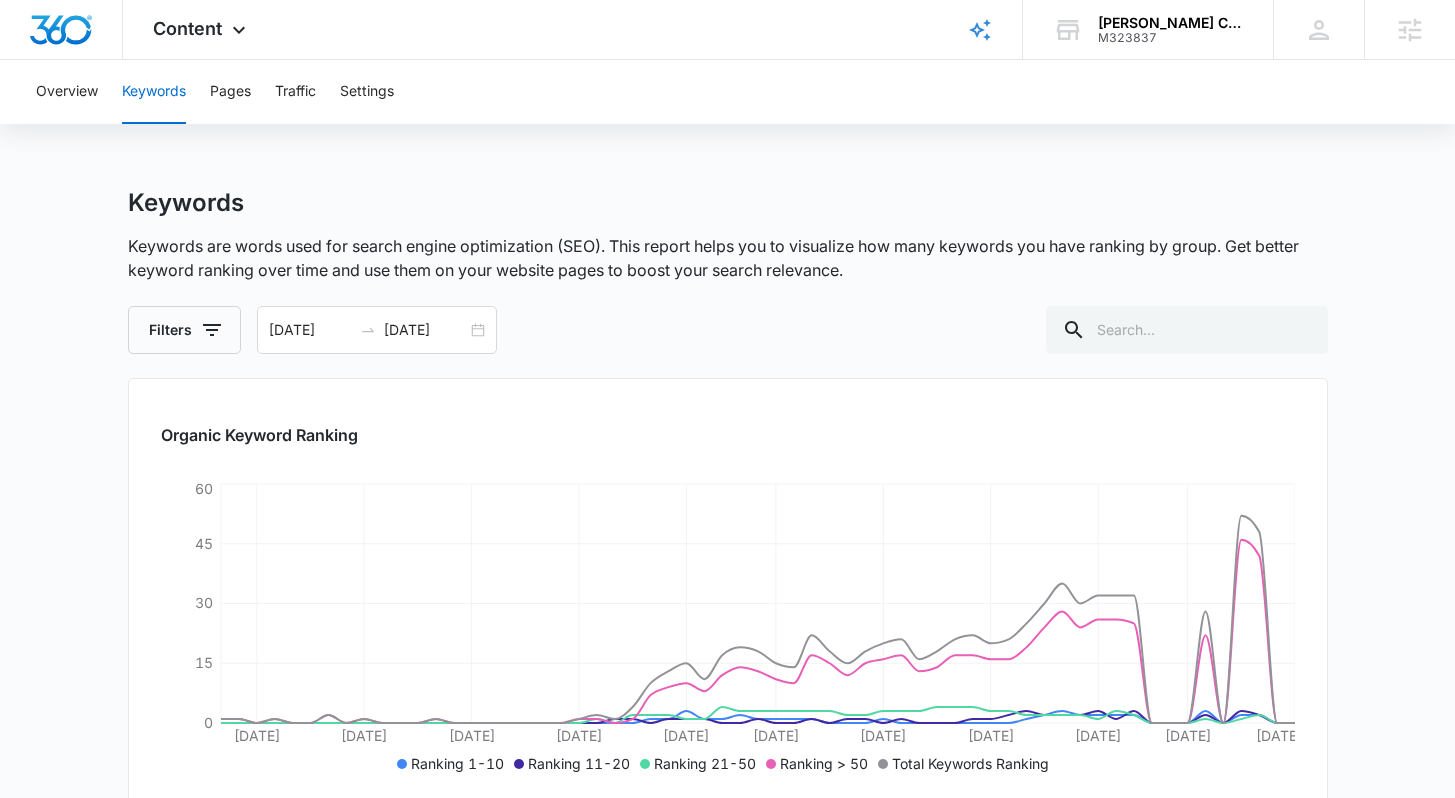 click on "Keywords Keywords are words used for search engine optimization (SEO). This report helps you to visualize how many keywords you have ranking by group. Get better keyword ranking over time and use them on your website pages to boost your search relevance. Filters 05/08/2025 07/07/2025 May 2025 Su Mo Tu We Th Fr Sa 27 28 29 30 1 2 3 4 5 6 7 8 9 10 11 12 13 14 15 16 17 18 19 20 21 22 23 24 25 26 27 28 29 30 31 1 2 3 4 5 6 7 Jun 2025 Su Mo Tu We Th Fr Sa 1 2 3 4 5 6 7 8 9 10 11 12 13 14 15 16 17 18 19 20 21 22 23 24 25 26 27 28 29 30 1 2 3 4 5 6 7 8 9 10 11 12 Last  Week Last 2 Weeks Last 30 Days Last 60 Days Last 90 Days Last 180 Days Month to Date Year to Date Organic Keyword Ranking May 10 May 16 May 22 May 28 Jun 3 Jun 8 Jun 14 Jun 20 Jun 26 Jul 1 Jul 7 0 15 30 45 60 Ranking 1-10 Ranking 11-20 Ranking 21-50 Ranking > 50 Total Keywords Ranking   Keyword Average Ranking Impressions Clicks CTR Totals 74.87 1,673 1 0 premier hvac services 5 1 0 0 Performance Details all out ac 8.13 25 0 0 Performance Details 8.6" at bounding box center (727, 1022) 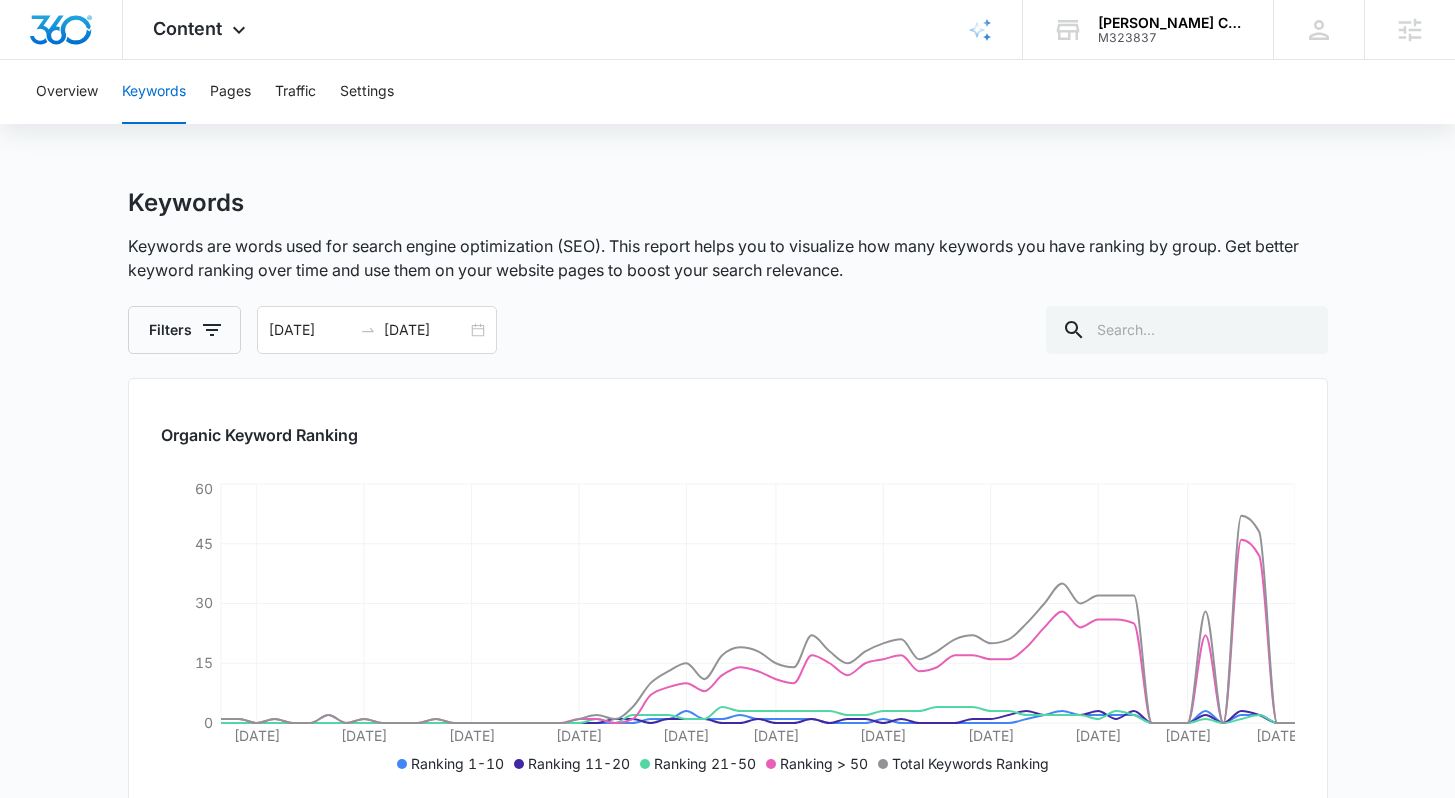 click on "Keywords Keywords are words used for search engine optimization (SEO). This report helps you to visualize how many keywords you have ranking by group. Get better keyword ranking over time and use them on your website pages to boost your search relevance. Filters 05/08/2025 07/07/2025 May 2025 Su Mo Tu We Th Fr Sa 27 28 29 30 1 2 3 4 5 6 7 8 9 10 11 12 13 14 15 16 17 18 19 20 21 22 23 24 25 26 27 28 29 30 31 1 2 3 4 5 6 7 Jun 2025 Su Mo Tu We Th Fr Sa 1 2 3 4 5 6 7 8 9 10 11 12 13 14 15 16 17 18 19 20 21 22 23 24 25 26 27 28 29 30 1 2 3 4 5 6 7 8 9 10 11 12 Last  Week Last 2 Weeks Last 30 Days Last 60 Days Last 90 Days Last 180 Days Month to Date Year to Date Organic Keyword Ranking May 10 May 16 May 22 May 28 Jun 3 Jun 8 Jun 14 Jun 20 Jun 26 Jul 1 Jul 7 0 15 30 45 60 Ranking 1-10 Ranking 11-20 Ranking 21-50 Ranking > 50 Total Keywords Ranking   Keyword Average Ranking Impressions Clicks CTR Totals 74.87 1,673 1 0 premier hvac services 5 1 0 0 Performance Details all out ac 8.13 25 0 0 Performance Details 8.6" at bounding box center [727, 1022] 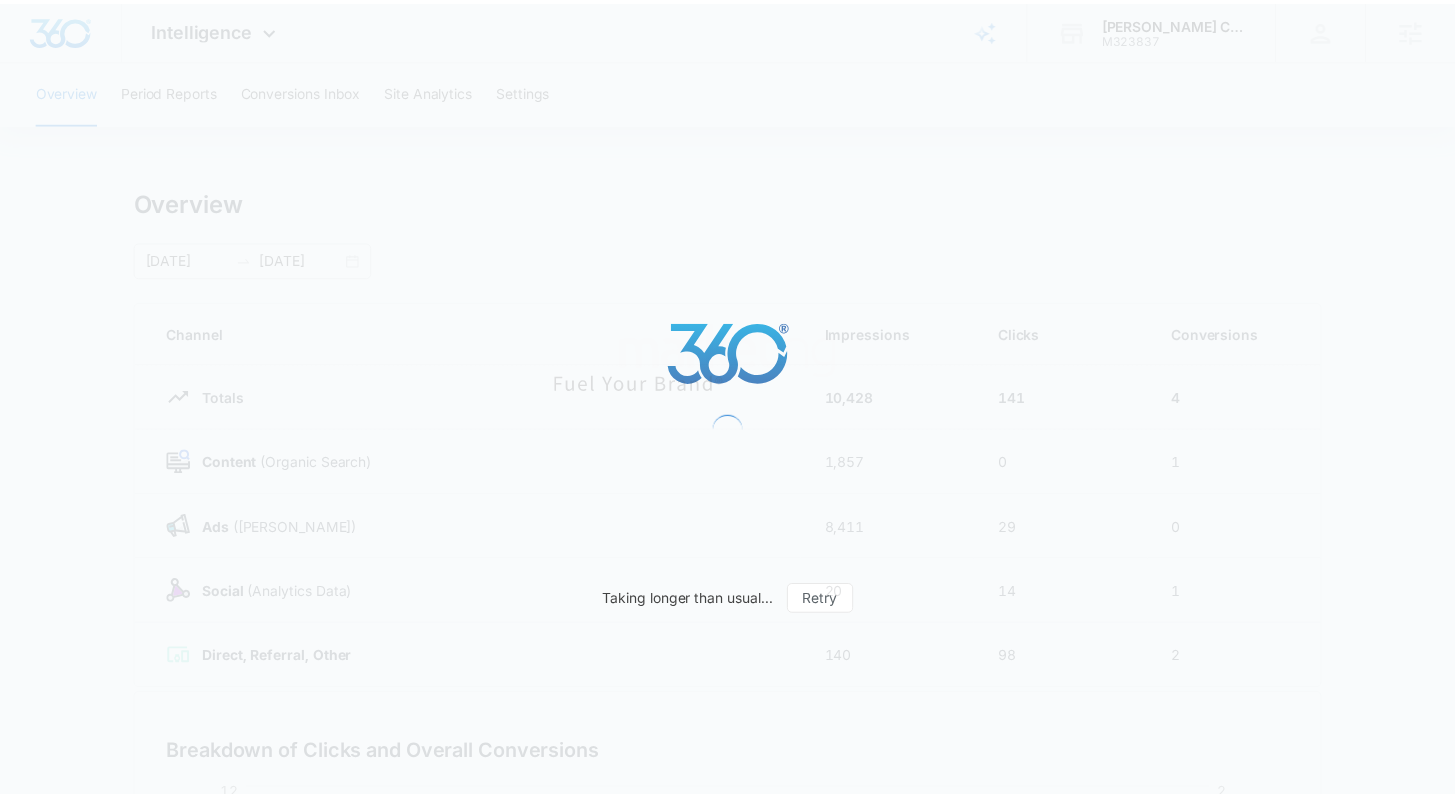 scroll, scrollTop: 0, scrollLeft: 0, axis: both 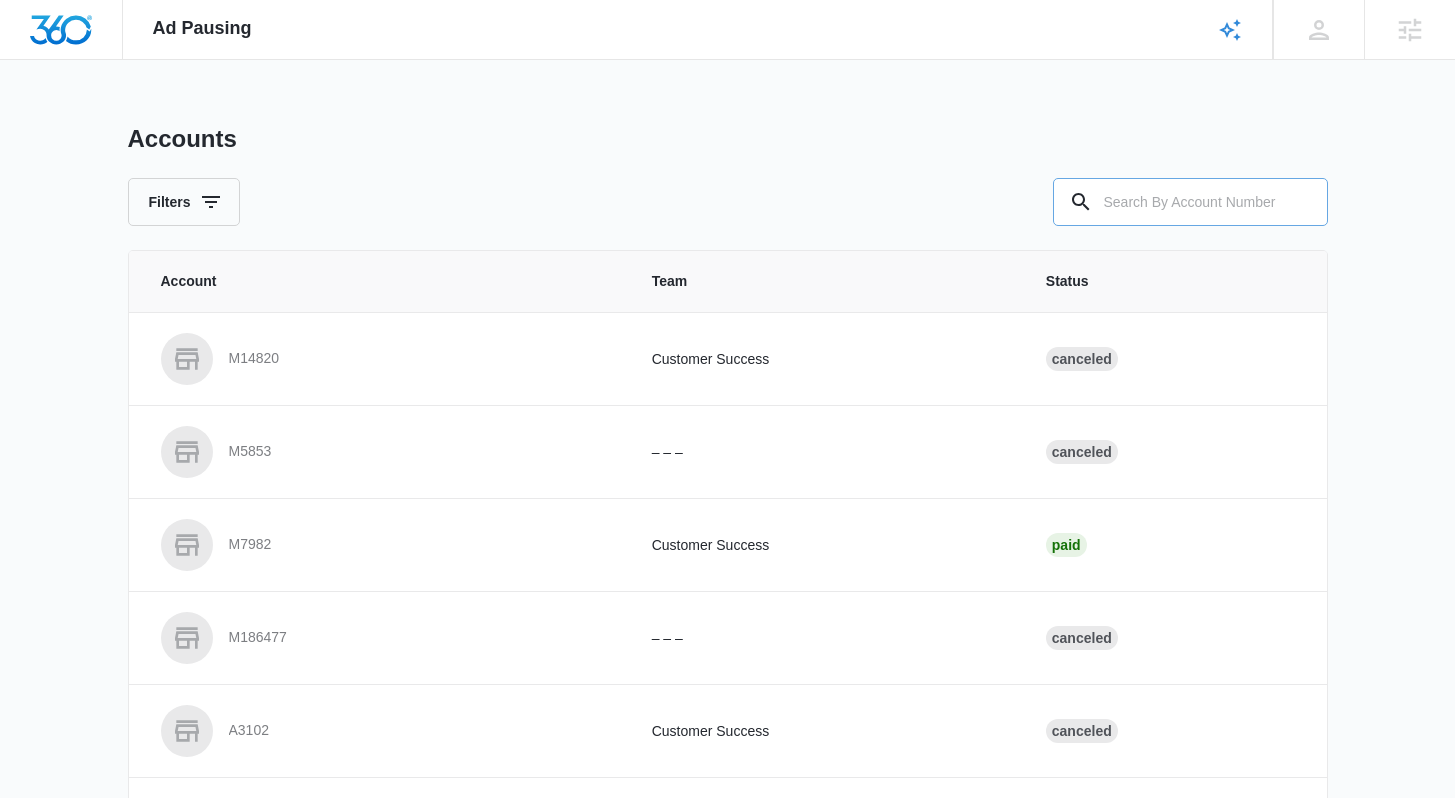 click at bounding box center [1190, 202] 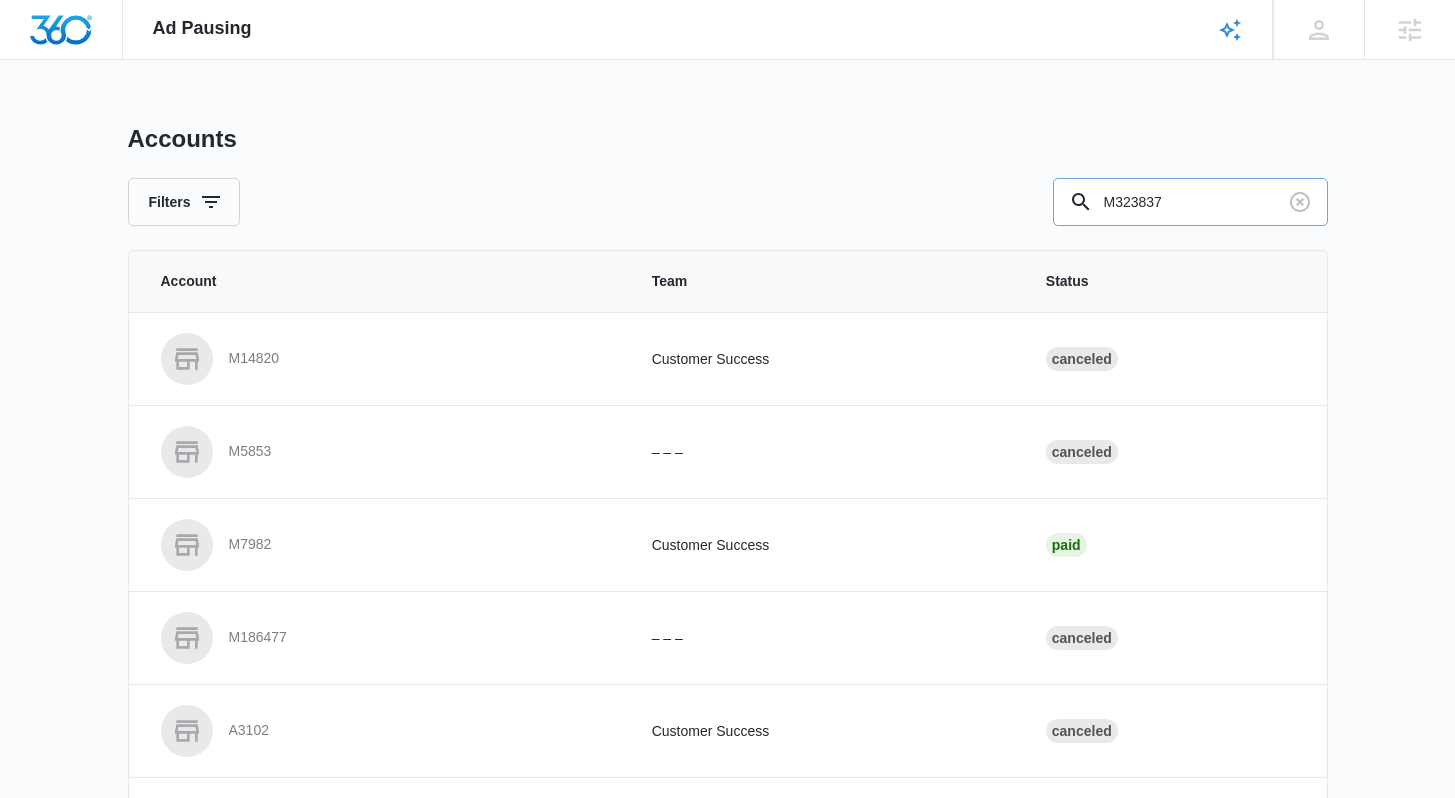 type on "M323837" 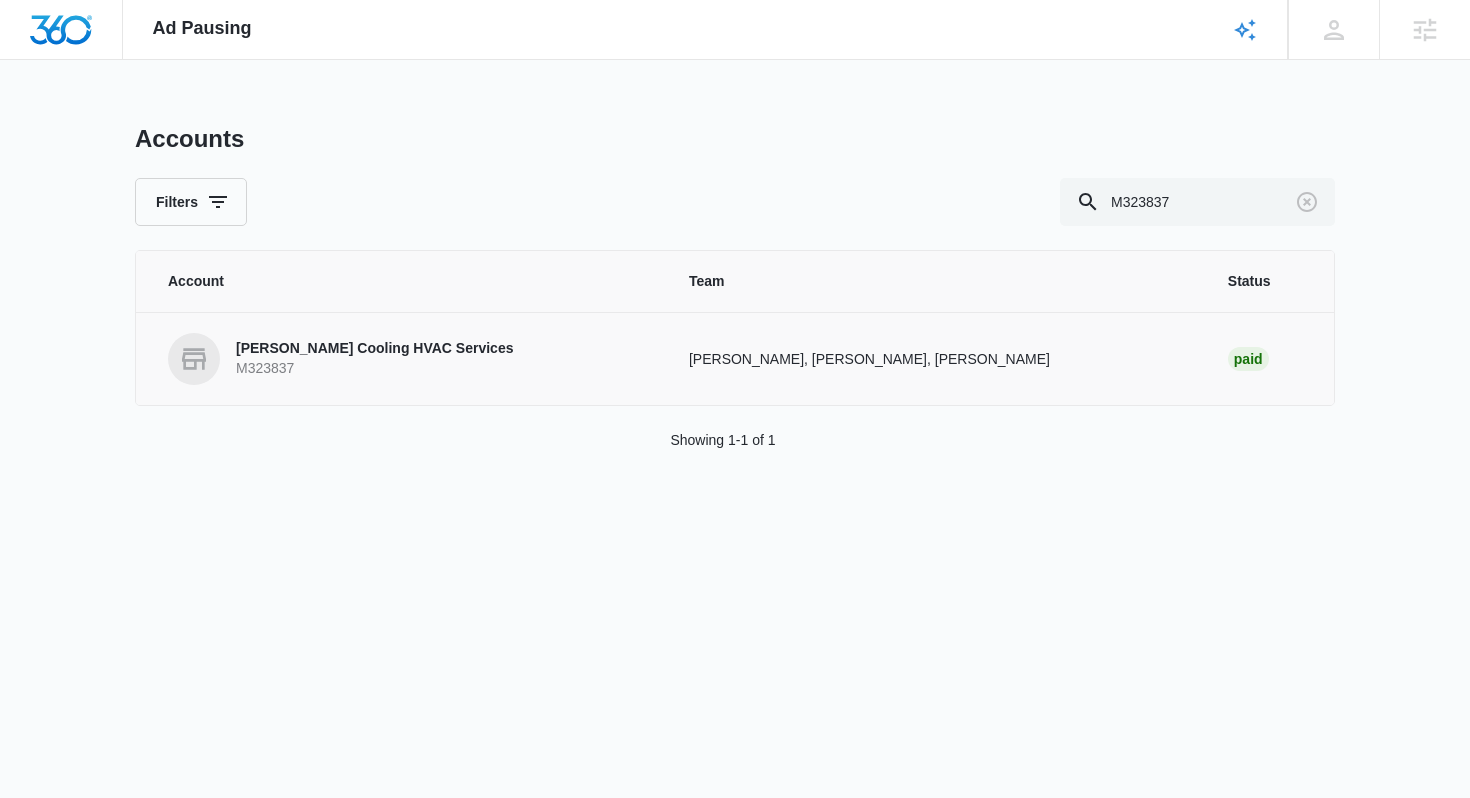 click on "Ault's Cooling HVAC Services" at bounding box center [374, 349] 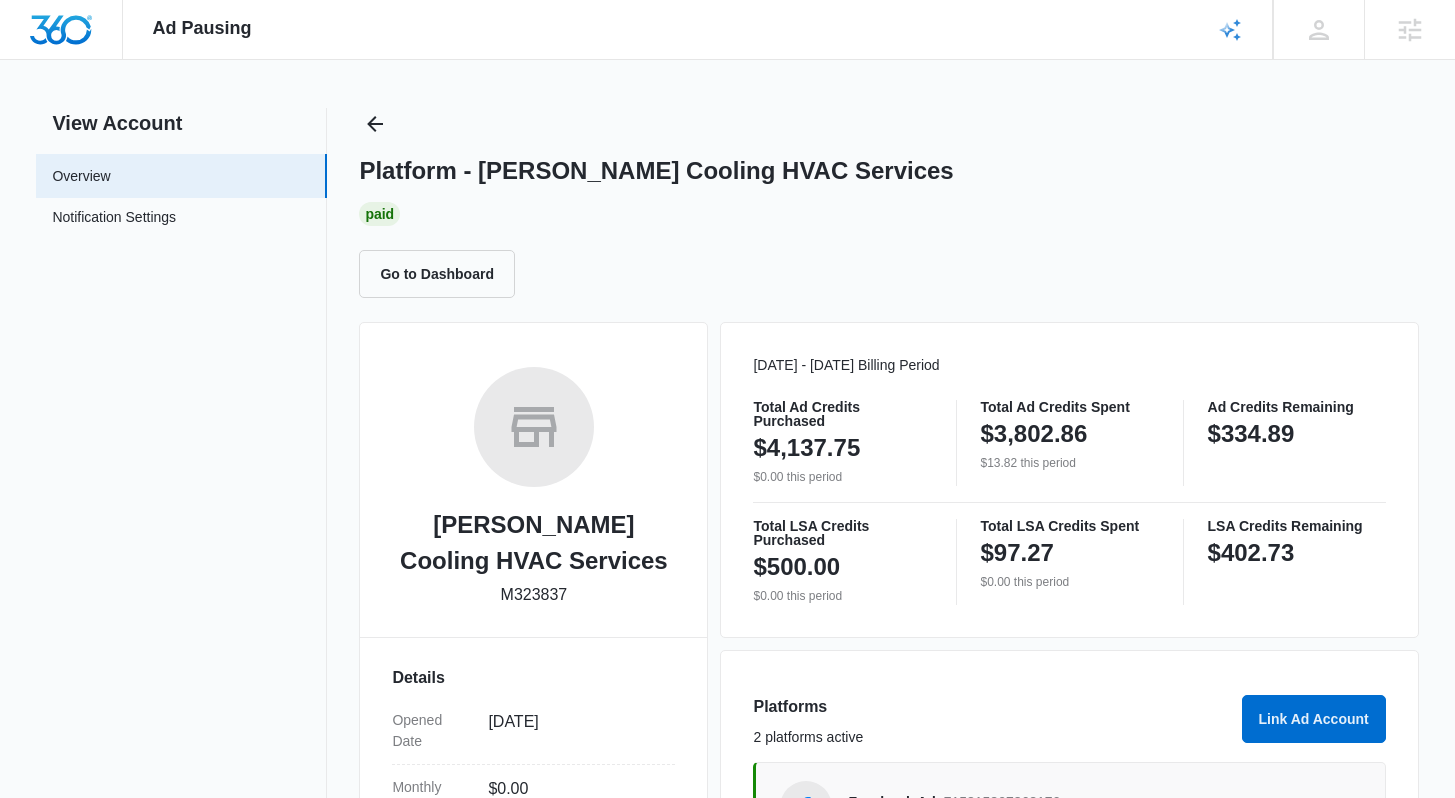scroll, scrollTop: 0, scrollLeft: 0, axis: both 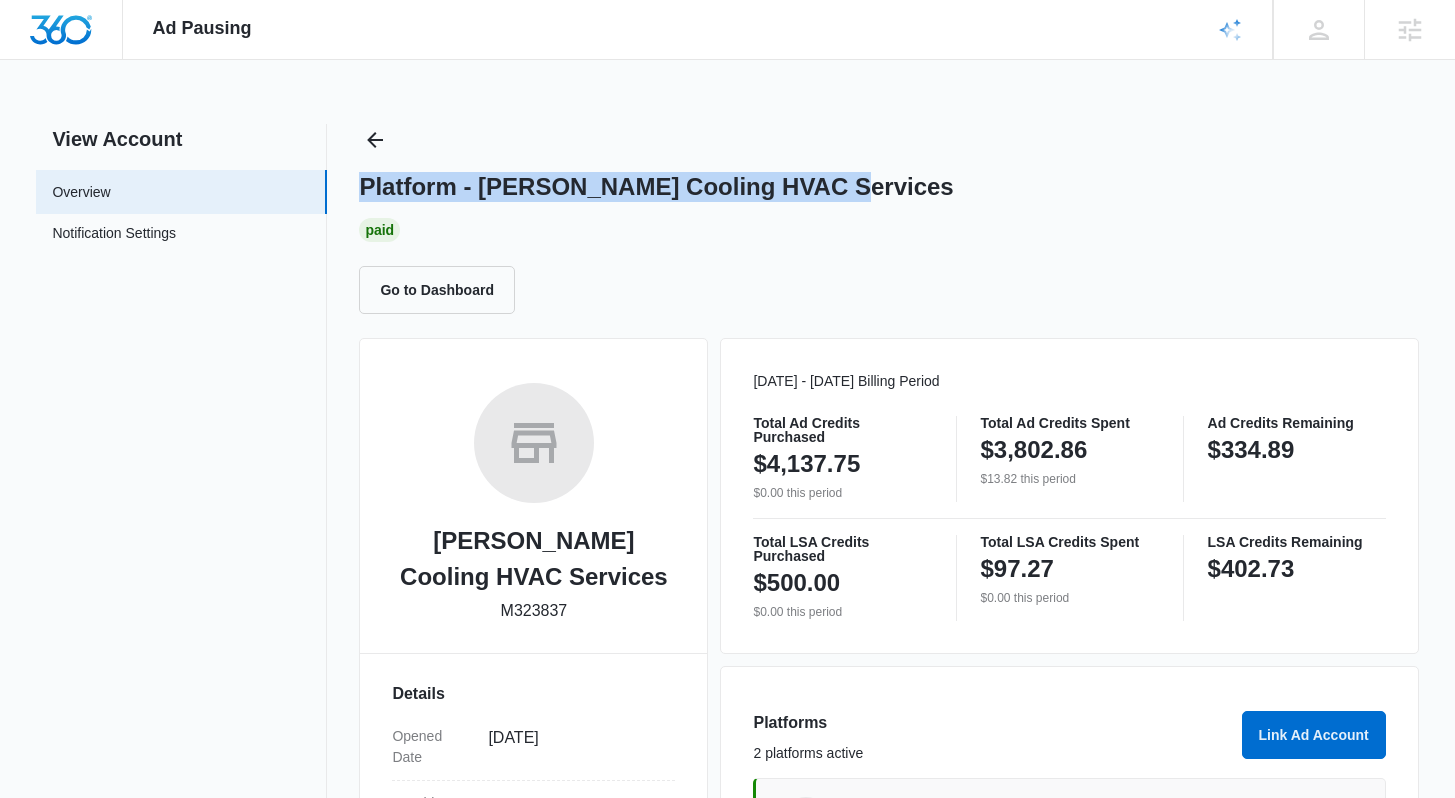 drag, startPoint x: 366, startPoint y: 184, endPoint x: 892, endPoint y: 196, distance: 526.13684 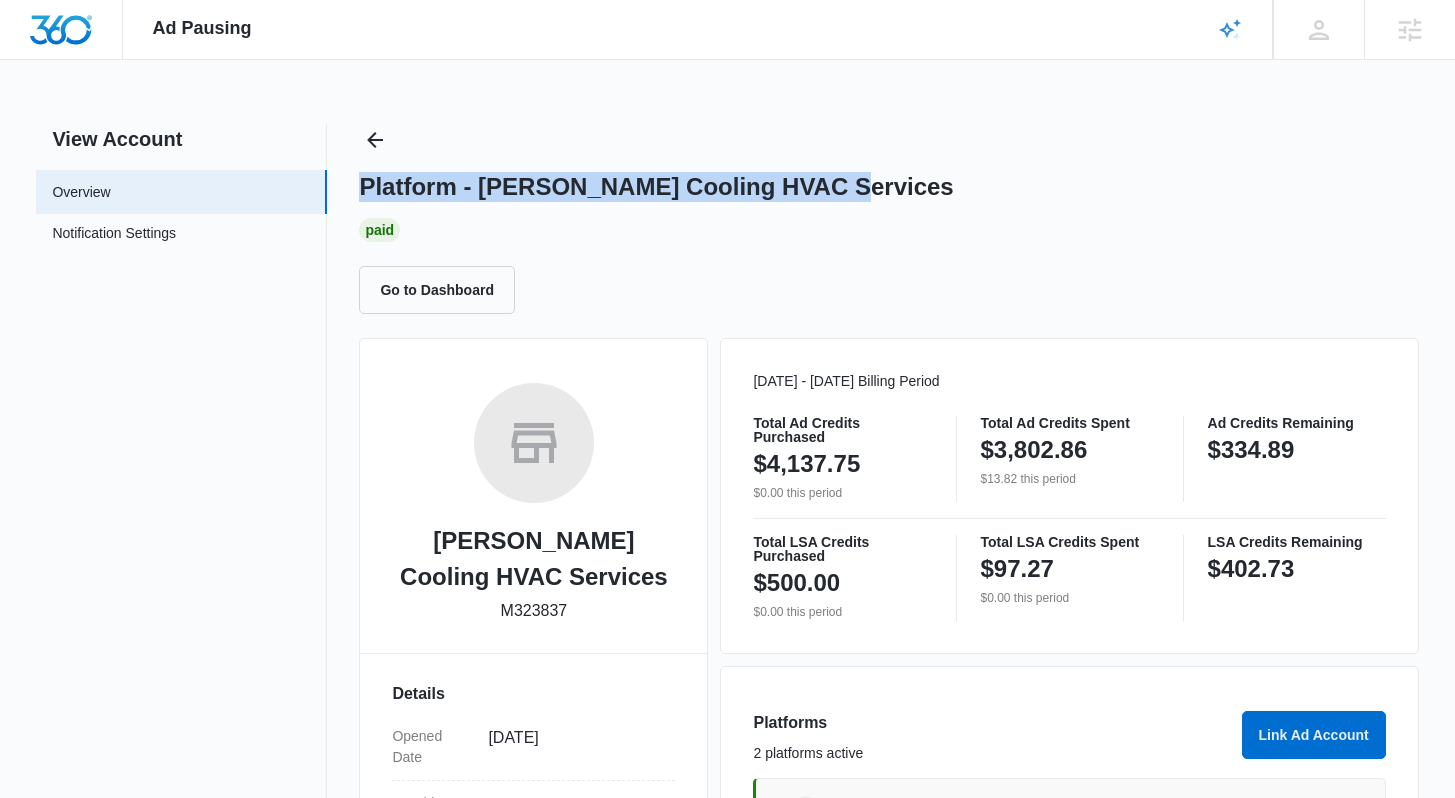 click on "Platform - Ault's Cooling HVAC Services" at bounding box center [888, 187] 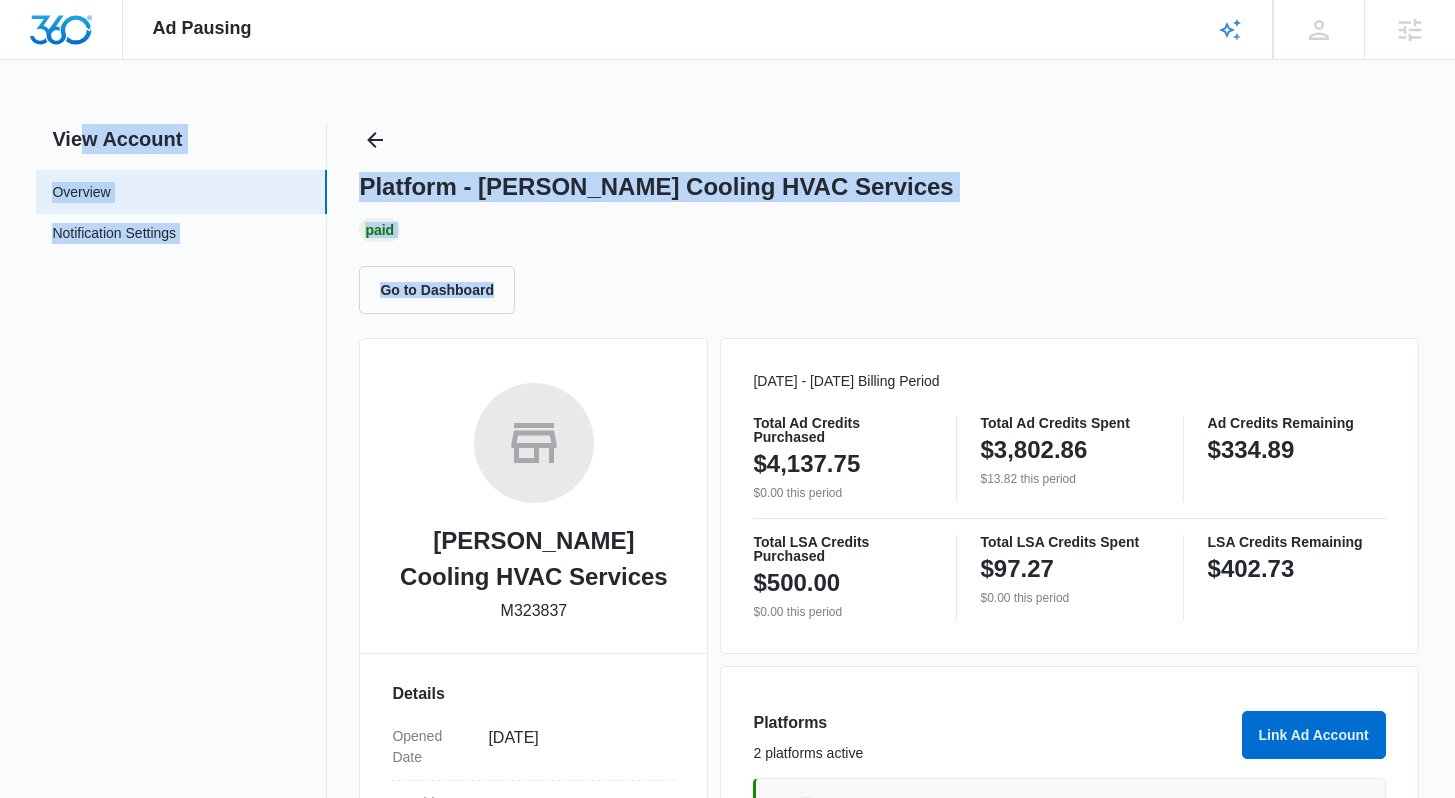 drag, startPoint x: 723, startPoint y: 286, endPoint x: 80, endPoint y: 124, distance: 663.0935 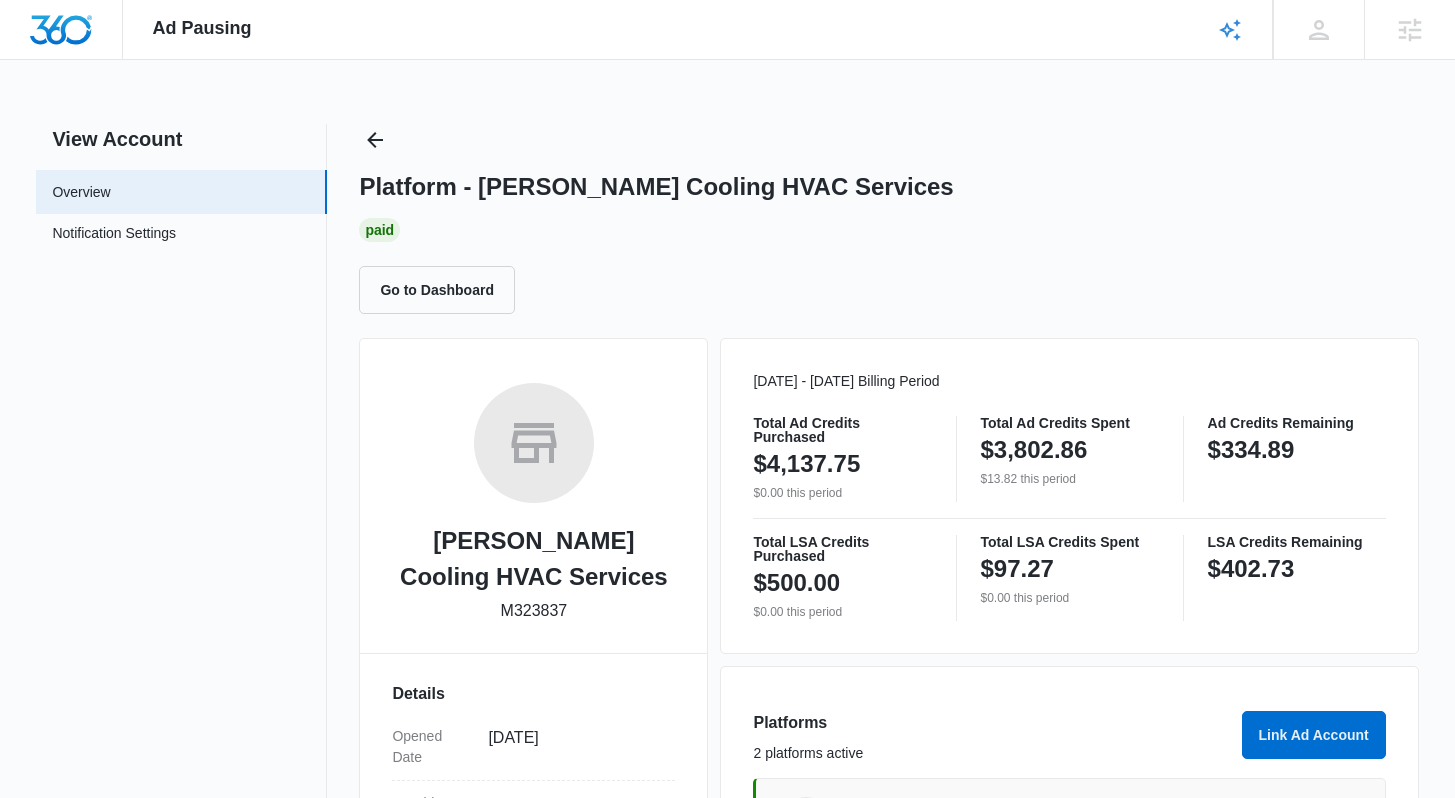 click on "Ad Pausing Apps Reputation Websites Forms CRM Email Social POS Content Ads Intelligence Files Brand Settings NF Niall Fowler niall.fowler@madwire.com My Profile Notifications Support Logout Terms & Conditions   •   Privacy Policy Agencies View Account Overview Notification Settings 0 Platform - Ault's Cooling HVAC Services Paid Go to Dashboard Ault's Cooling HVAC Services M323837 Details Opened Date Feb 24, 2025 Monthly Charge $0.00 Next Bill Date Aug 01, 2025 Advertising for 4 months Optimization Rate 0.49 Ad Specialist kyl Davis Success Manager Niall Fowler Jul 01 - Jul 31 Billing Period Total Ad Credits Purchased $4,137.75 $0.00 this period Total Ad Credits Spent $3,802.86 $13.82 this period Ad Credits Remaining $334.89 Total LSA Credits Purchased $500.00 $0.00 this period Total LSA Credits Spent $97.27 $0.00 this period LSA Credits Remaining $402.73 Platforms 2 platforms active Link Ad Account Facebook Ads  715815807868170 1/1 campaigns enabled Unset Google Ads  915-962-8544 0/3 campaigns enabled" at bounding box center (727, 399) 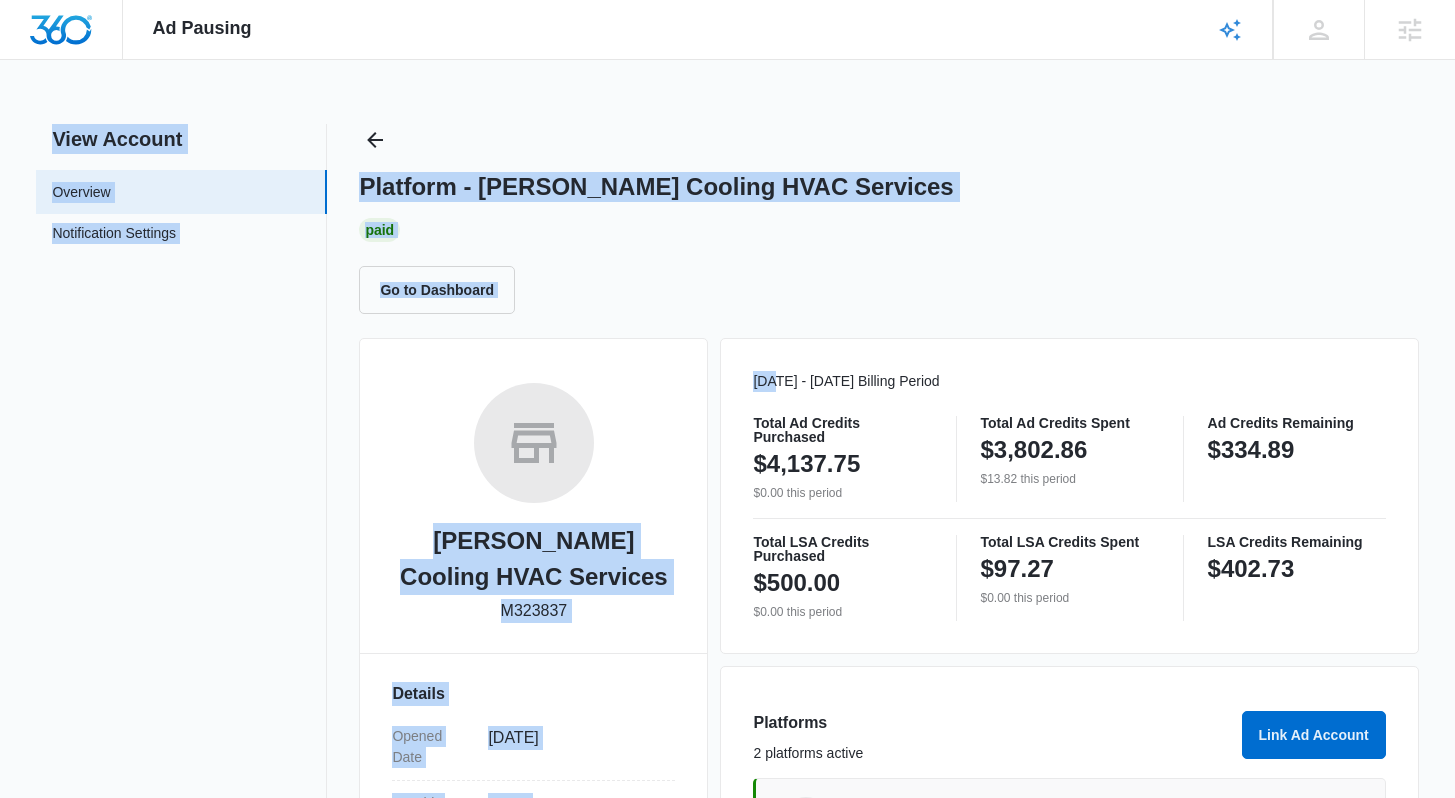 drag, startPoint x: 298, startPoint y: 198, endPoint x: 734, endPoint y: 314, distance: 451.1674 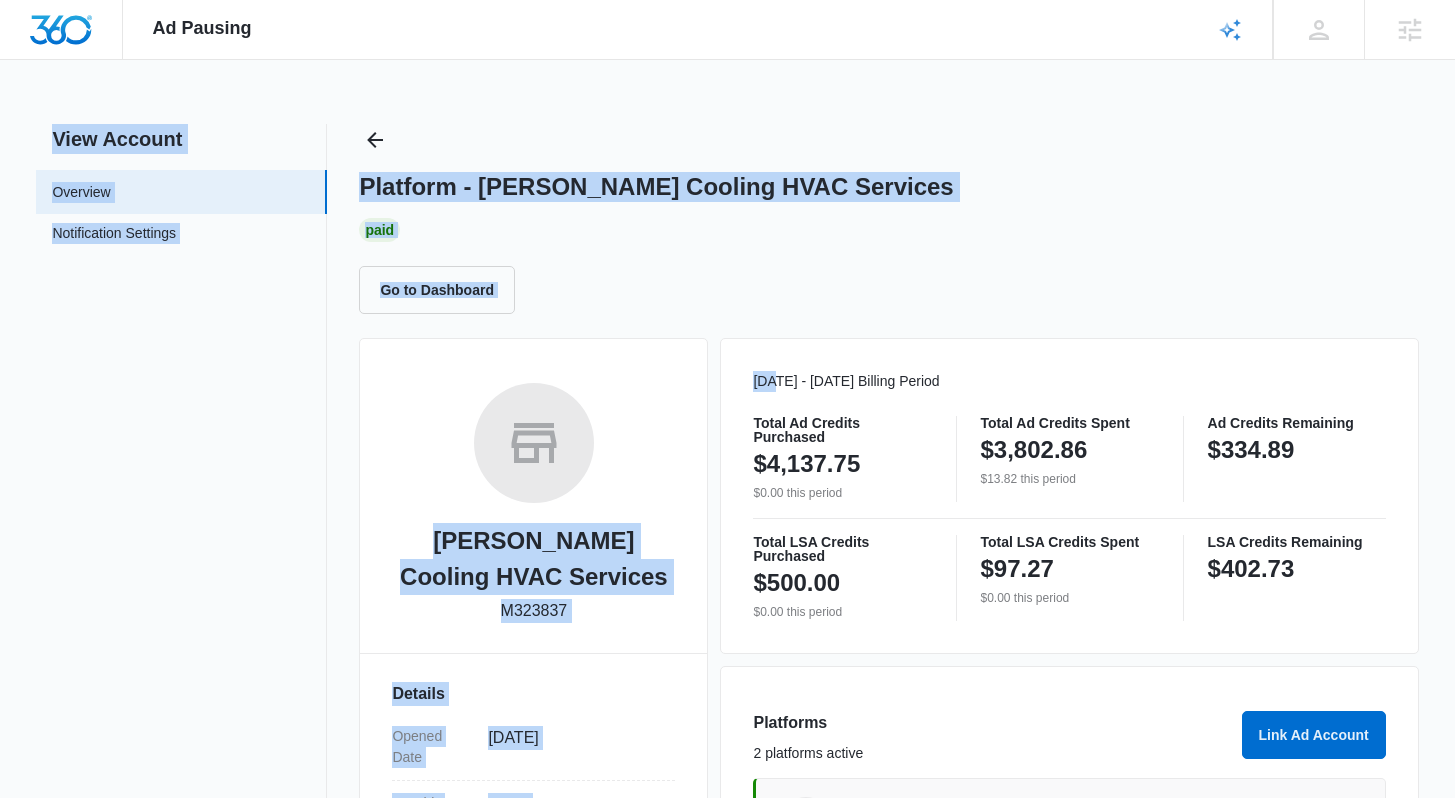 click on "Go to Dashboard" at bounding box center [888, 290] 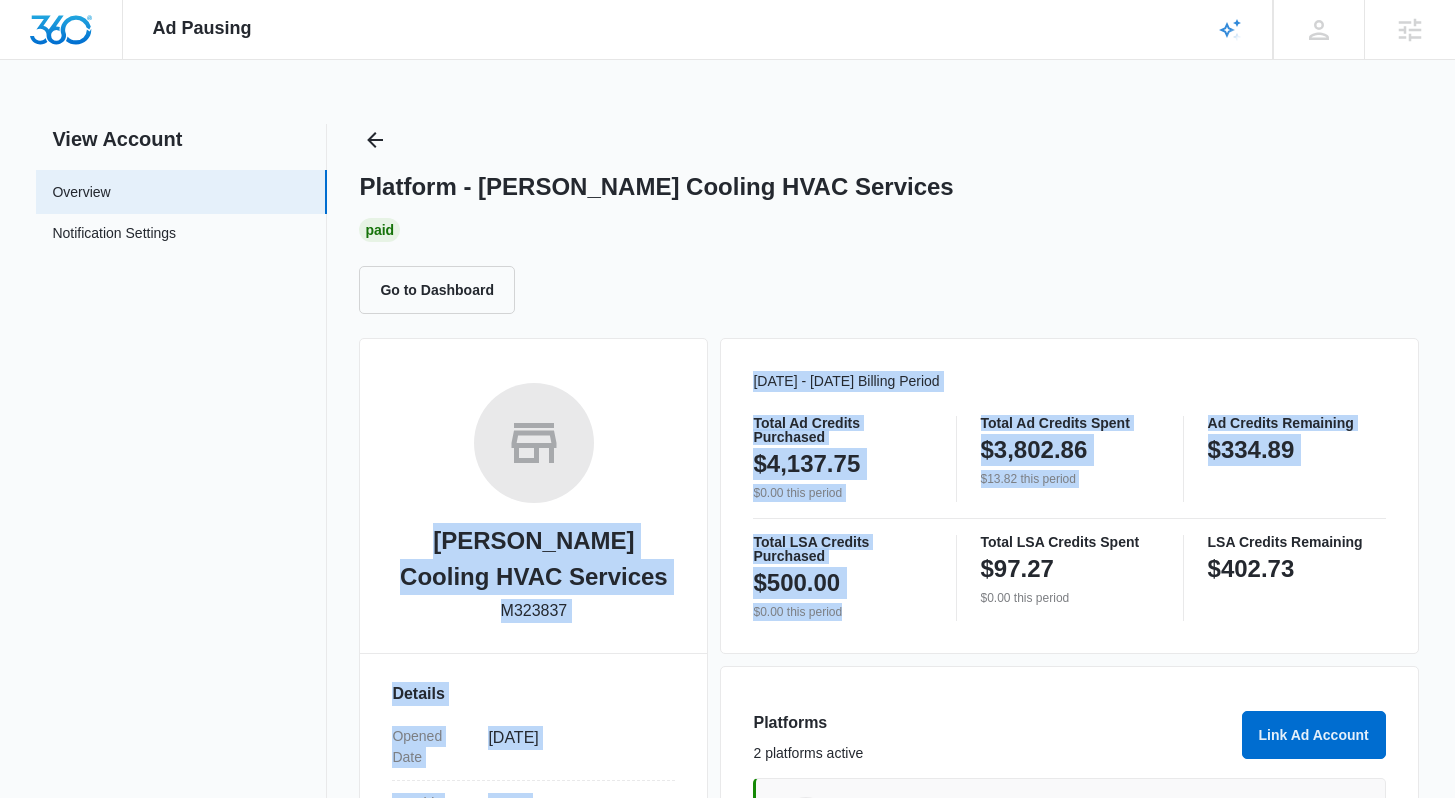drag, startPoint x: 736, startPoint y: 312, endPoint x: 1195, endPoint y: 565, distance: 524.10876 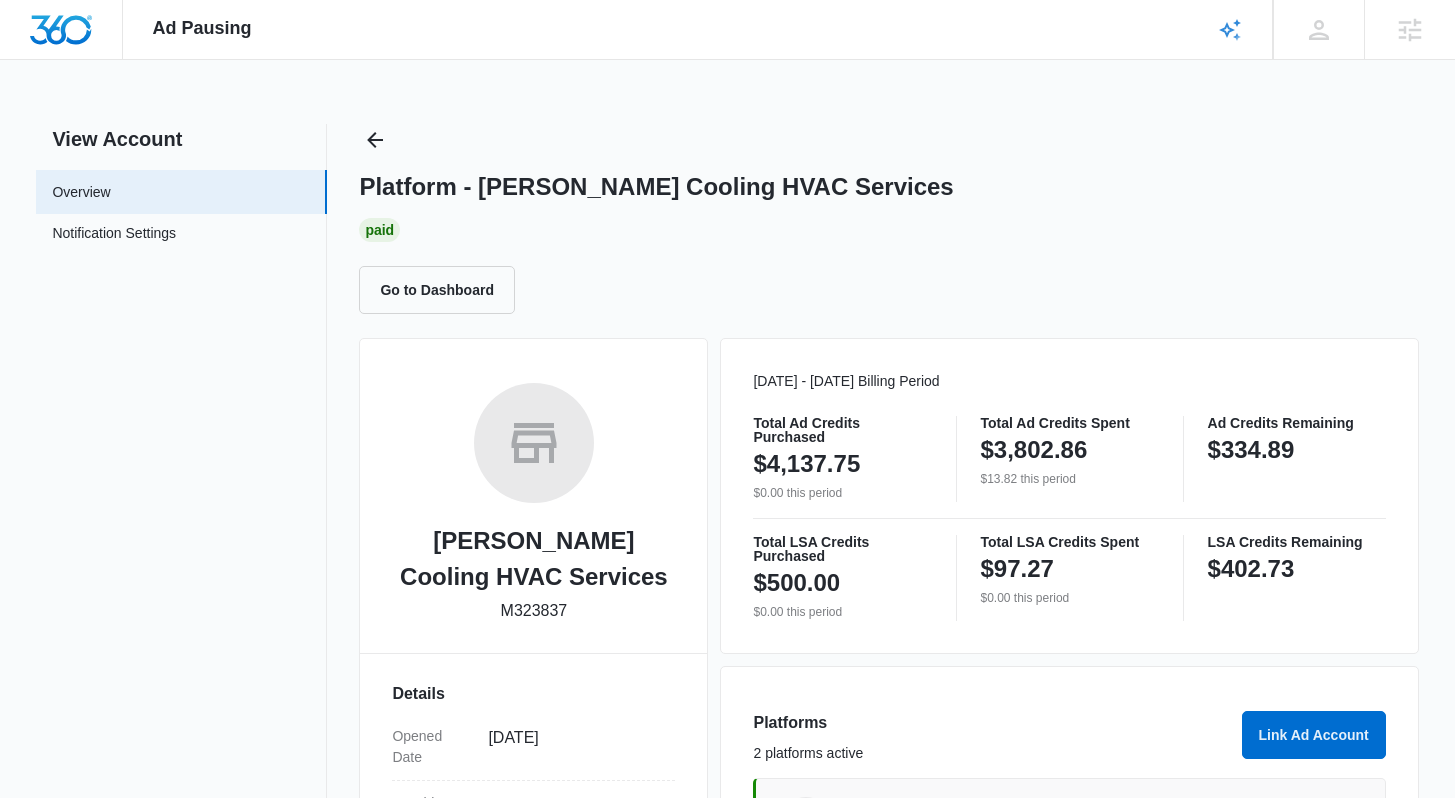 click on "Total LSA Credits Purchased $500.00 $0.00 this period Total LSA Credits Spent $97.27 $0.00 this period LSA Credits Remaining $402.73" 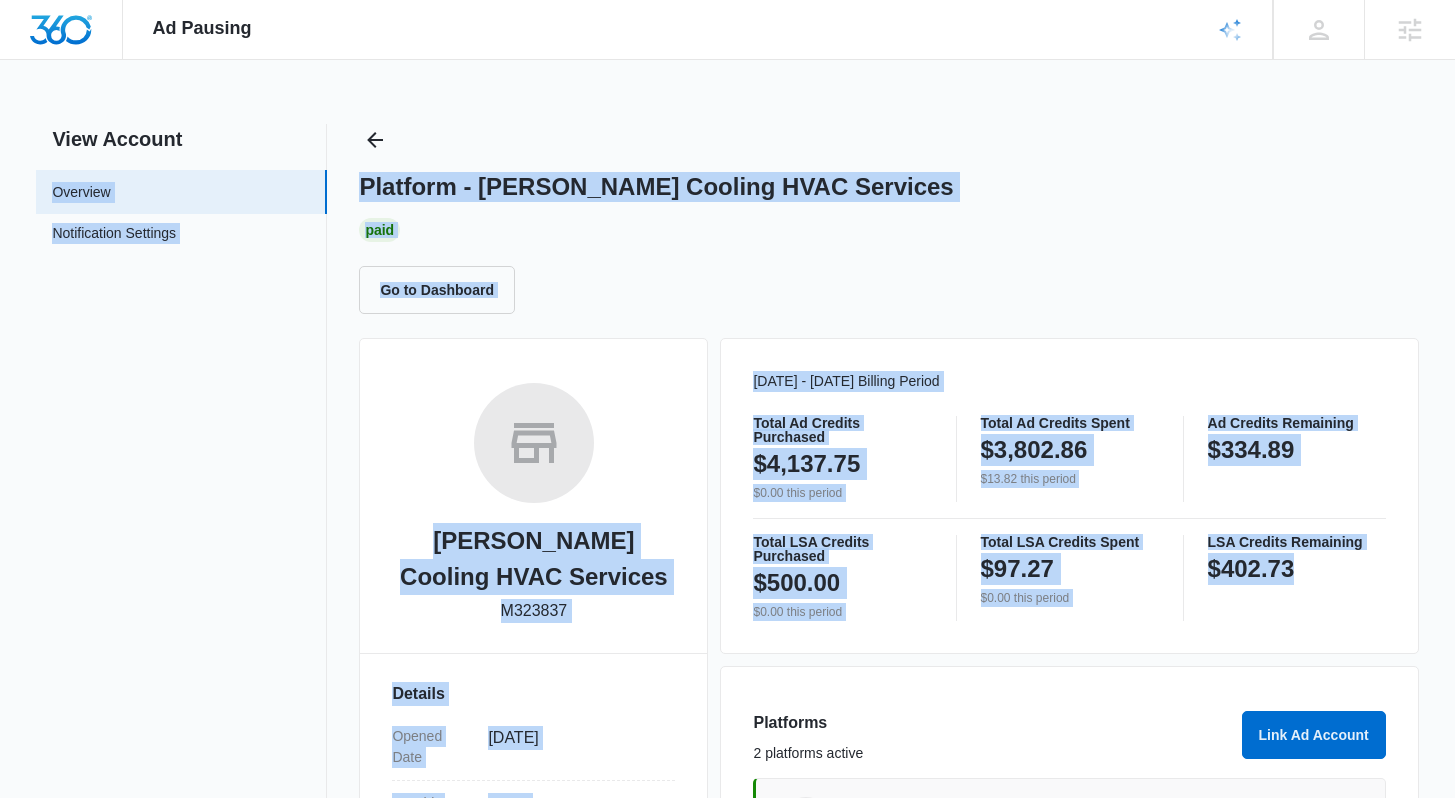 drag, startPoint x: 1313, startPoint y: 579, endPoint x: 338, endPoint y: 171, distance: 1056.9243 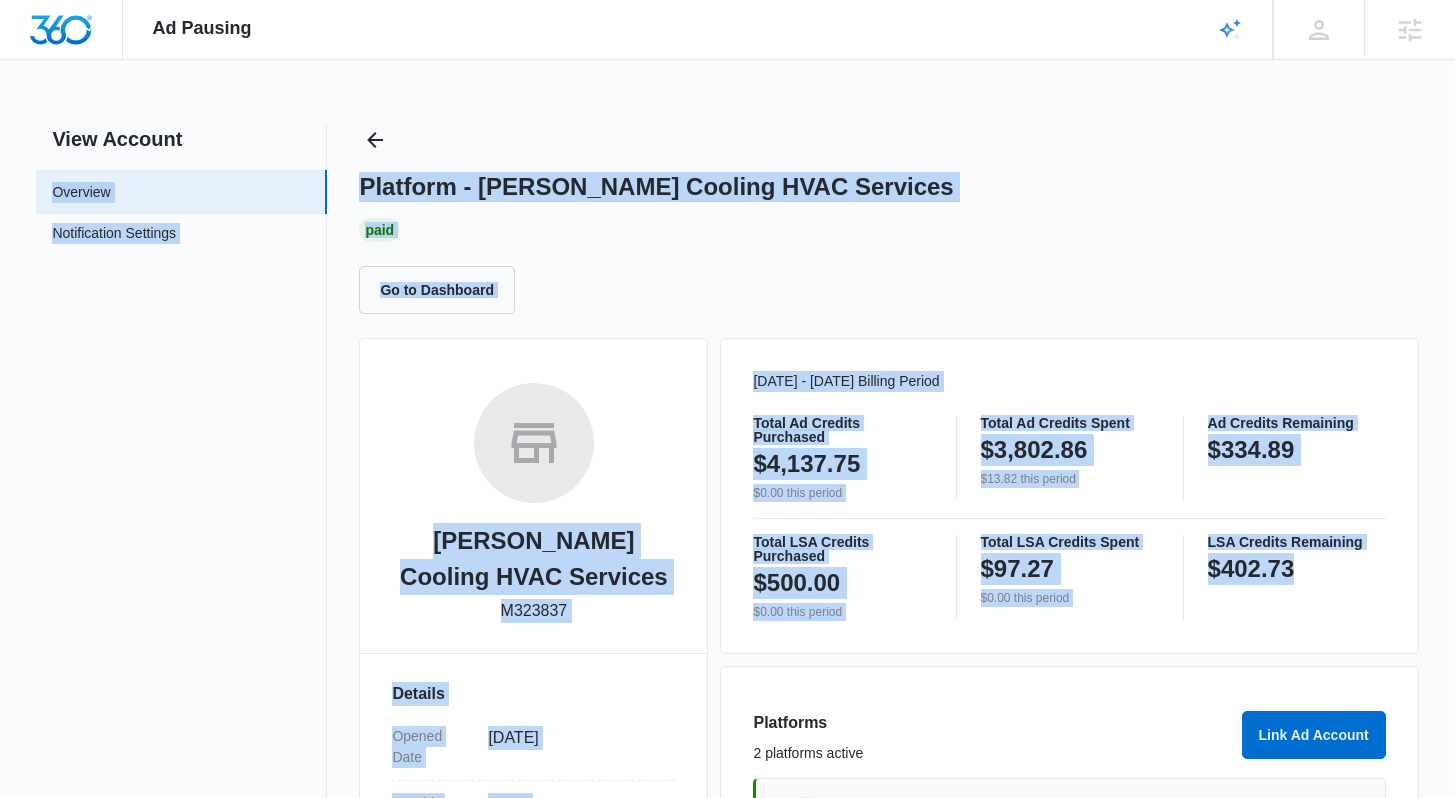click on "View Account Overview Notification Settings 0 Platform - Ault's Cooling HVAC Services Paid Go to Dashboard Ault's Cooling HVAC Services M323837 Details Opened Date Feb 24, 2025 Monthly Charge $0.00 Next Bill Date Aug 01, 2025 Advertising for 4 months Optimization Rate 0.49 Ad Specialist kyl Davis Success Manager Niall Fowler Jul 01 - Jul 31 Billing Period Total Ad Credits Purchased $4,137.75 $0.00 this period Total Ad Credits Spent $3,802.86 $13.82 this period Ad Credits Remaining $334.89 Total LSA Credits Purchased $500.00 $0.00 this period Total LSA Credits Spent $97.27 $0.00 this period LSA Credits Remaining $402.73 Platforms 2 platforms active Link Ad Account Facebook Ads  715815807868170 1/1 campaigns enabled Unset Google Ads  915-962-8544 0/3 campaigns enabled Unset Google Ads  373-536-9349 1/1 campaigns enabled Unset" at bounding box center [727, 670] 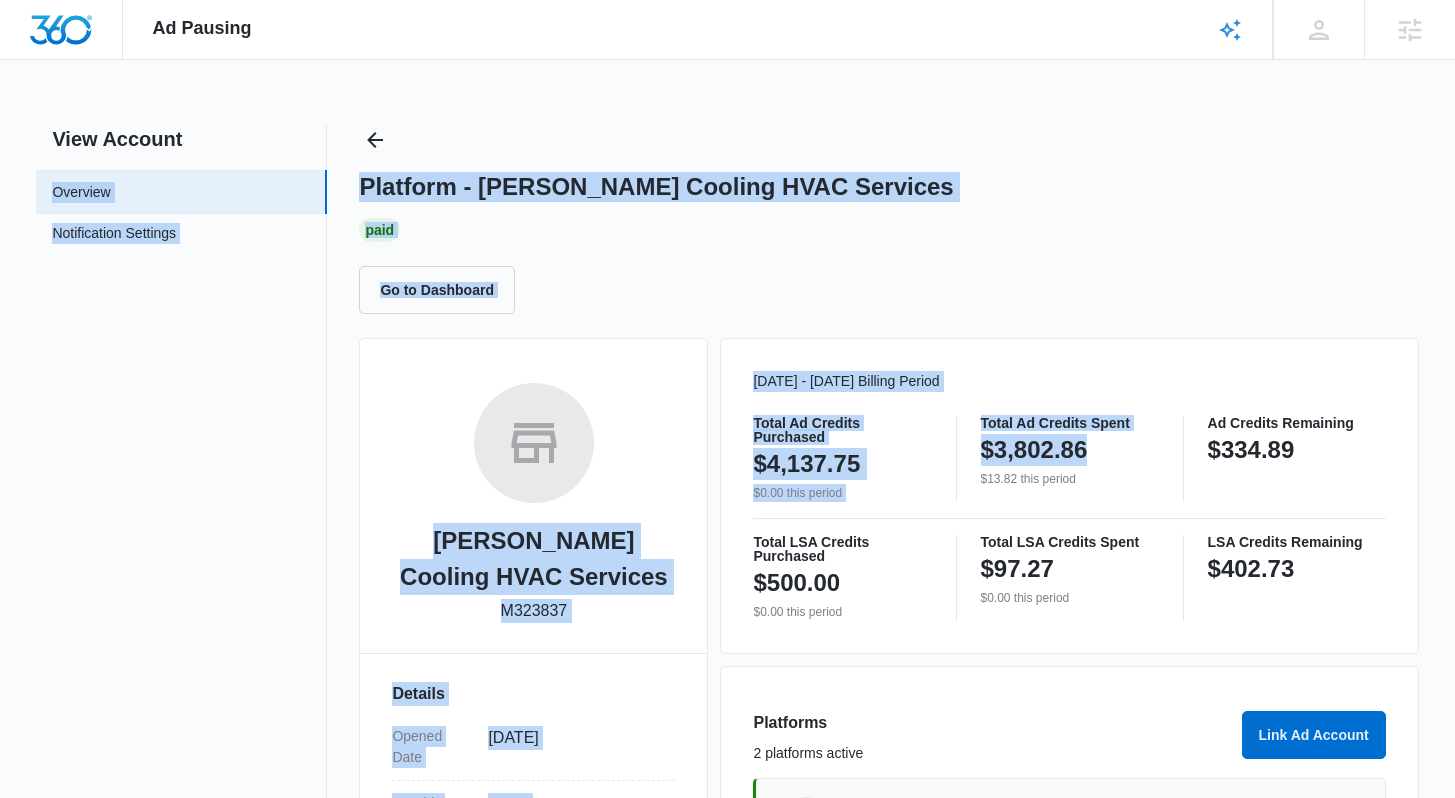 drag, startPoint x: 347, startPoint y: 178, endPoint x: 1060, endPoint y: 448, distance: 762.41 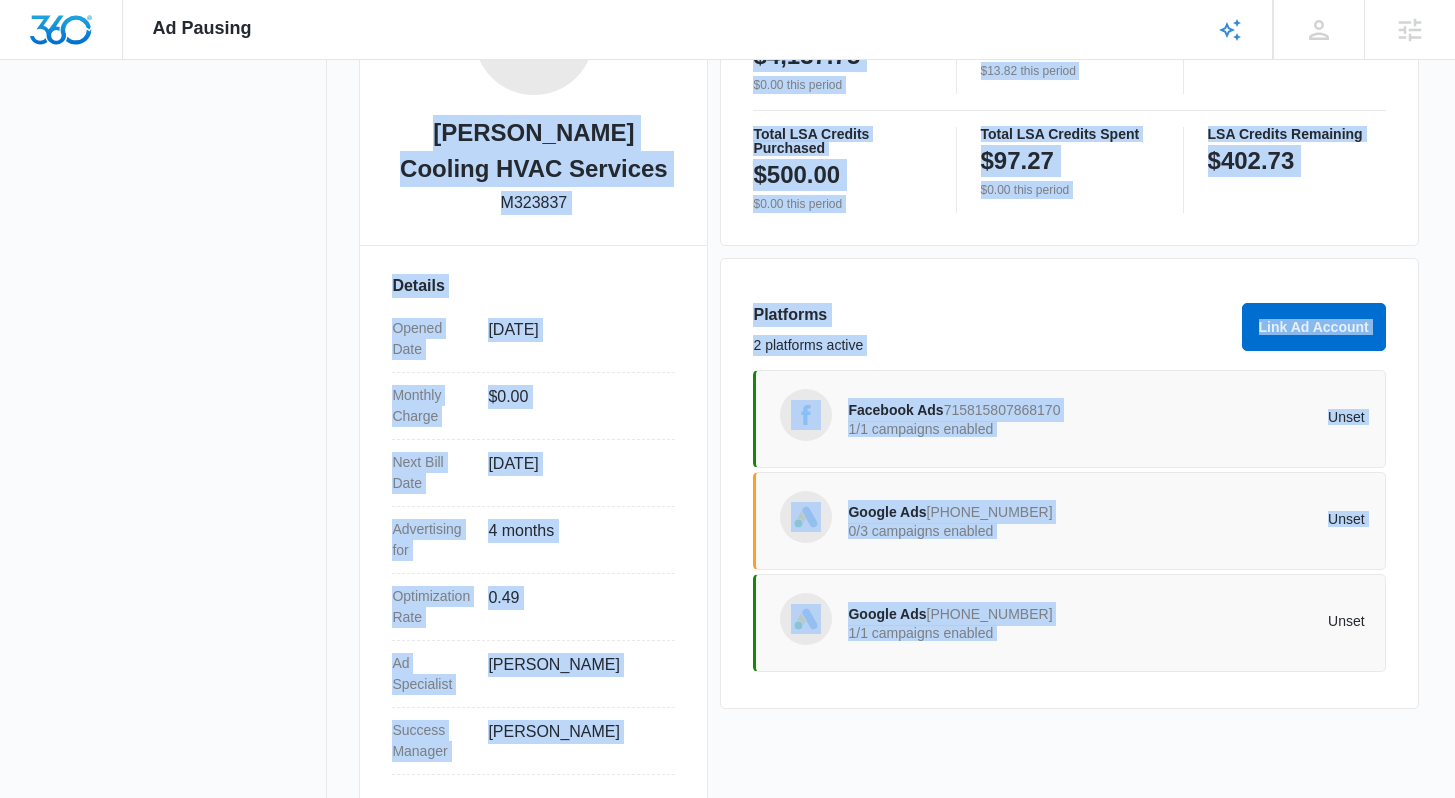 scroll, scrollTop: 442, scrollLeft: 0, axis: vertical 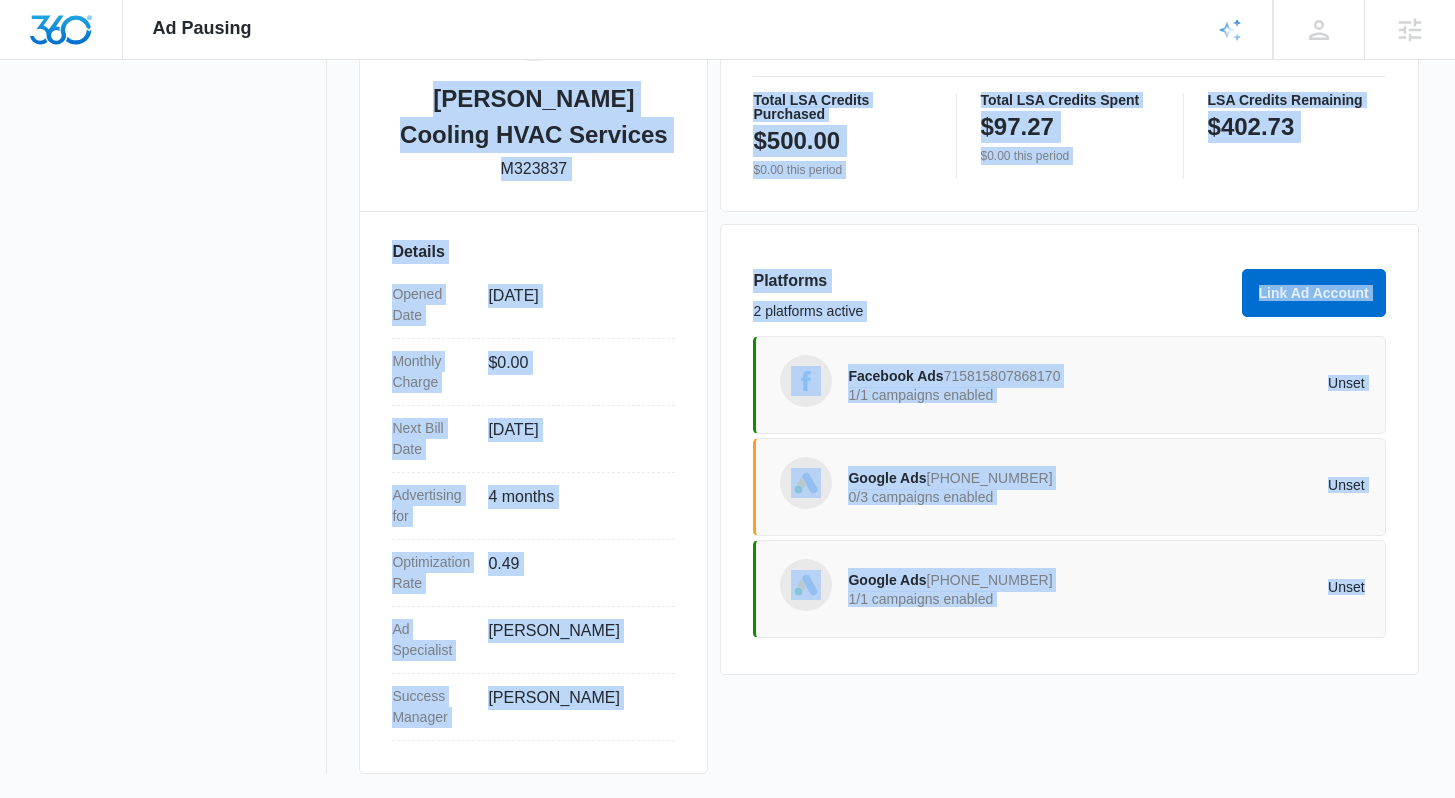 drag, startPoint x: 363, startPoint y: 182, endPoint x: 1395, endPoint y: 680, distance: 1145.8744 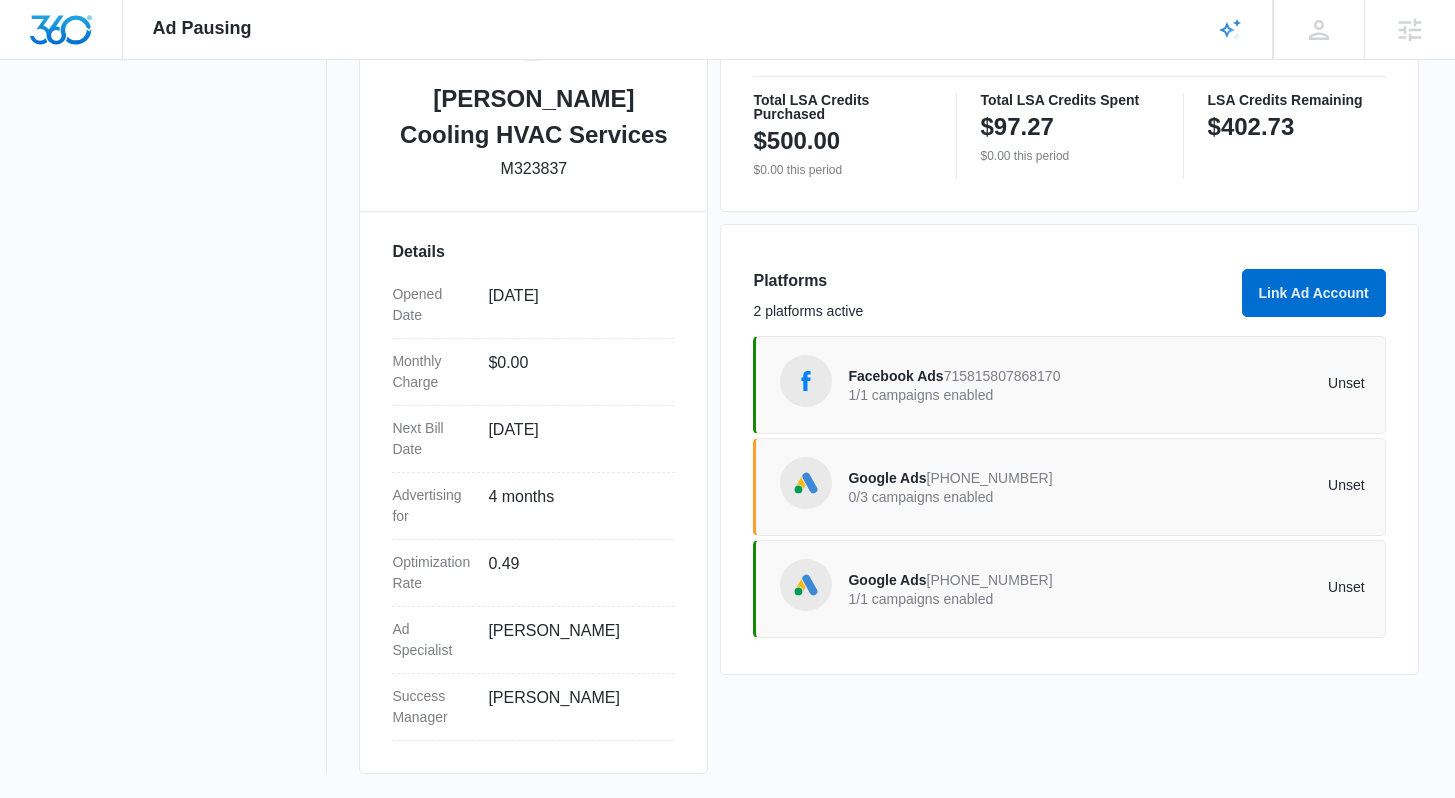 click on "Jul 01 - Jul 31 Billing Period Total Ad Credits Purchased $4,137.75 $0.00 this period Total Ad Credits Spent $3,802.86 $13.82 this period Ad Credits Remaining $334.89 Total LSA Credits Purchased $500.00 $0.00 this period Total LSA Credits Spent $97.27 $0.00 this period LSA Credits Remaining $402.73 Platforms 2 platforms active Link Ad Account Facebook Ads  715815807868170 1/1 campaigns enabled Unset Google Ads  915-962-8544 0/3 campaigns enabled Unset Google Ads  373-536-9349 1/1 campaigns enabled Unset" at bounding box center [1069, 335] 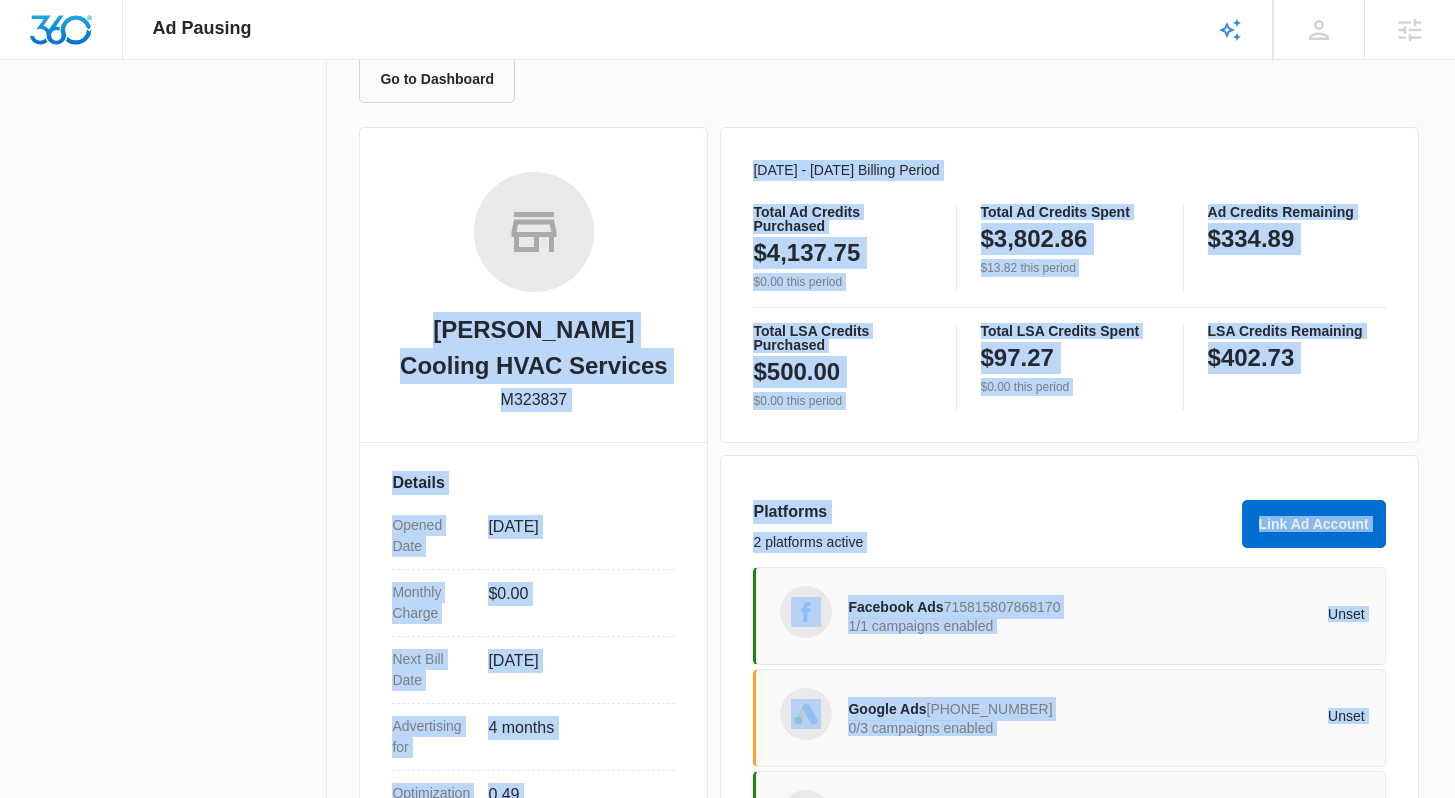 scroll, scrollTop: 0, scrollLeft: 0, axis: both 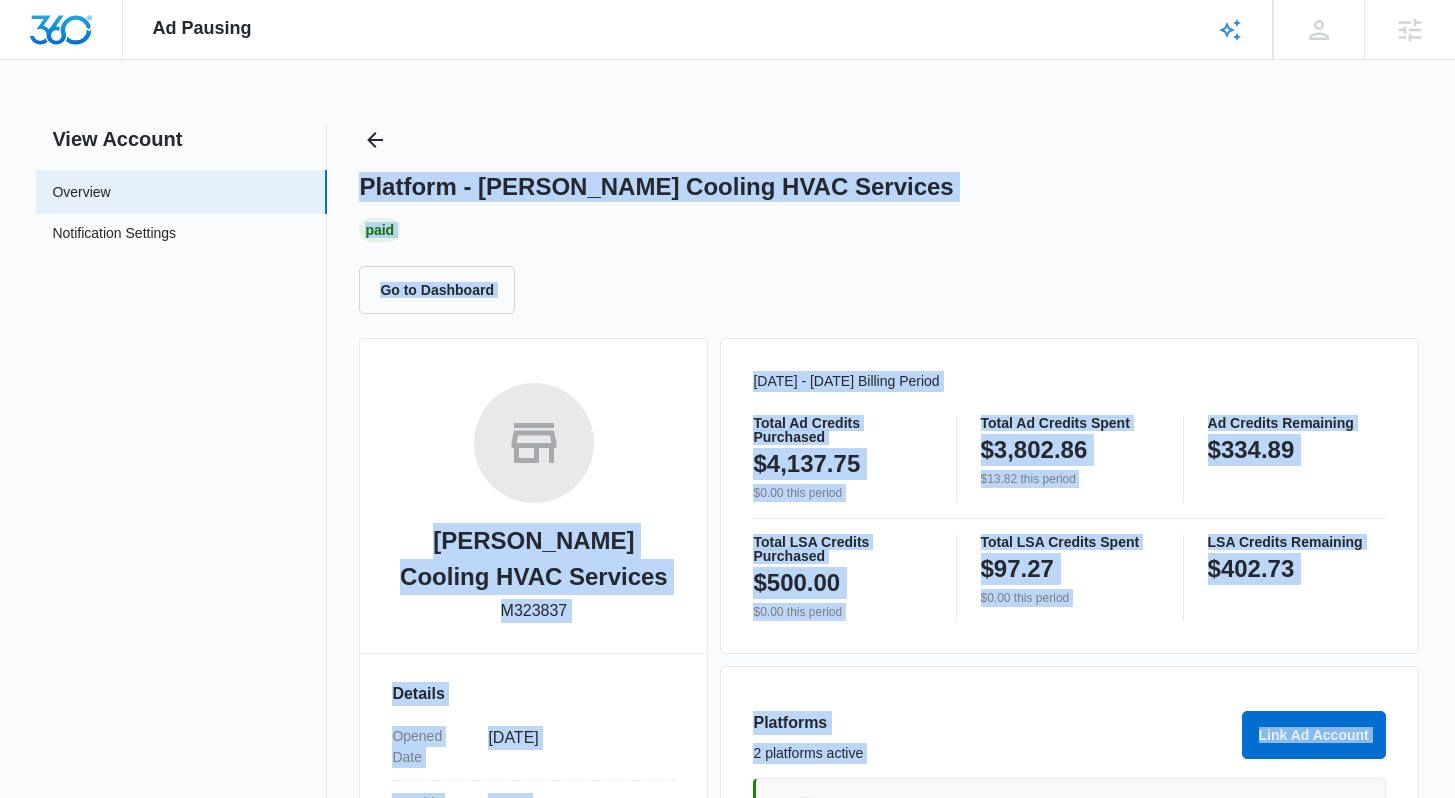 drag, startPoint x: 1393, startPoint y: 663, endPoint x: 364, endPoint y: 176, distance: 1138.4243 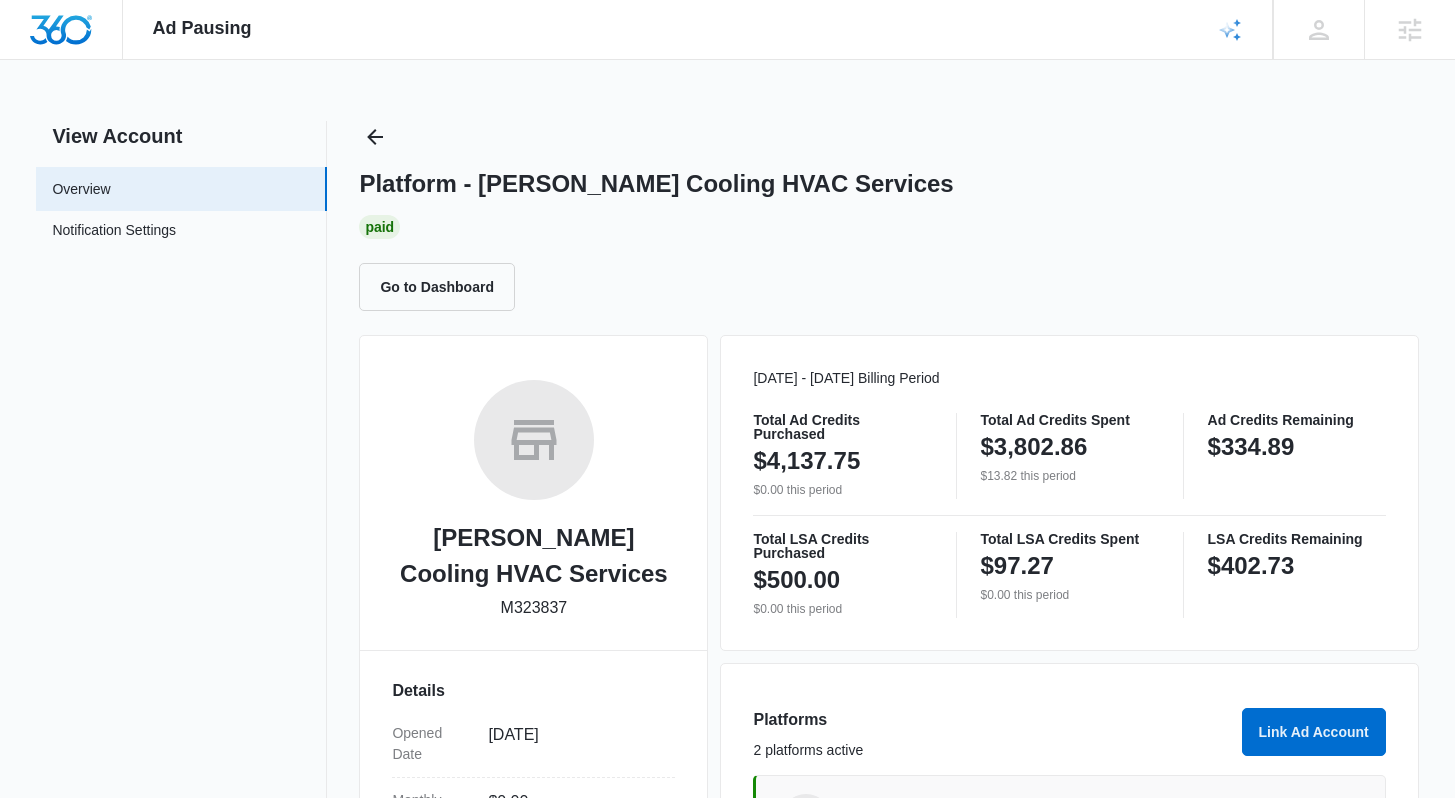 scroll, scrollTop: 4, scrollLeft: 0, axis: vertical 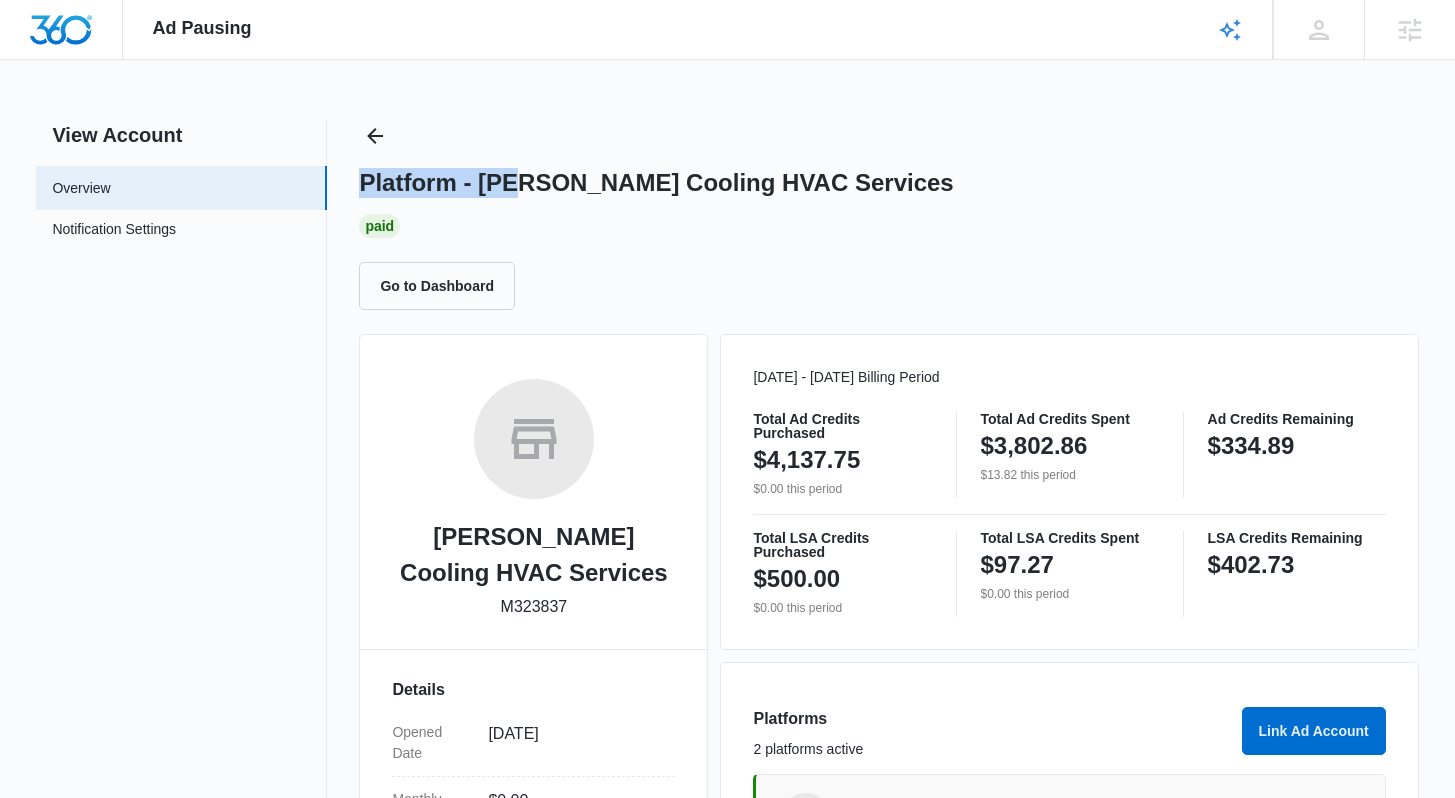 drag, startPoint x: 366, startPoint y: 181, endPoint x: 523, endPoint y: 184, distance: 157.02866 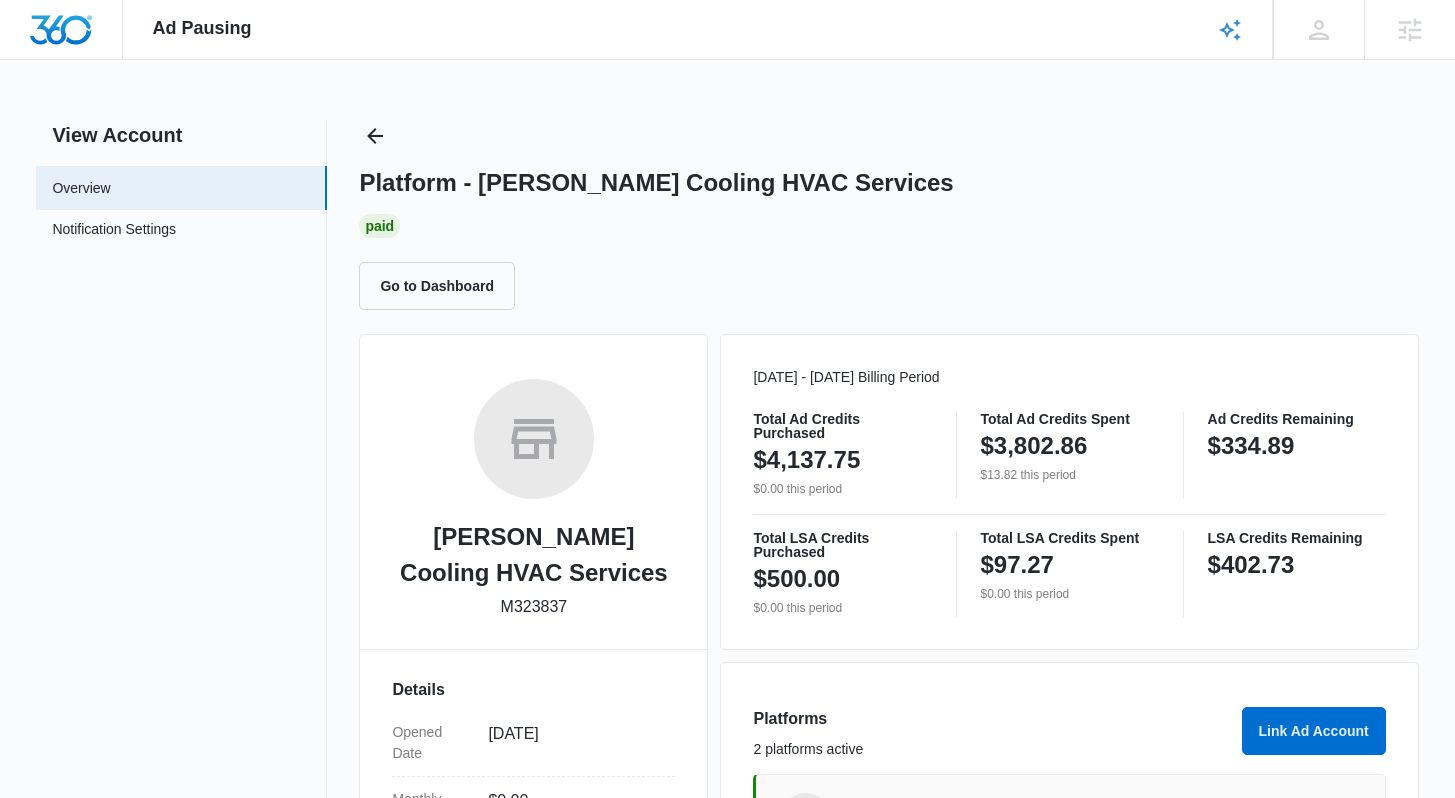 click on "Platform - Ault's Cooling HVAC Services Paid Go to Dashboard" at bounding box center [888, 215] 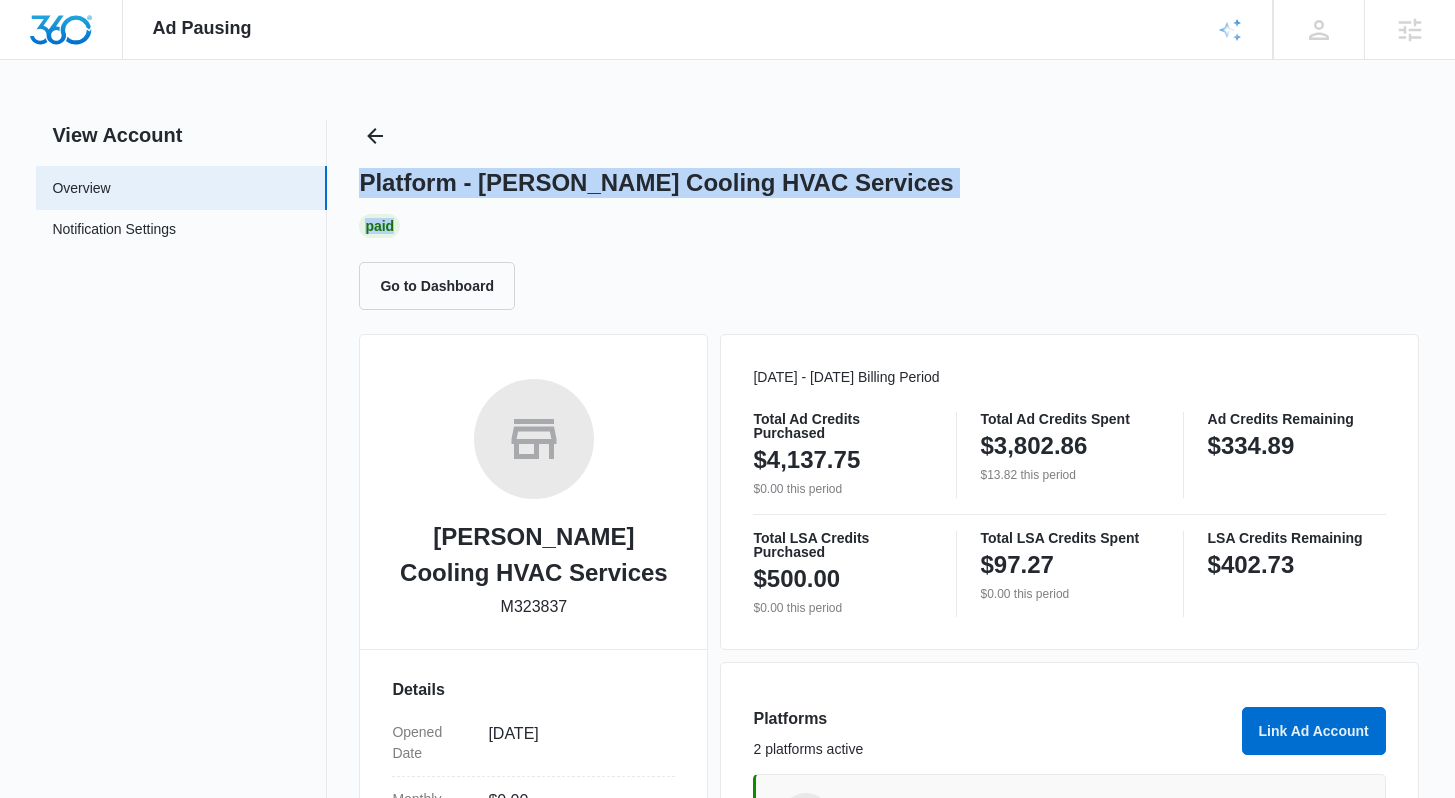 drag, startPoint x: 367, startPoint y: 186, endPoint x: 878, endPoint y: 224, distance: 512.41095 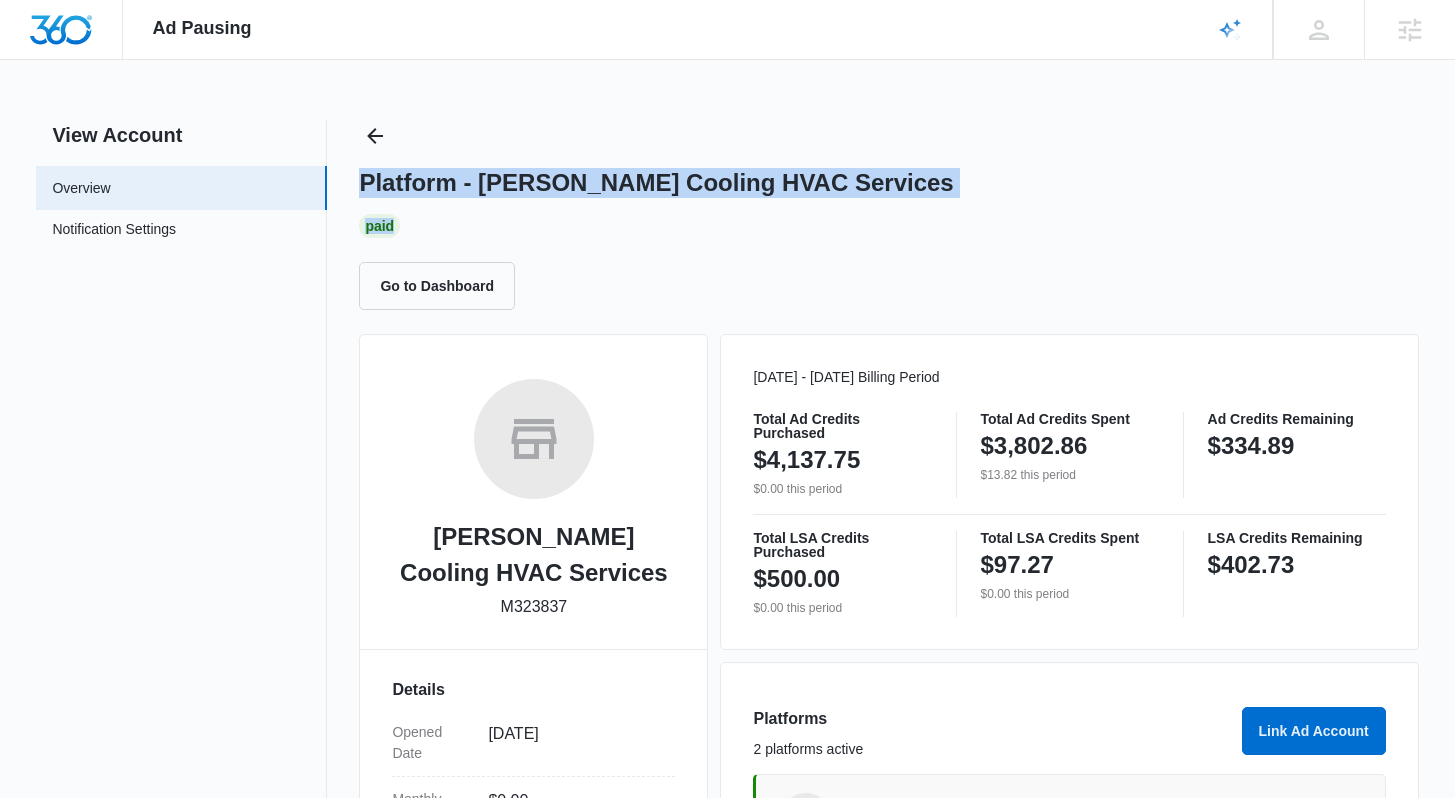 click on "Paid" at bounding box center [888, 226] 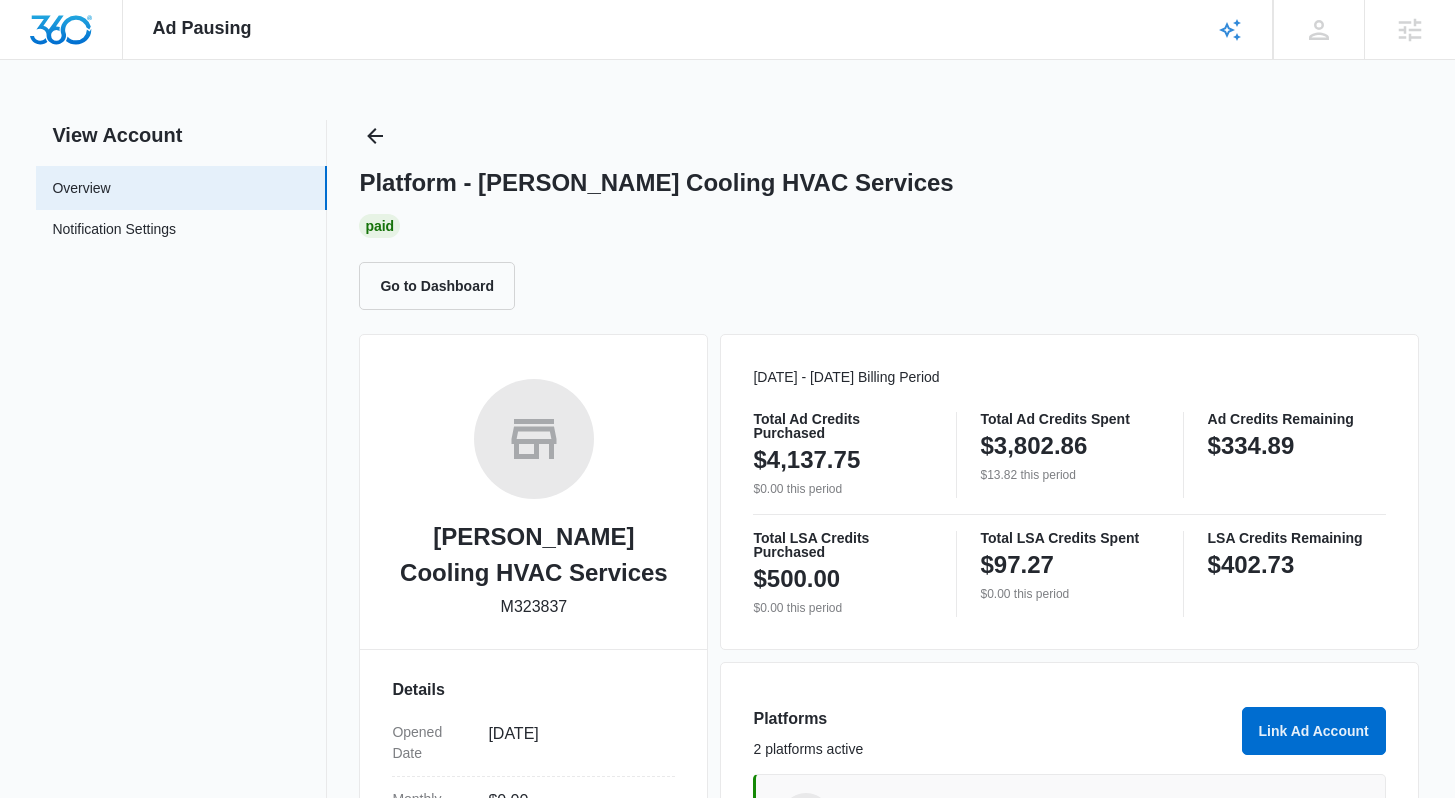 click on "Paid" at bounding box center [888, 226] 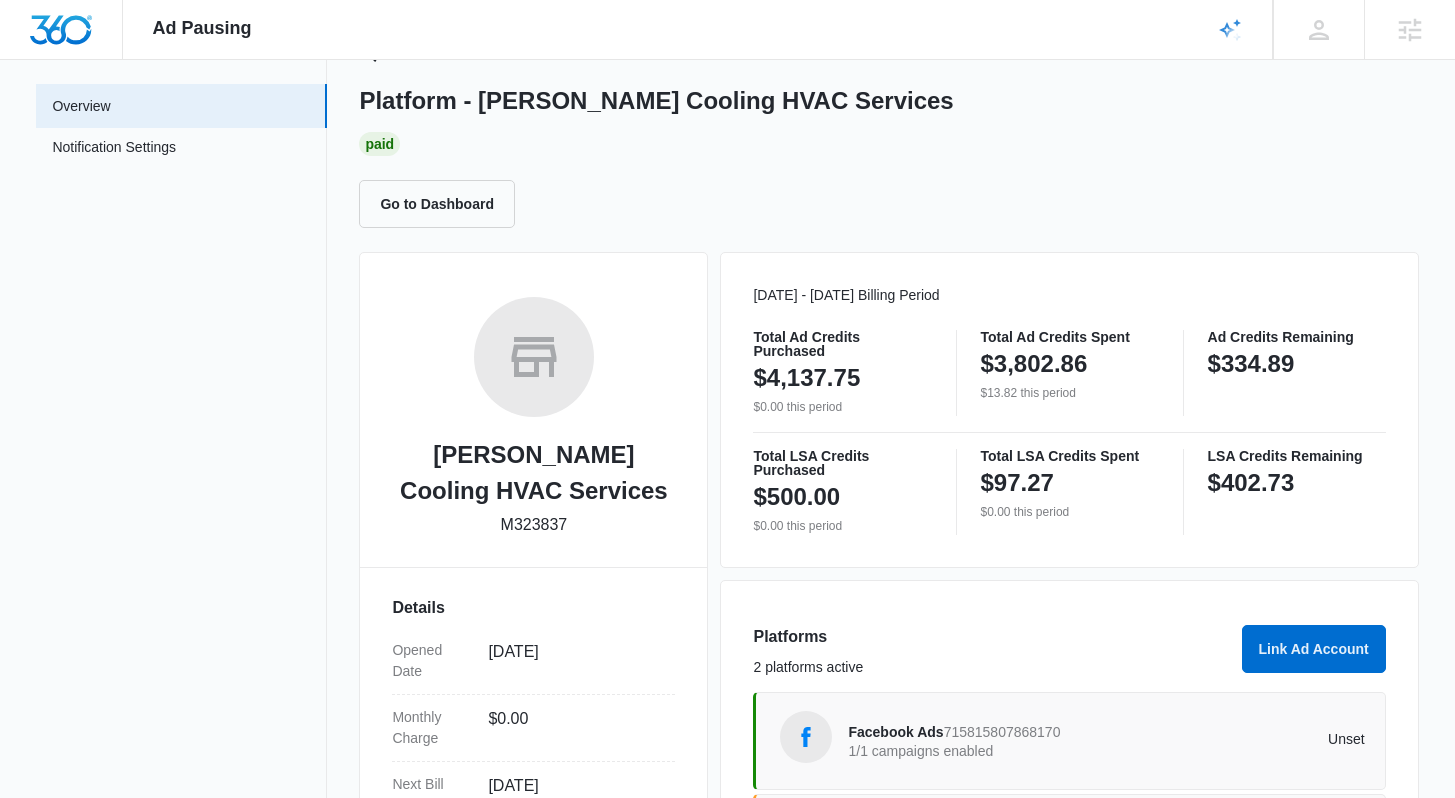 scroll, scrollTop: 0, scrollLeft: 0, axis: both 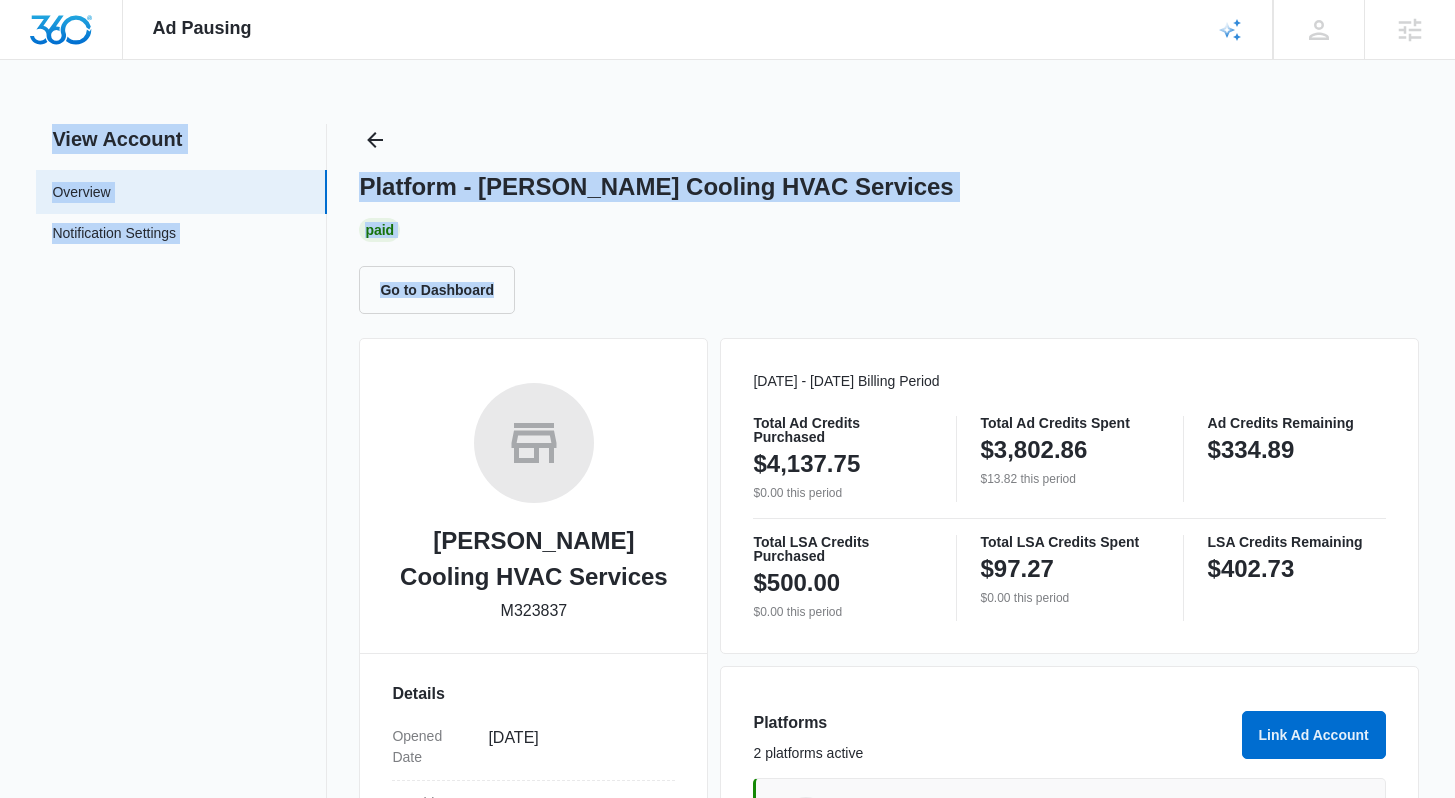drag, startPoint x: 544, startPoint y: 301, endPoint x: 342, endPoint y: 114, distance: 275.26895 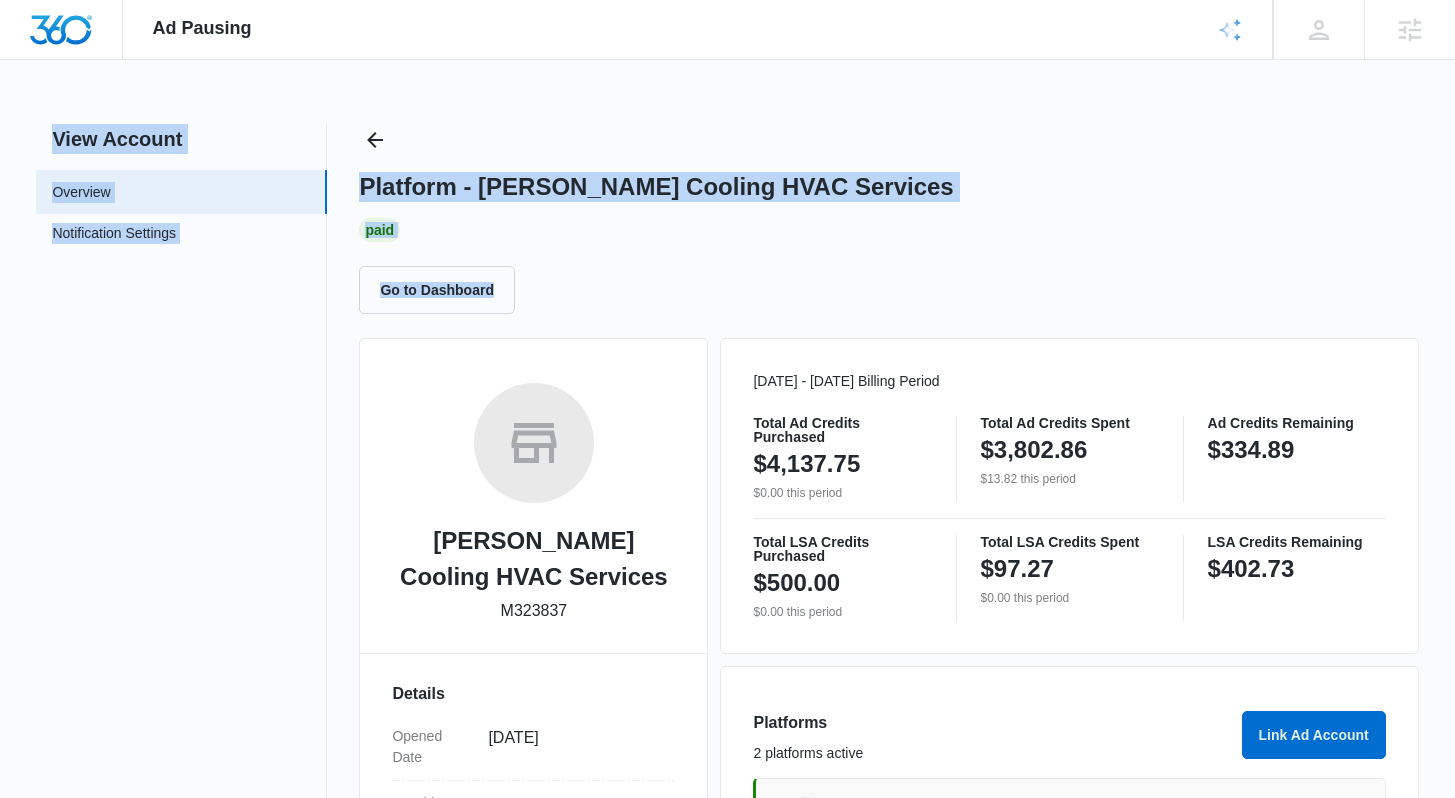 click on "Ad Pausing Apps Reputation Websites Forms CRM Email Social POS Content Ads Intelligence Files Brand Settings NF Niall Fowler niall.fowler@madwire.com My Profile Notifications Support Logout Terms & Conditions   •   Privacy Policy Agencies View Account Overview Notification Settings 0 Platform - Ault's Cooling HVAC Services Paid Go to Dashboard Ault's Cooling HVAC Services M323837 Details Opened Date Feb 24, 2025 Monthly Charge $0.00 Next Bill Date Aug 01, 2025 Advertising for 4 months Optimization Rate 0.49 Ad Specialist kyl Davis Success Manager Niall Fowler Jul 01 - Jul 31 Billing Period Total Ad Credits Purchased $4,137.75 $0.00 this period Total Ad Credits Spent $3,802.86 $13.82 this period Ad Credits Remaining $334.89 Total LSA Credits Purchased $500.00 $0.00 this period Total LSA Credits Spent $97.27 $0.00 this period LSA Credits Remaining $402.73 Platforms 2 platforms active Link Ad Account Facebook Ads  715815807868170 1/1 campaigns enabled Unset Google Ads  915-962-8544 0/3 campaigns enabled" at bounding box center [727, 399] 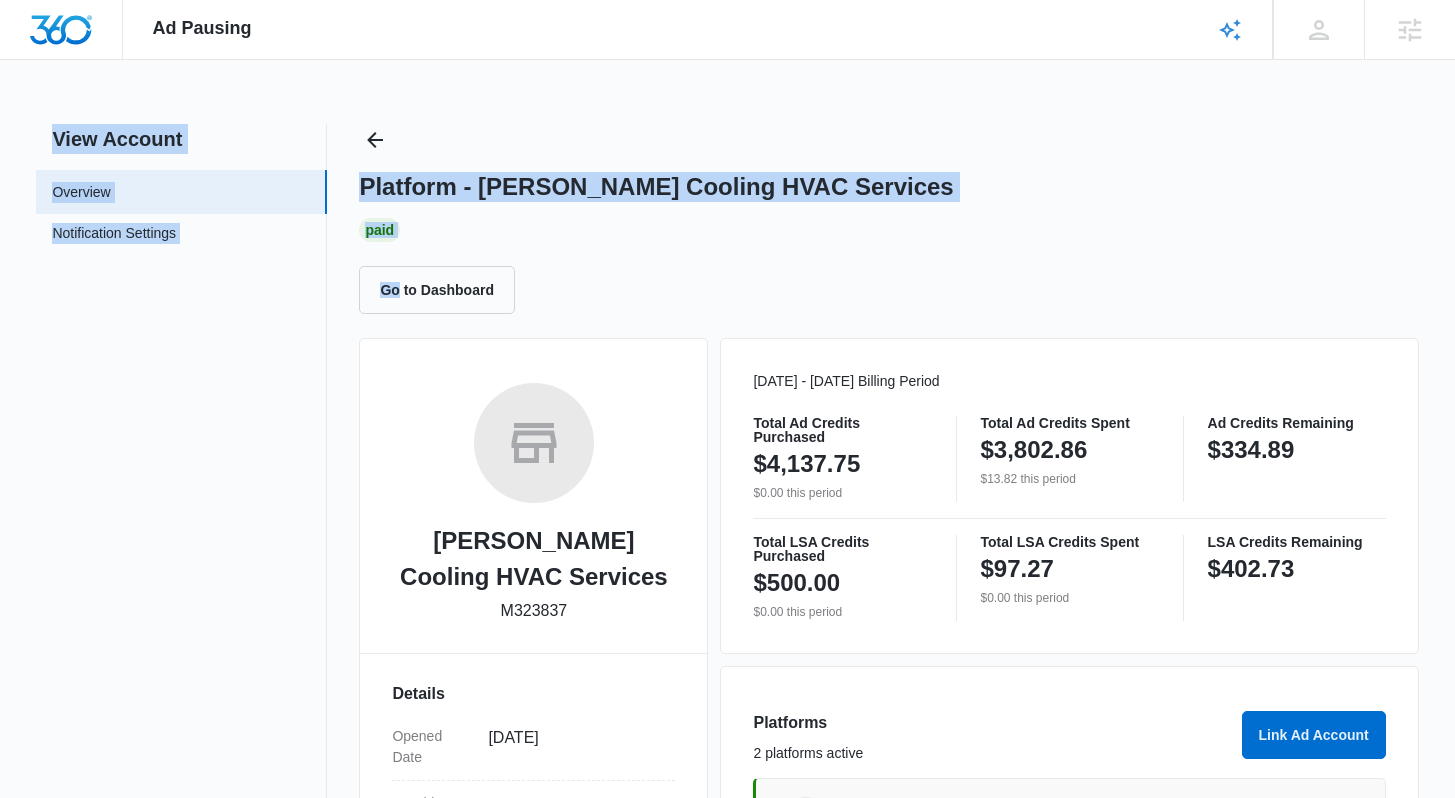 drag, startPoint x: 342, startPoint y: 114, endPoint x: 630, endPoint y: 250, distance: 318.49646 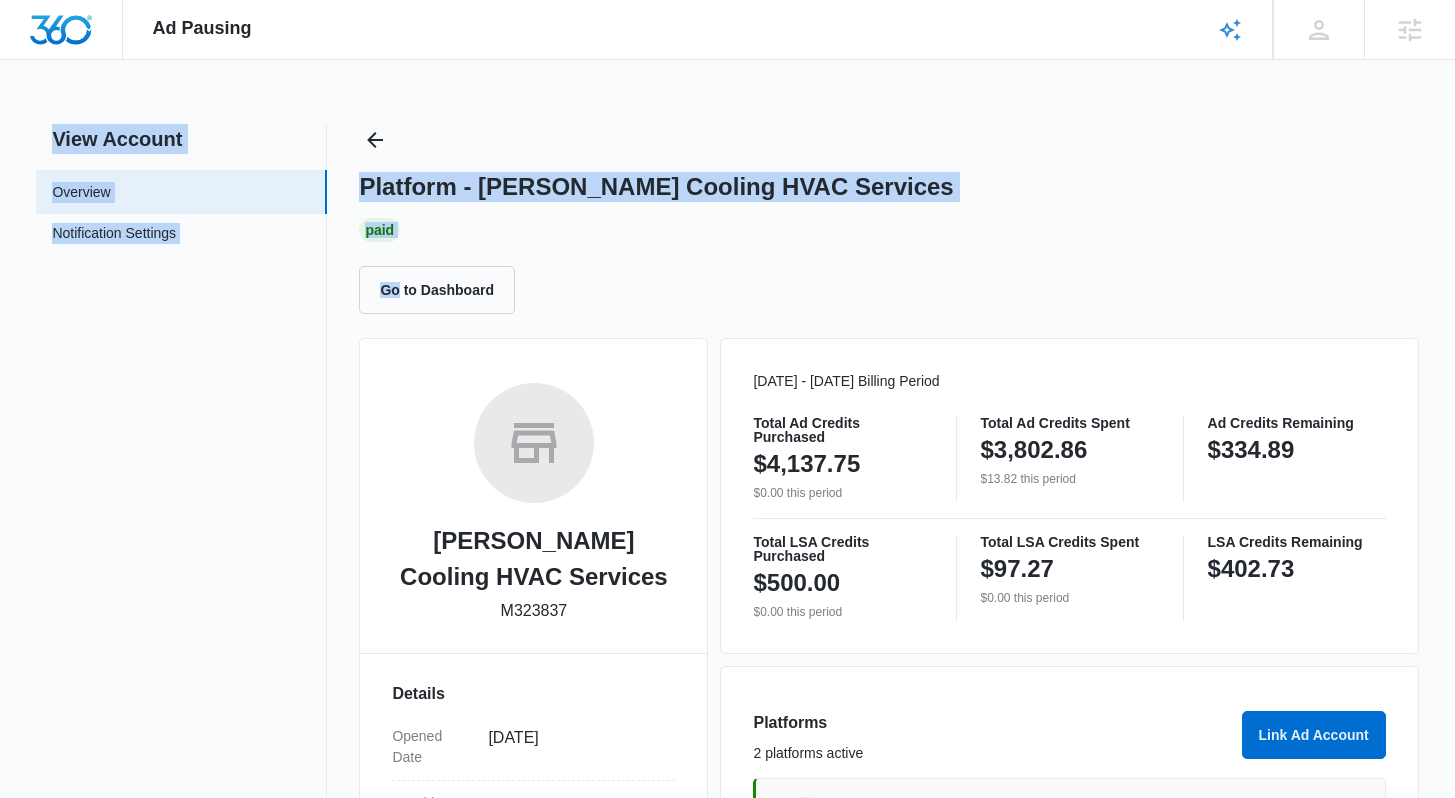 click on "Platform - Ault's Cooling HVAC Services Paid Go to Dashboard" at bounding box center (888, 219) 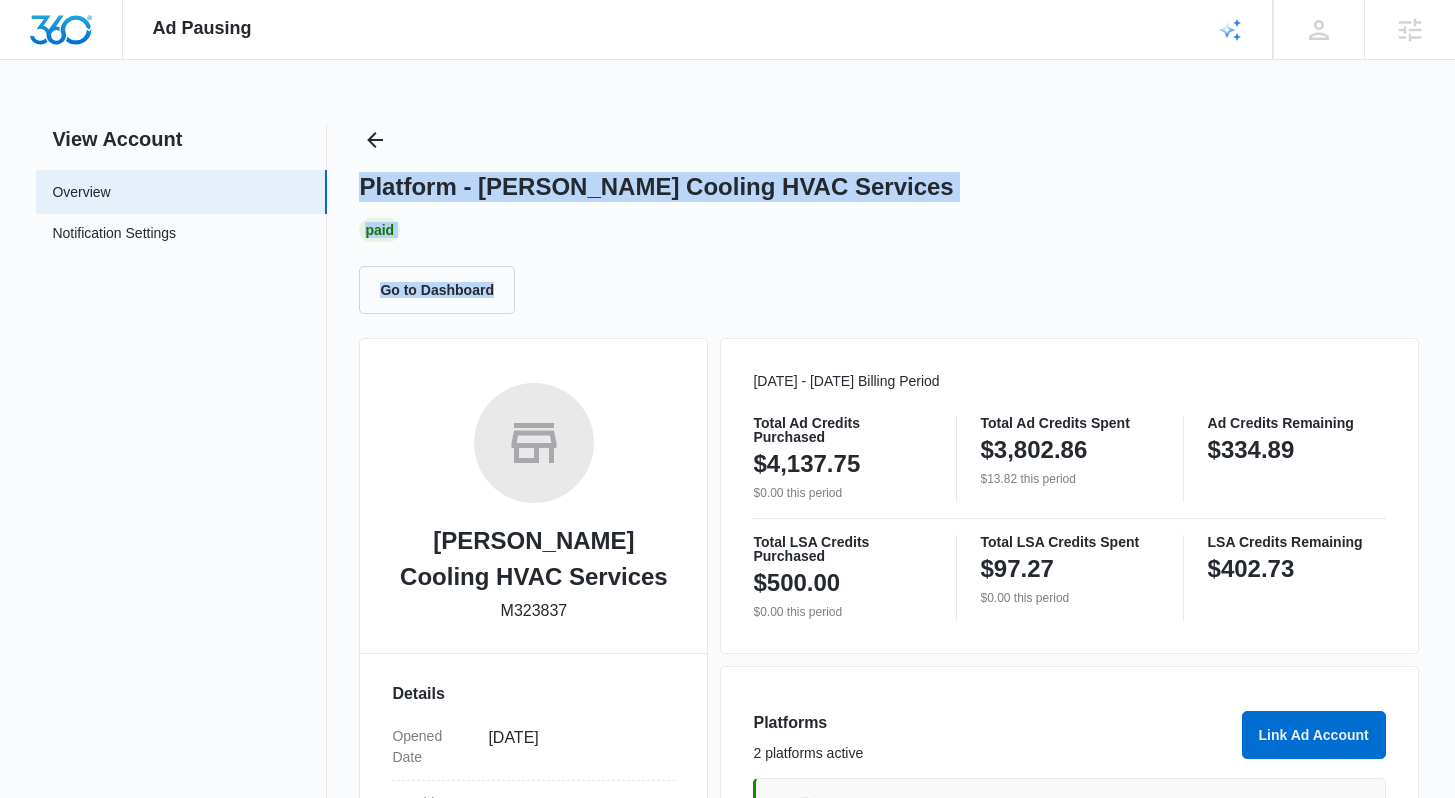 drag, startPoint x: 576, startPoint y: 286, endPoint x: 345, endPoint y: 111, distance: 289.80338 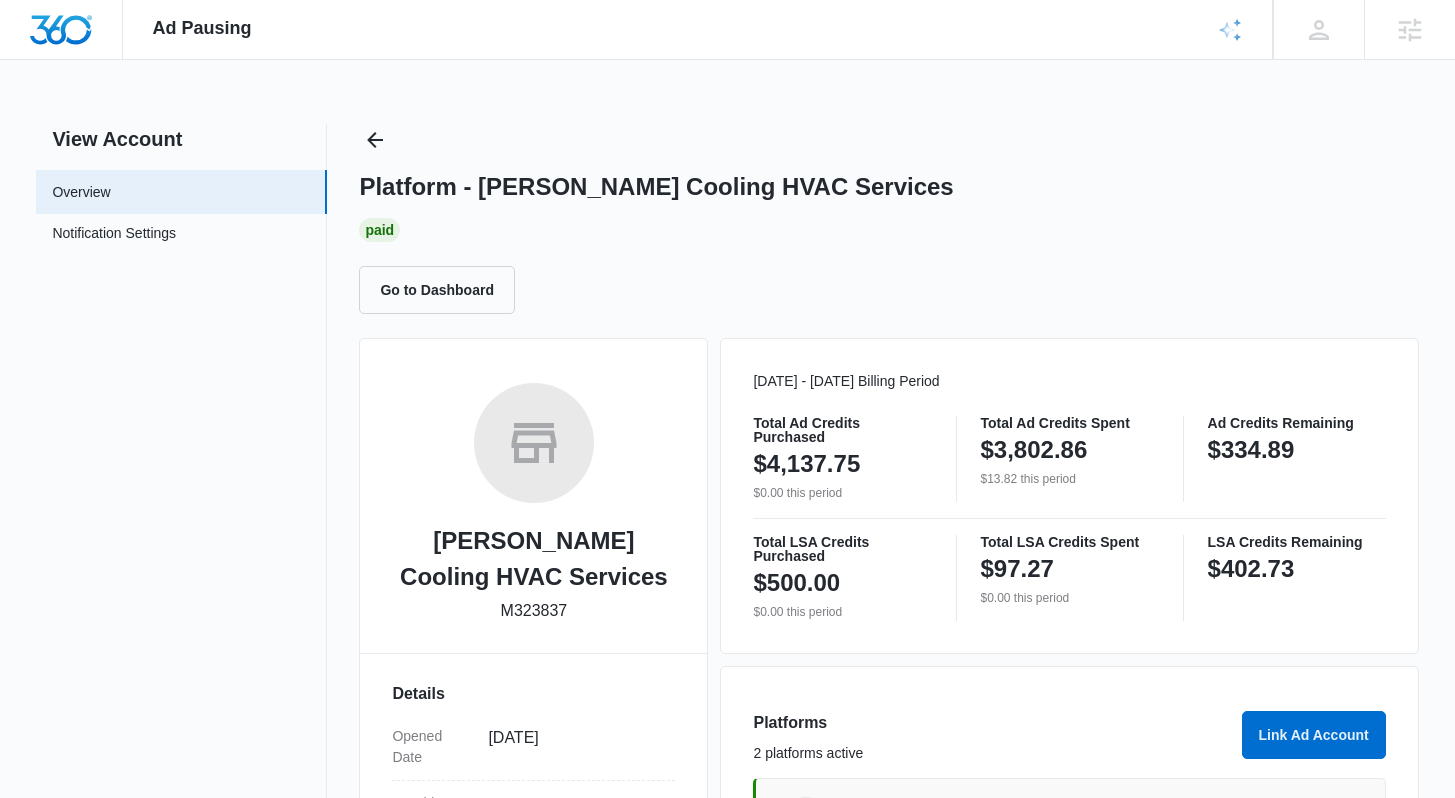 click on "Ad Pausing Apps Reputation Websites Forms CRM Email Social POS Content Ads Intelligence Files Brand Settings NF Niall Fowler niall.fowler@madwire.com My Profile Notifications Support Logout Terms & Conditions   •   Privacy Policy Agencies View Account Overview Notification Settings 0 Platform - Ault's Cooling HVAC Services Paid Go to Dashboard Ault's Cooling HVAC Services M323837 Details Opened Date Feb 24, 2025 Monthly Charge $0.00 Next Bill Date Aug 01, 2025 Advertising for 4 months Optimization Rate 0.49 Ad Specialist kyl Davis Success Manager Niall Fowler Jul 01 - Jul 31 Billing Period Total Ad Credits Purchased $4,137.75 $0.00 this period Total Ad Credits Spent $3,802.86 $13.82 this period Ad Credits Remaining $334.89 Total LSA Credits Purchased $500.00 $0.00 this period Total LSA Credits Spent $97.27 $0.00 this period LSA Credits Remaining $402.73 Platforms 2 platforms active Link Ad Account Facebook Ads  715815807868170 1/1 campaigns enabled Unset Google Ads  915-962-8544 0/3 campaigns enabled" at bounding box center (727, 399) 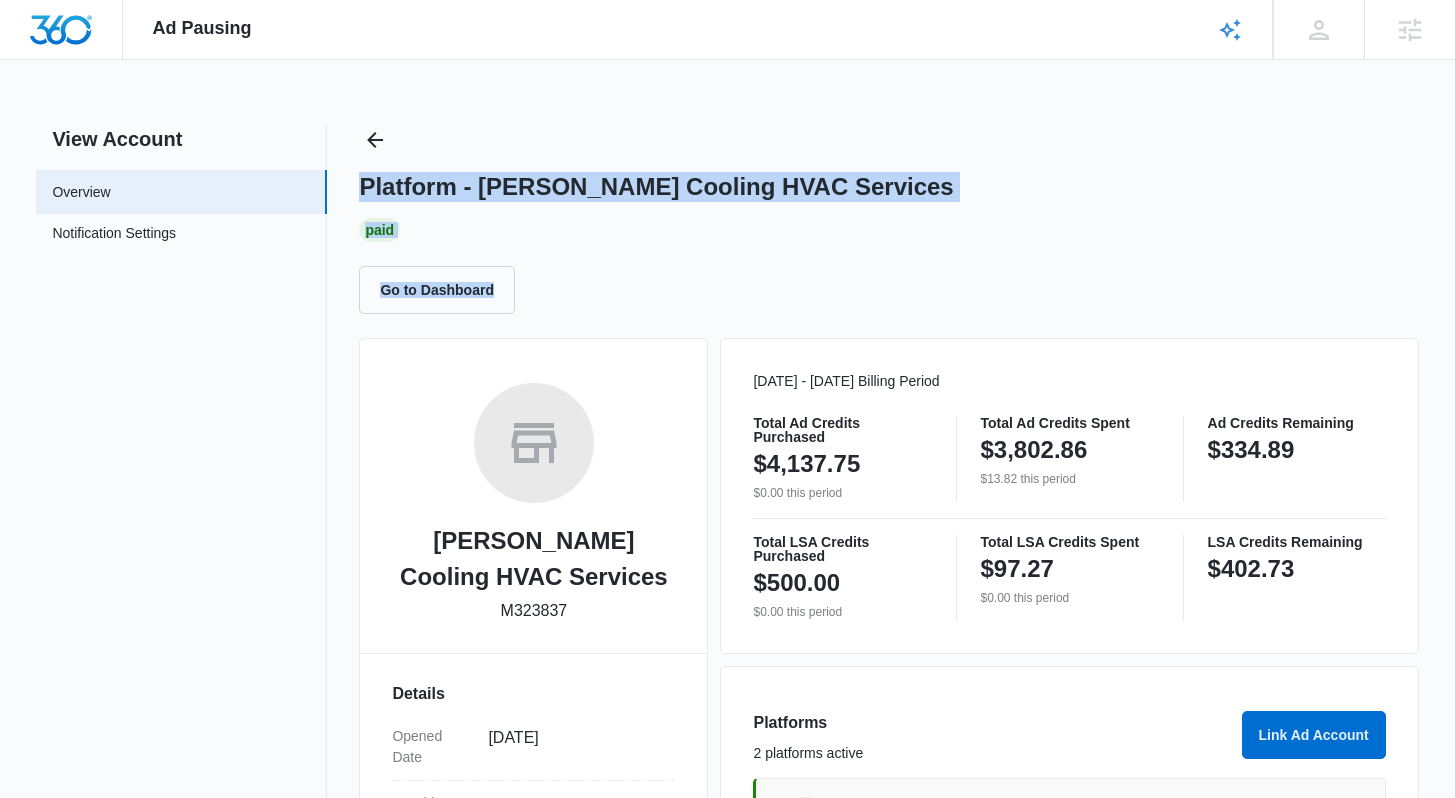 drag, startPoint x: 344, startPoint y: 122, endPoint x: 683, endPoint y: 297, distance: 381.5049 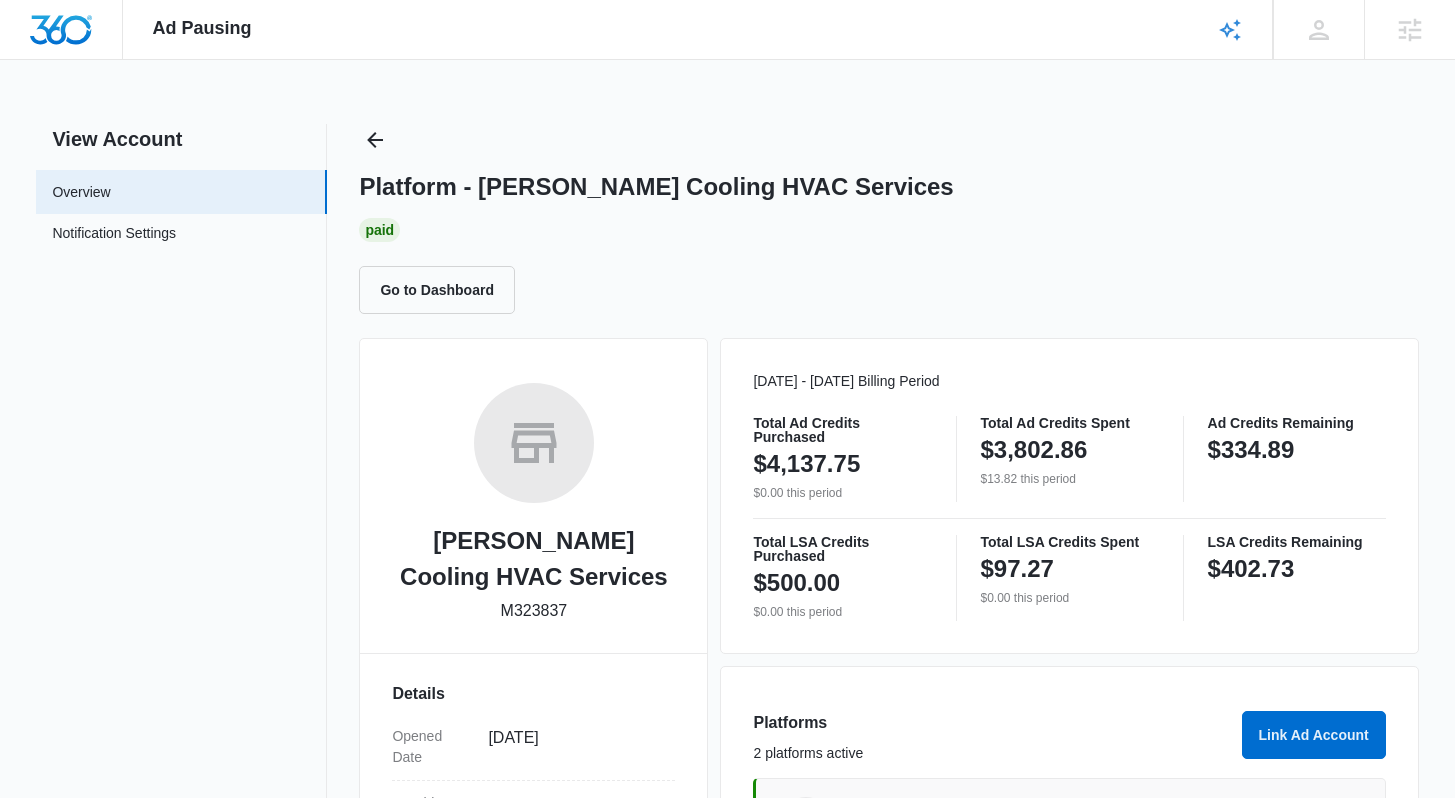 click on "Go to Dashboard" at bounding box center [888, 290] 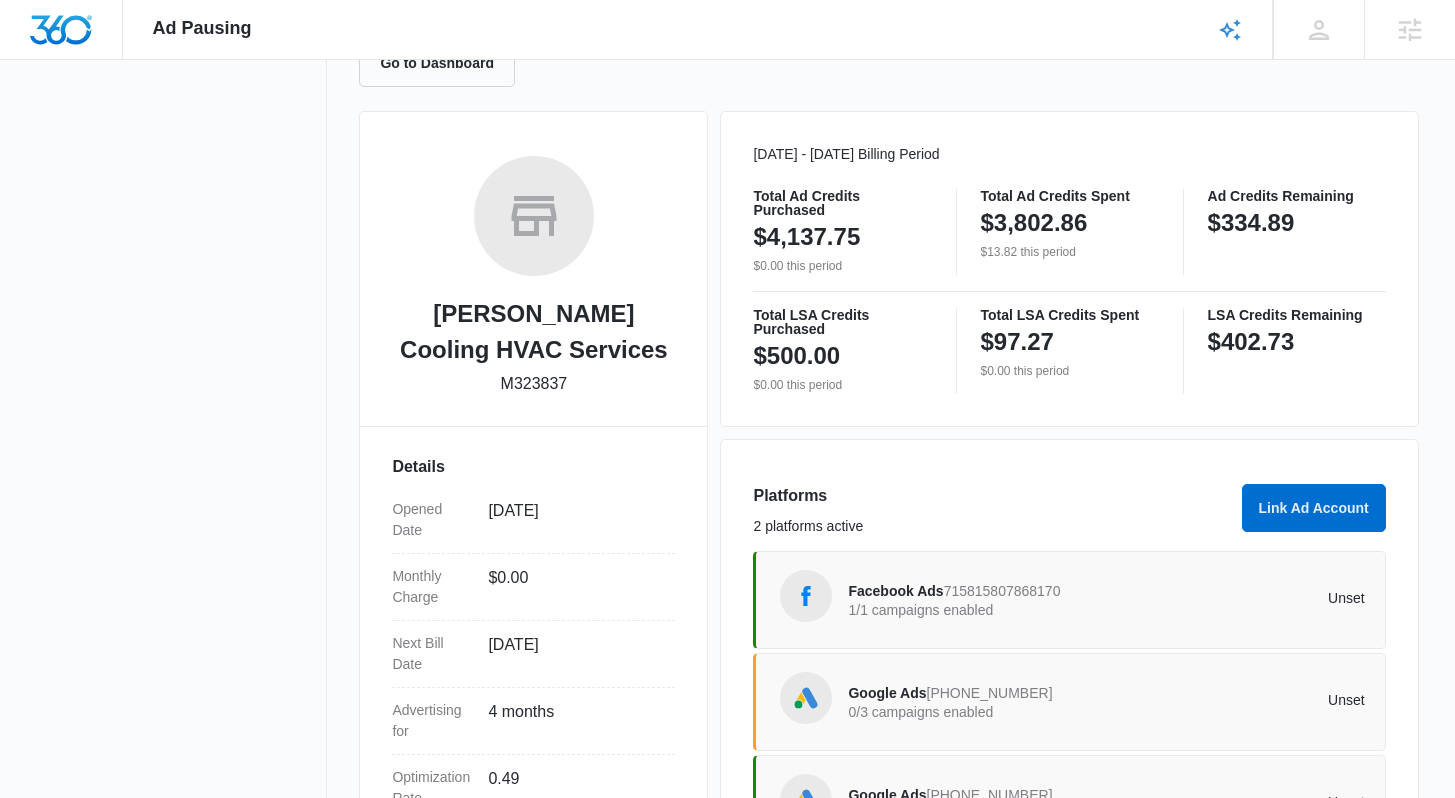 scroll, scrollTop: 0, scrollLeft: 0, axis: both 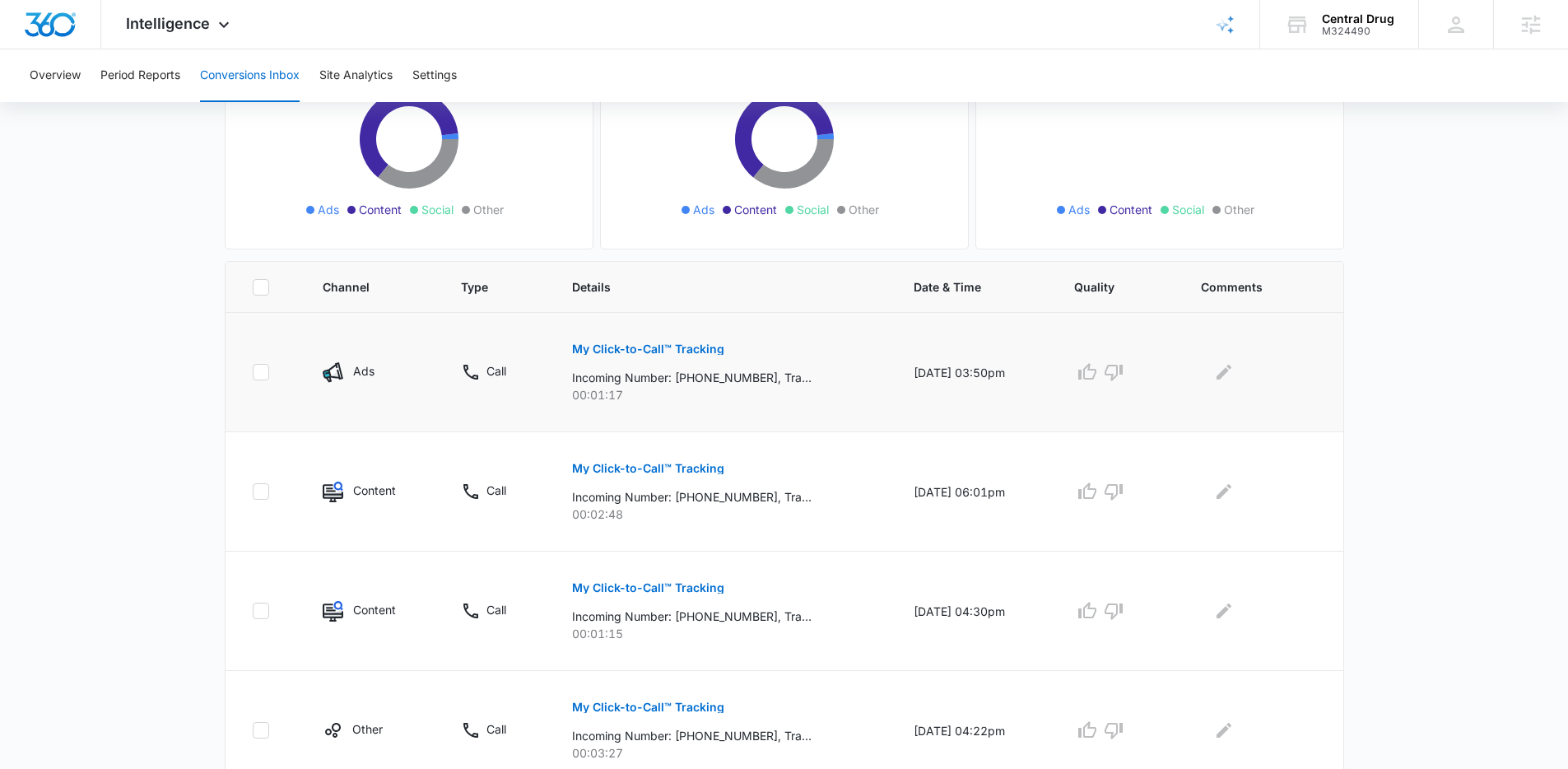 click on "My Click-to-Call™ Tracking" at bounding box center [648, 349] 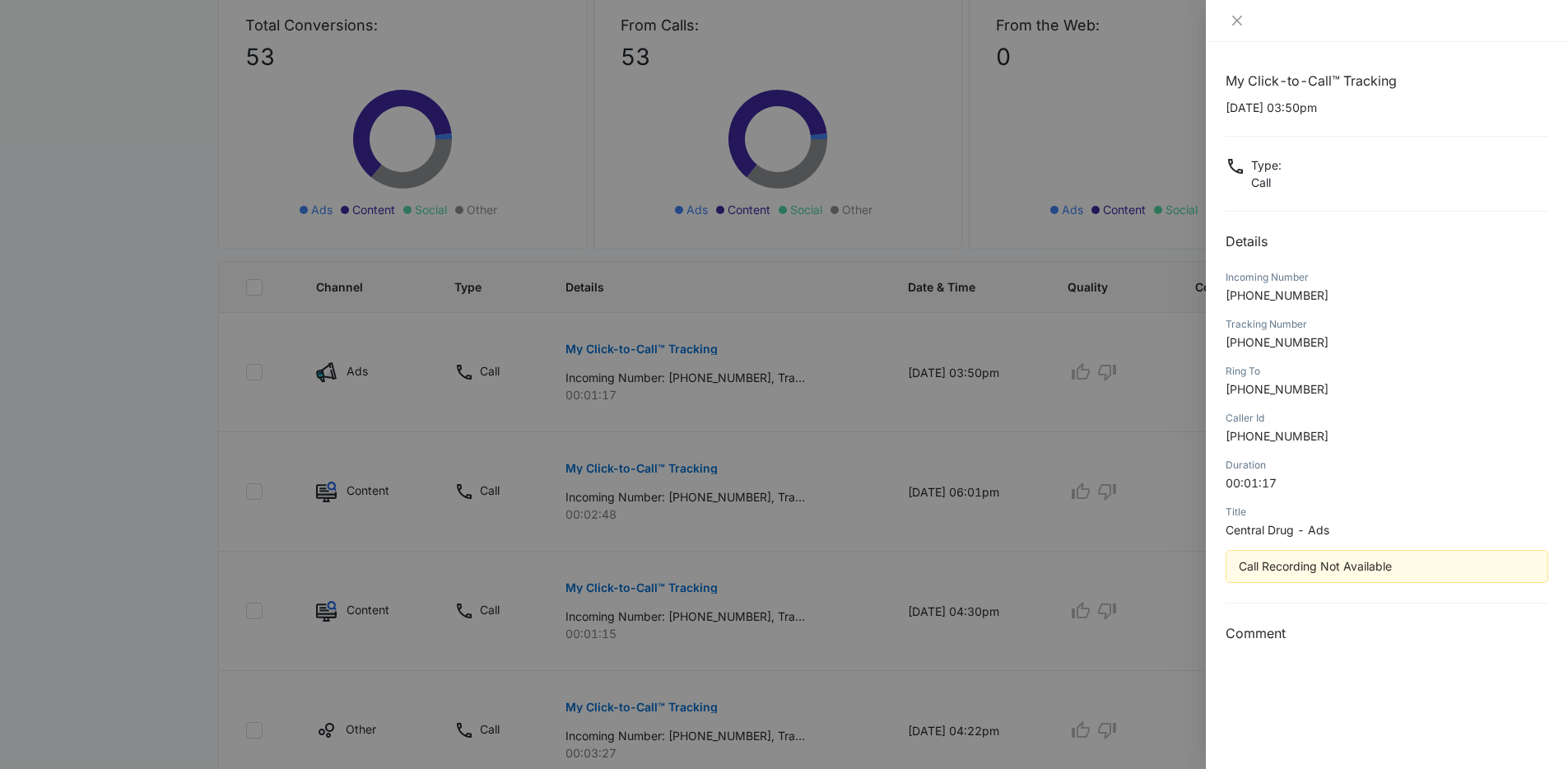 drag, startPoint x: 637, startPoint y: 343, endPoint x: 630, endPoint y: 338, distance: 8.60233 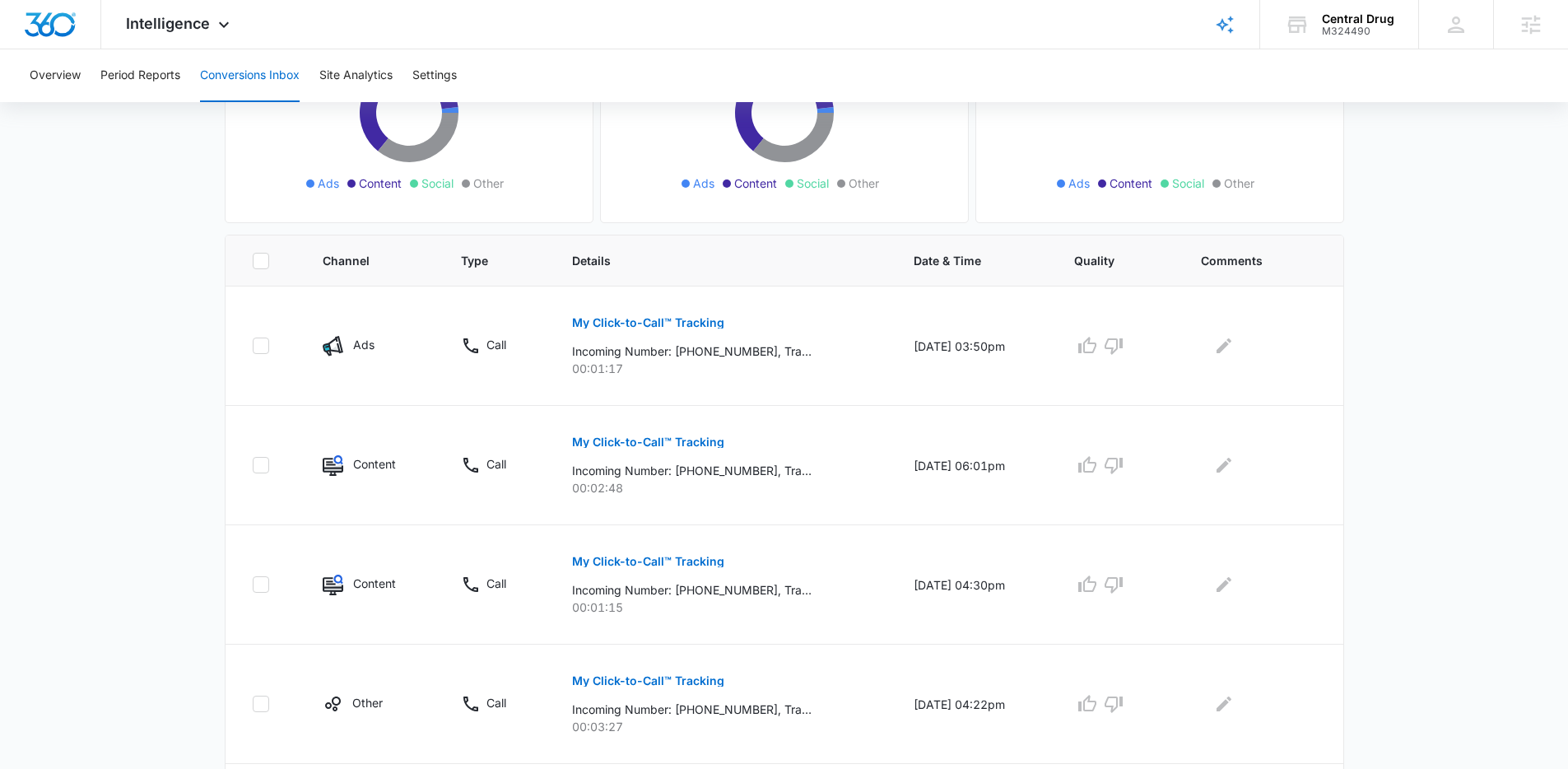 scroll, scrollTop: 0, scrollLeft: 0, axis: both 